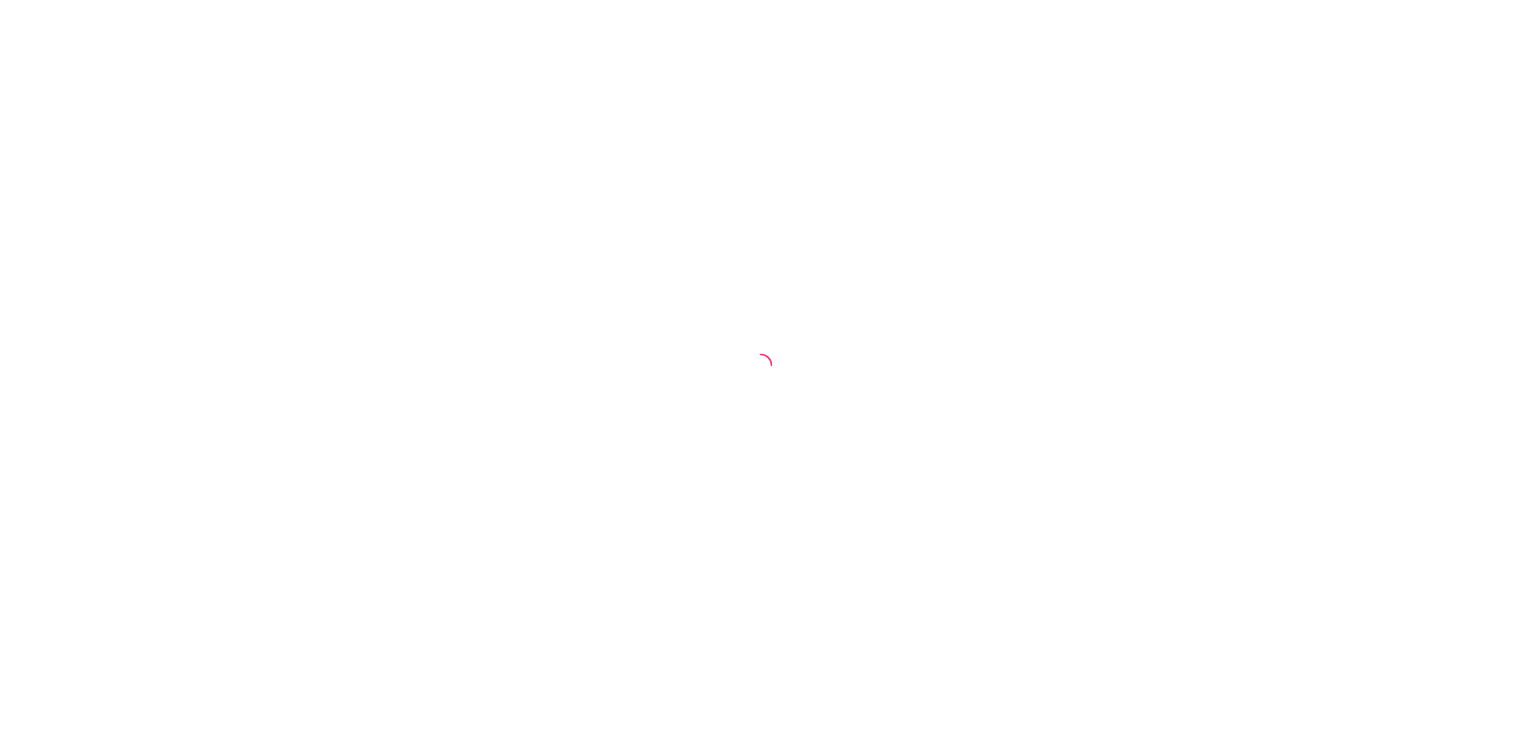 scroll, scrollTop: 0, scrollLeft: 0, axis: both 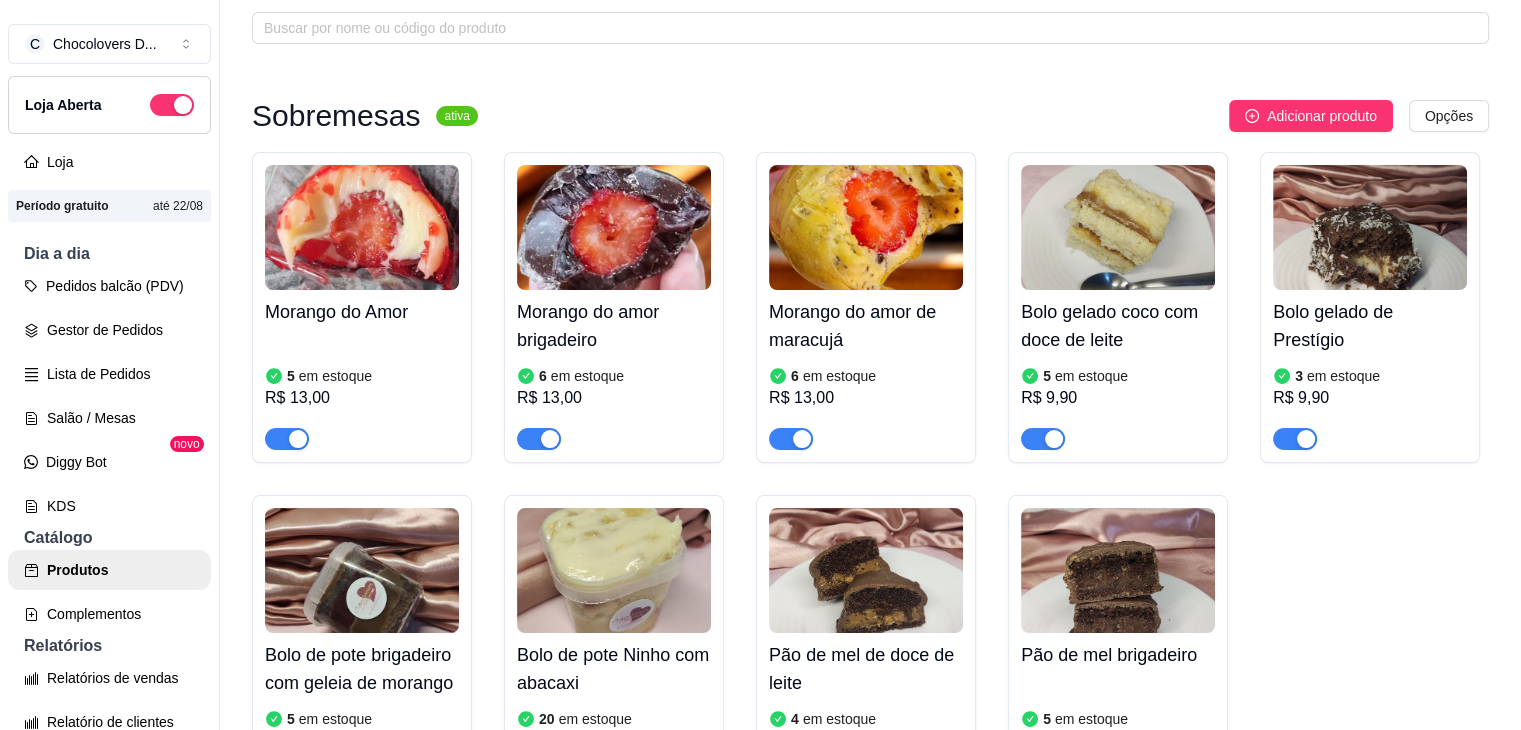 click at bounding box center [1043, 438] 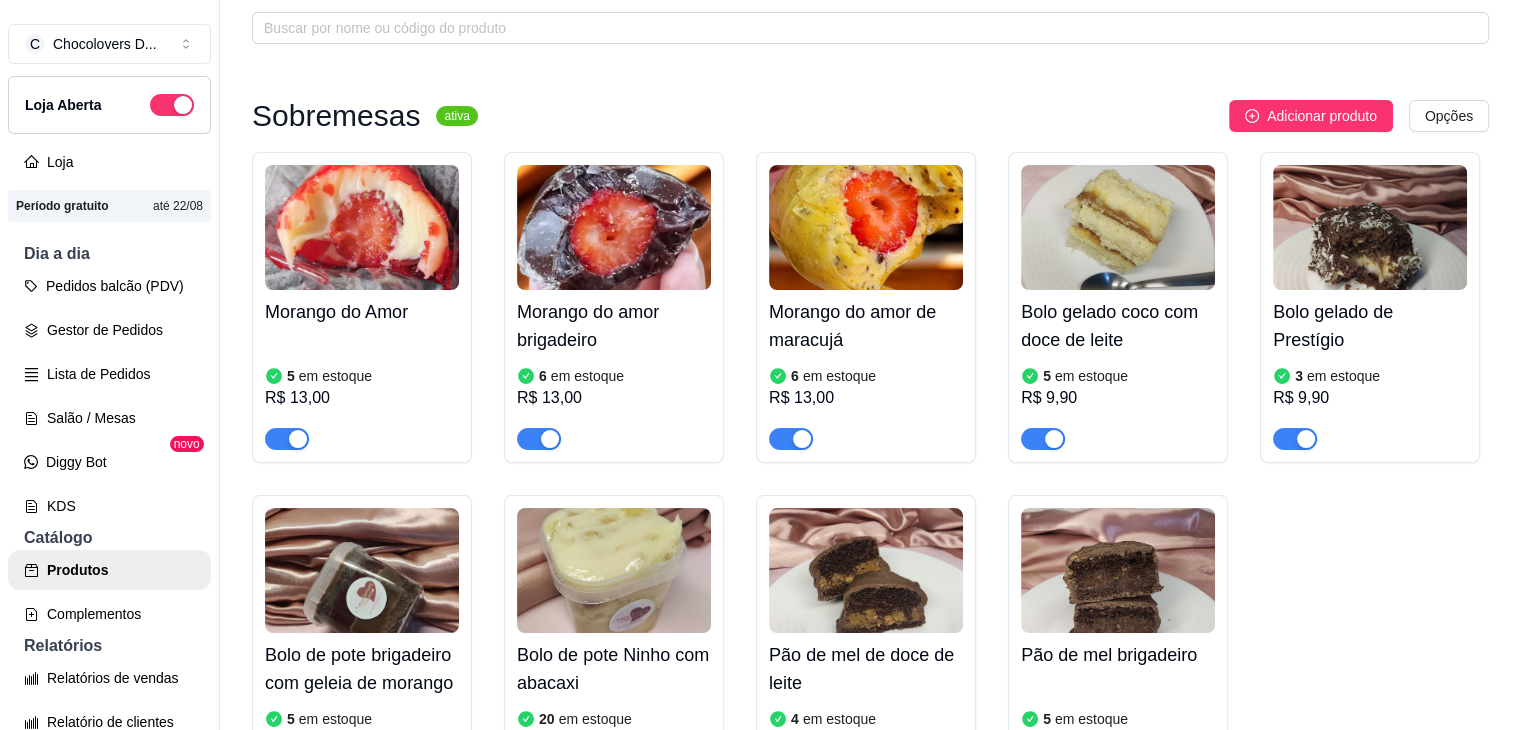 click at bounding box center (1054, 439) 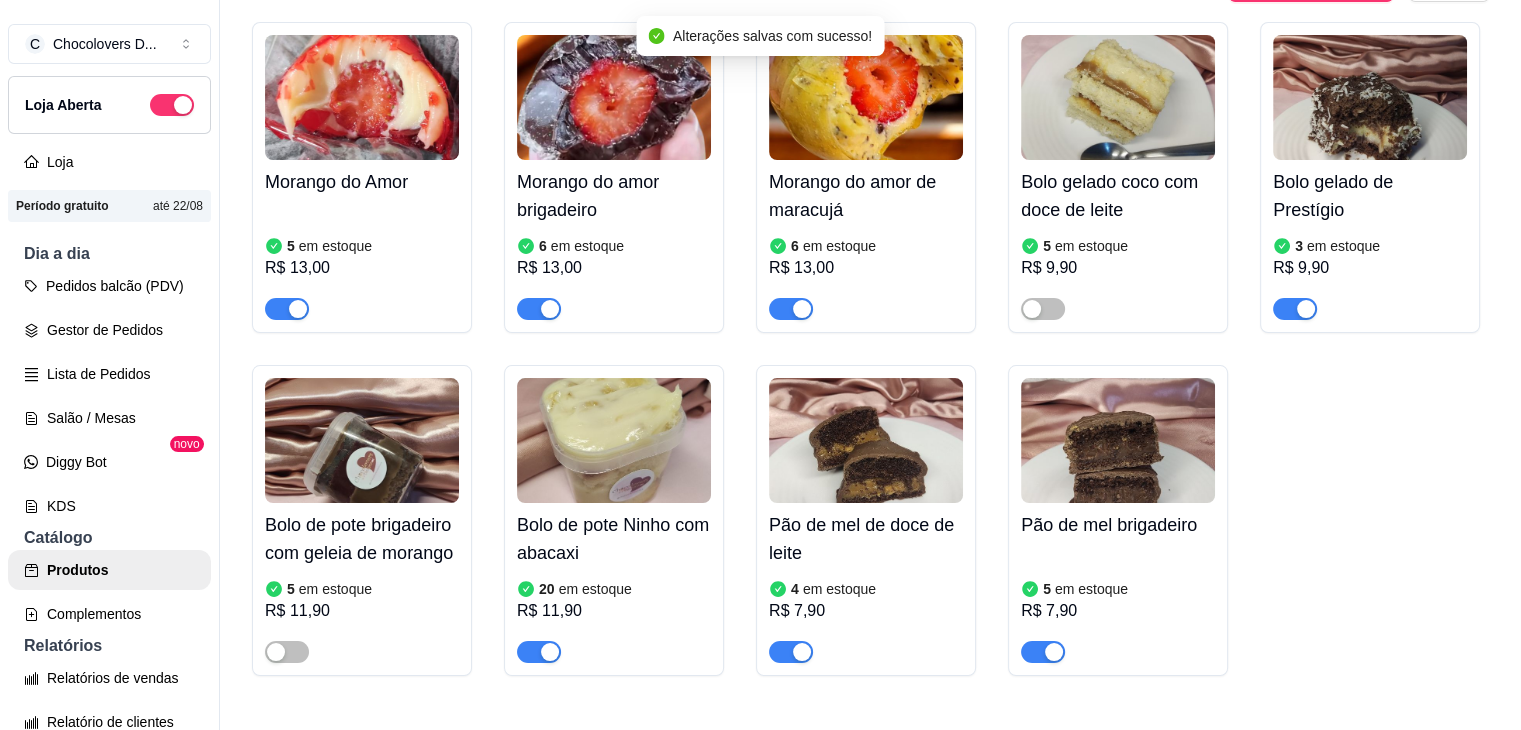 scroll, scrollTop: 400, scrollLeft: 0, axis: vertical 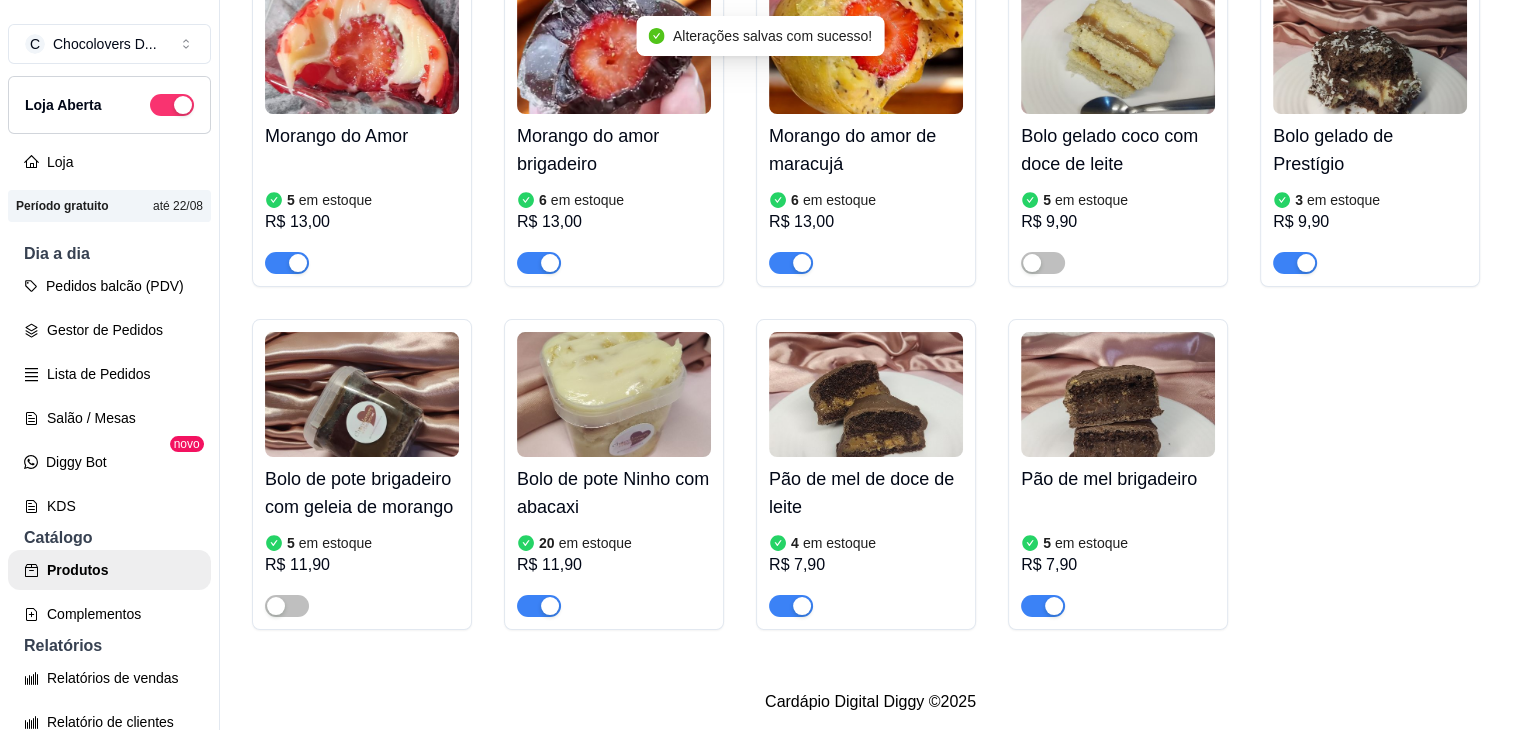 click at bounding box center [1306, 263] 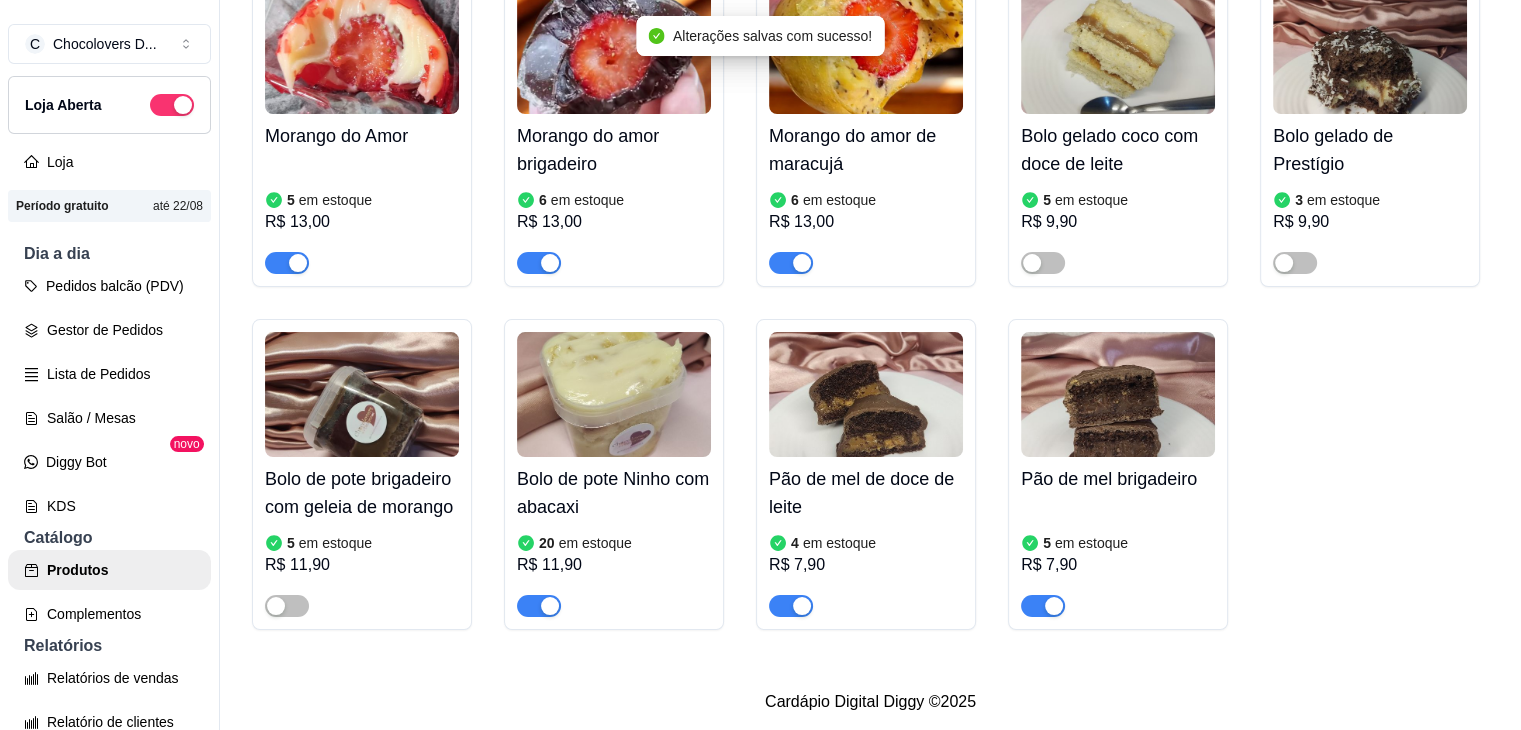 click at bounding box center [550, 606] 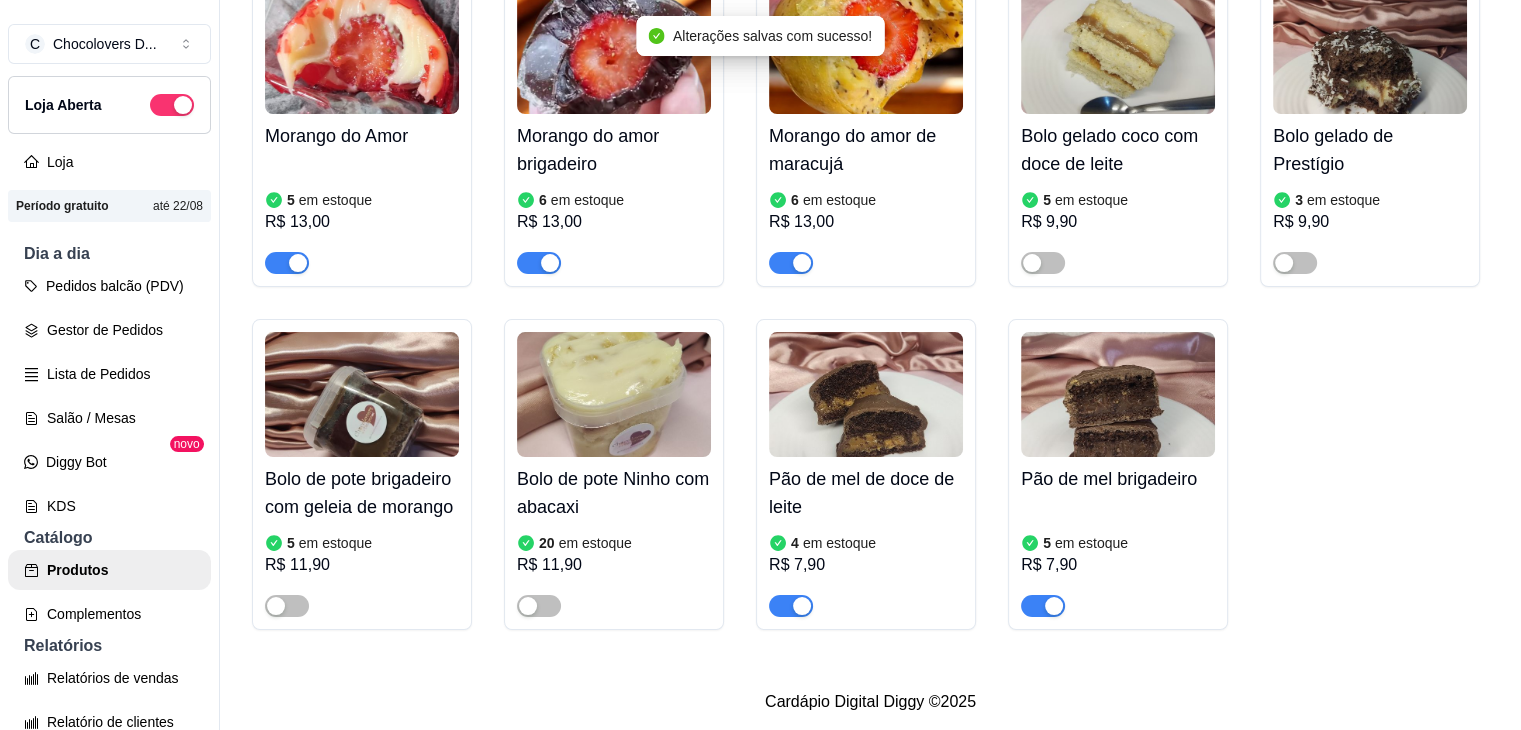 click at bounding box center (802, 606) 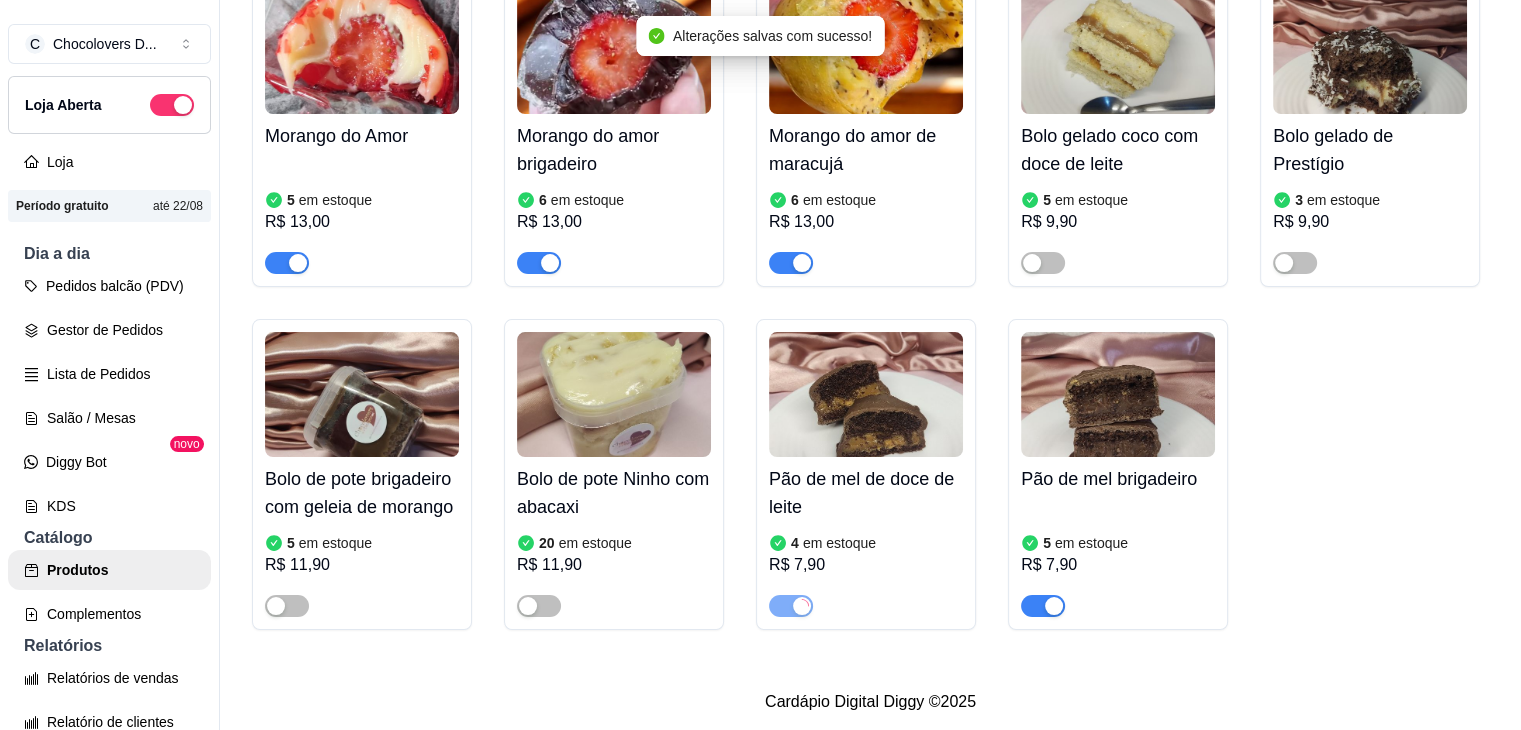 scroll, scrollTop: 609, scrollLeft: 0, axis: vertical 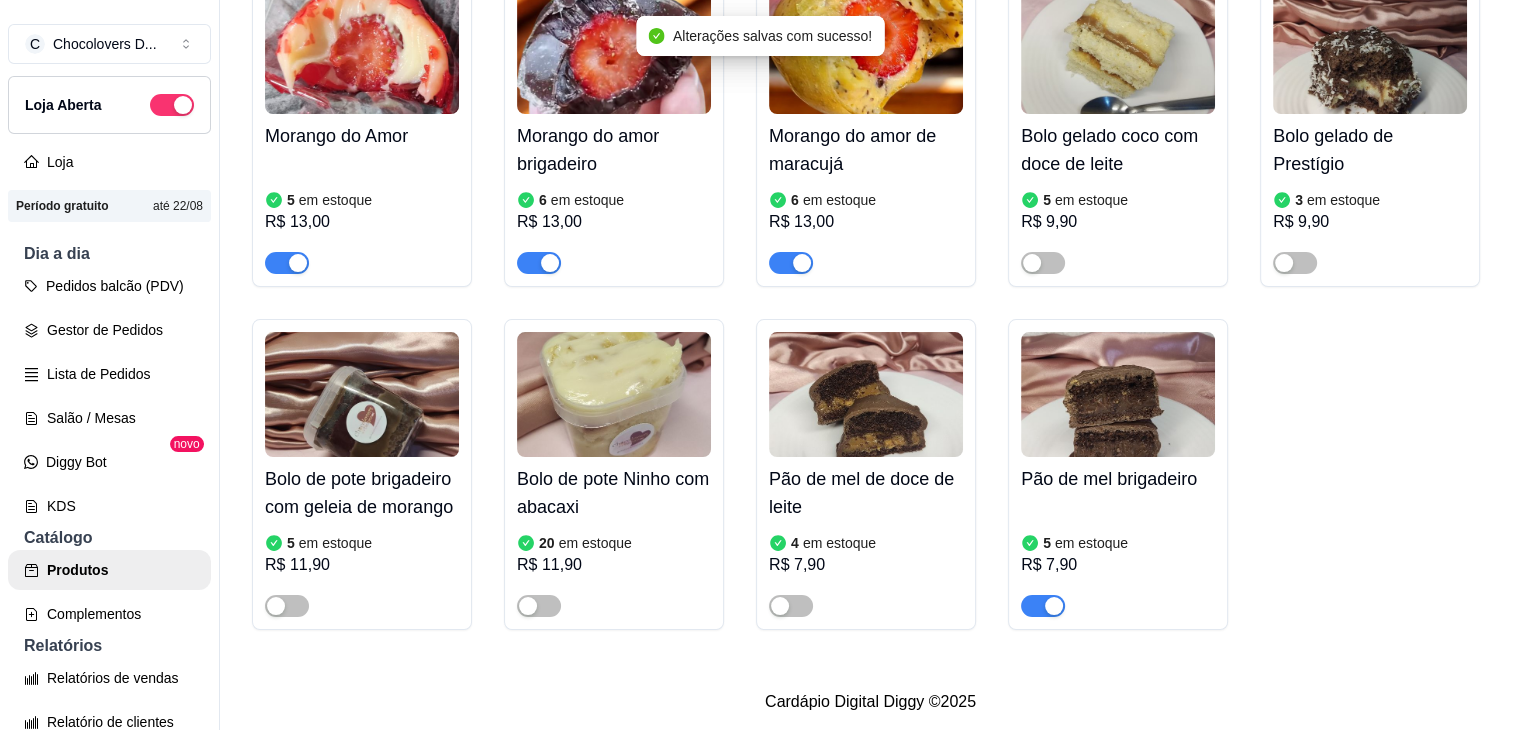 click at bounding box center [1054, 606] 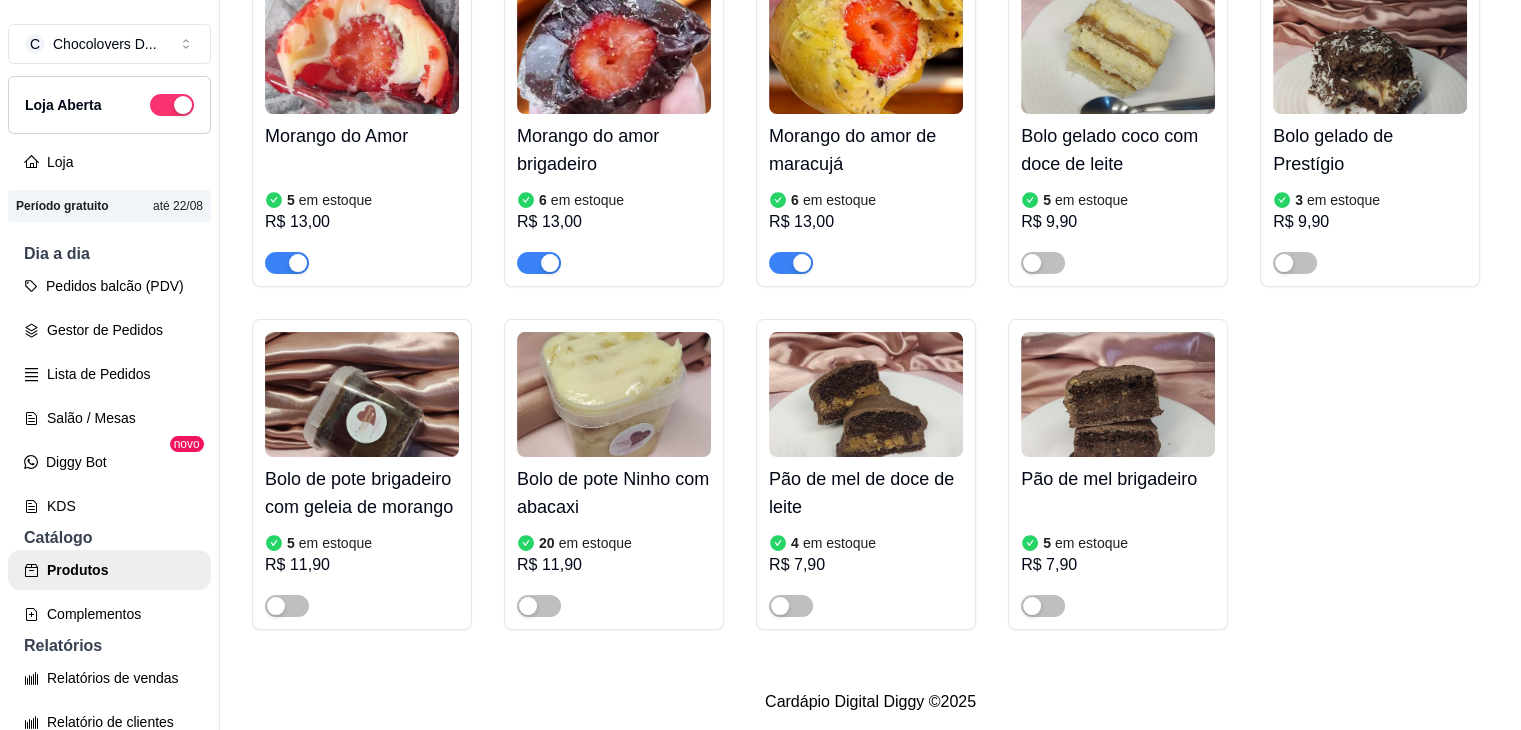 scroll, scrollTop: 200, scrollLeft: 0, axis: vertical 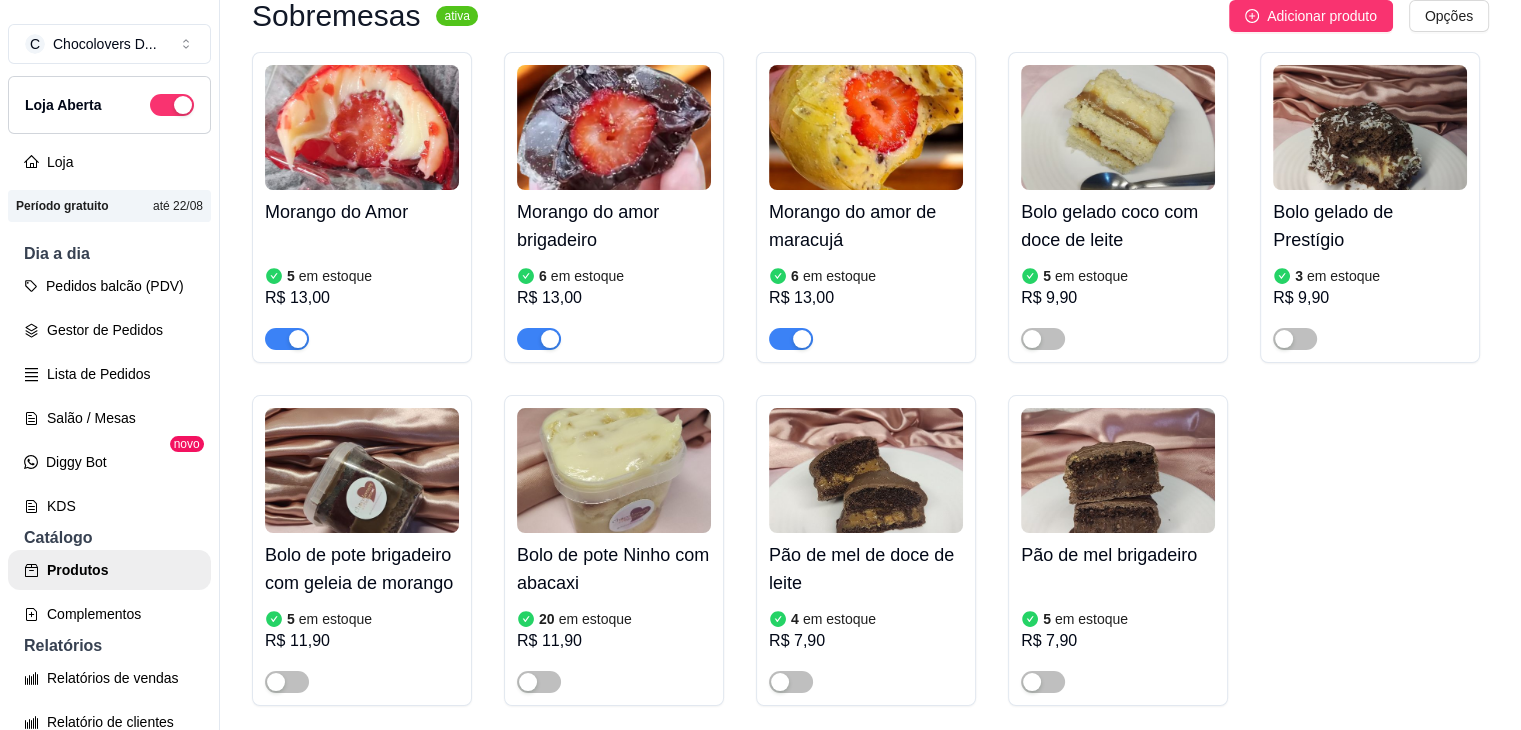 click on "em estoque" at bounding box center [335, 276] 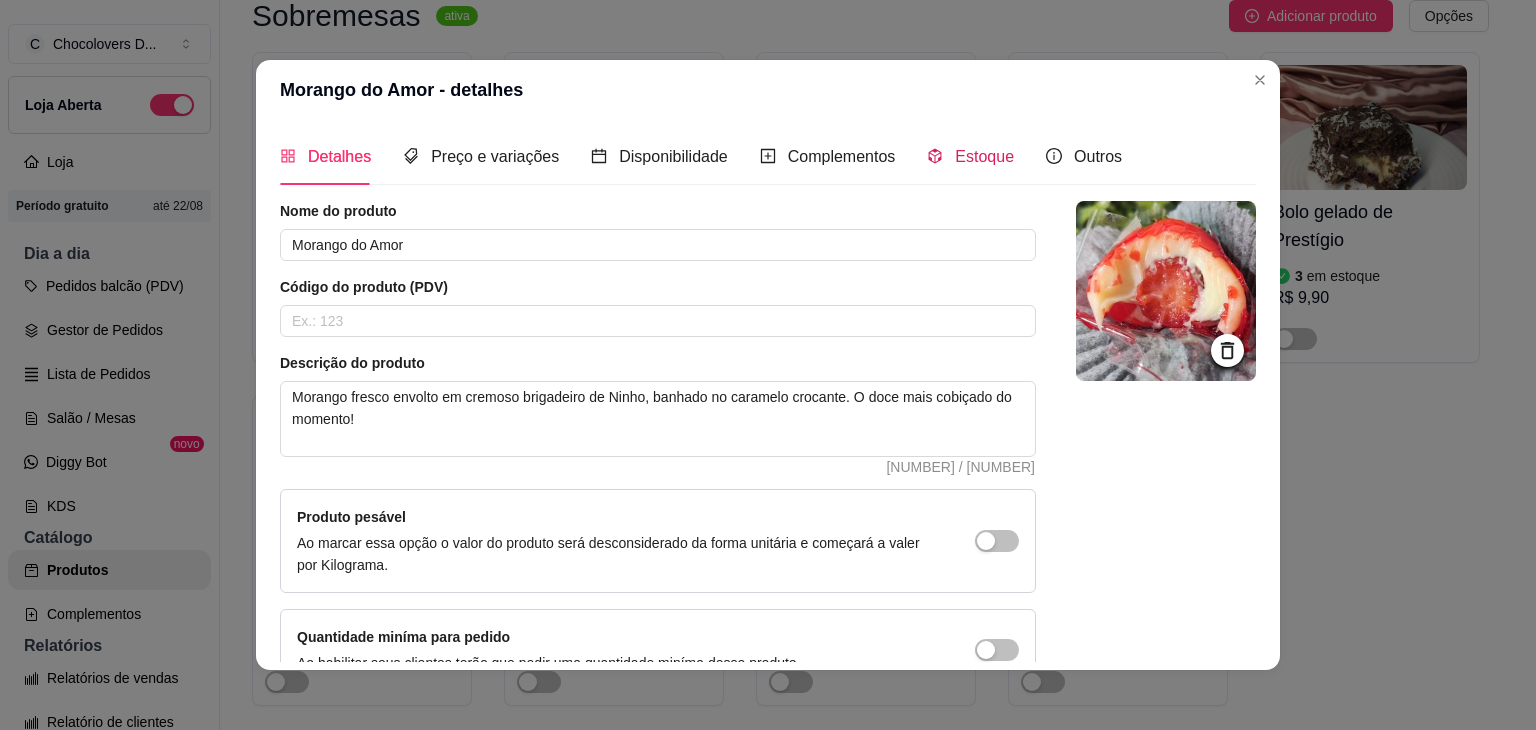 click on "Estoque" at bounding box center [970, 156] 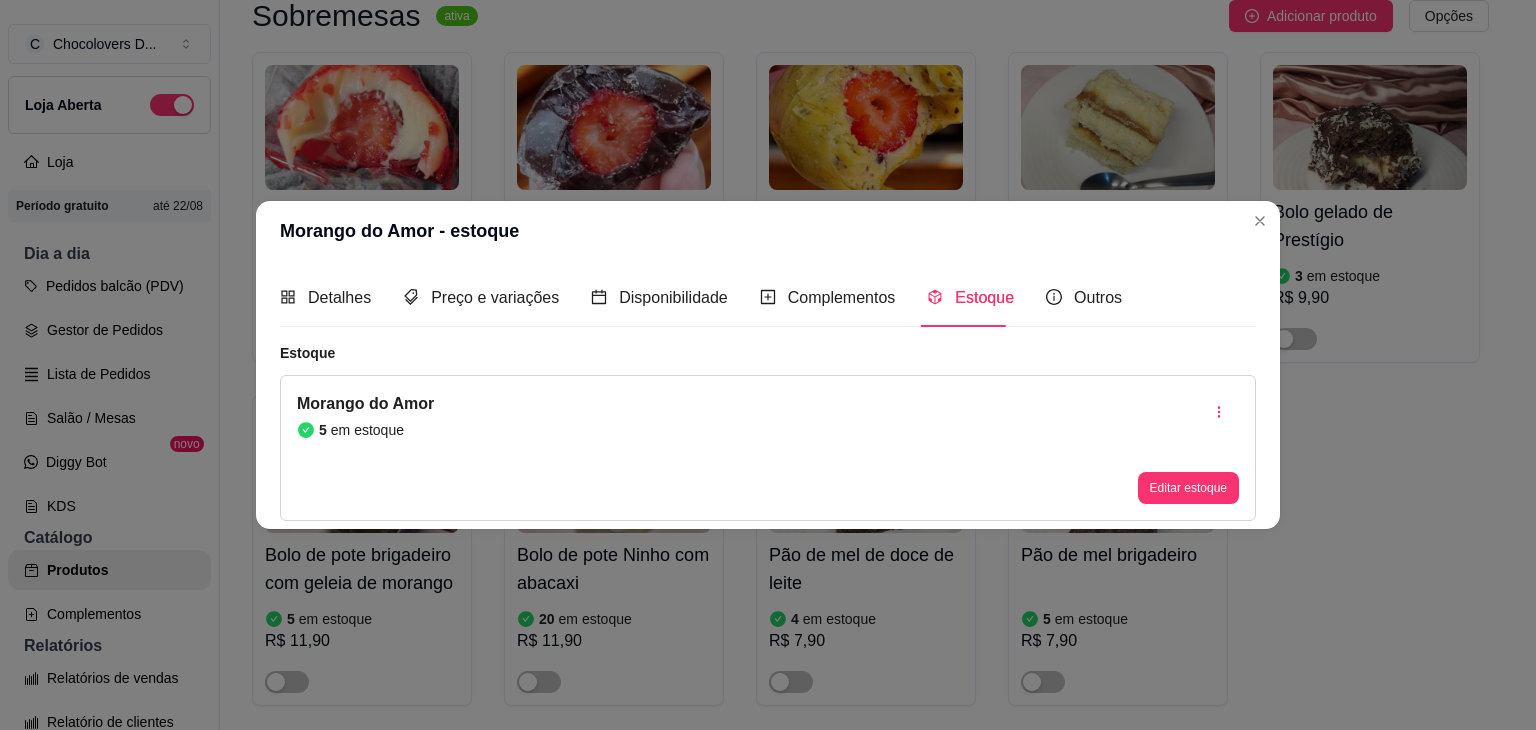click on "5" at bounding box center [323, 430] 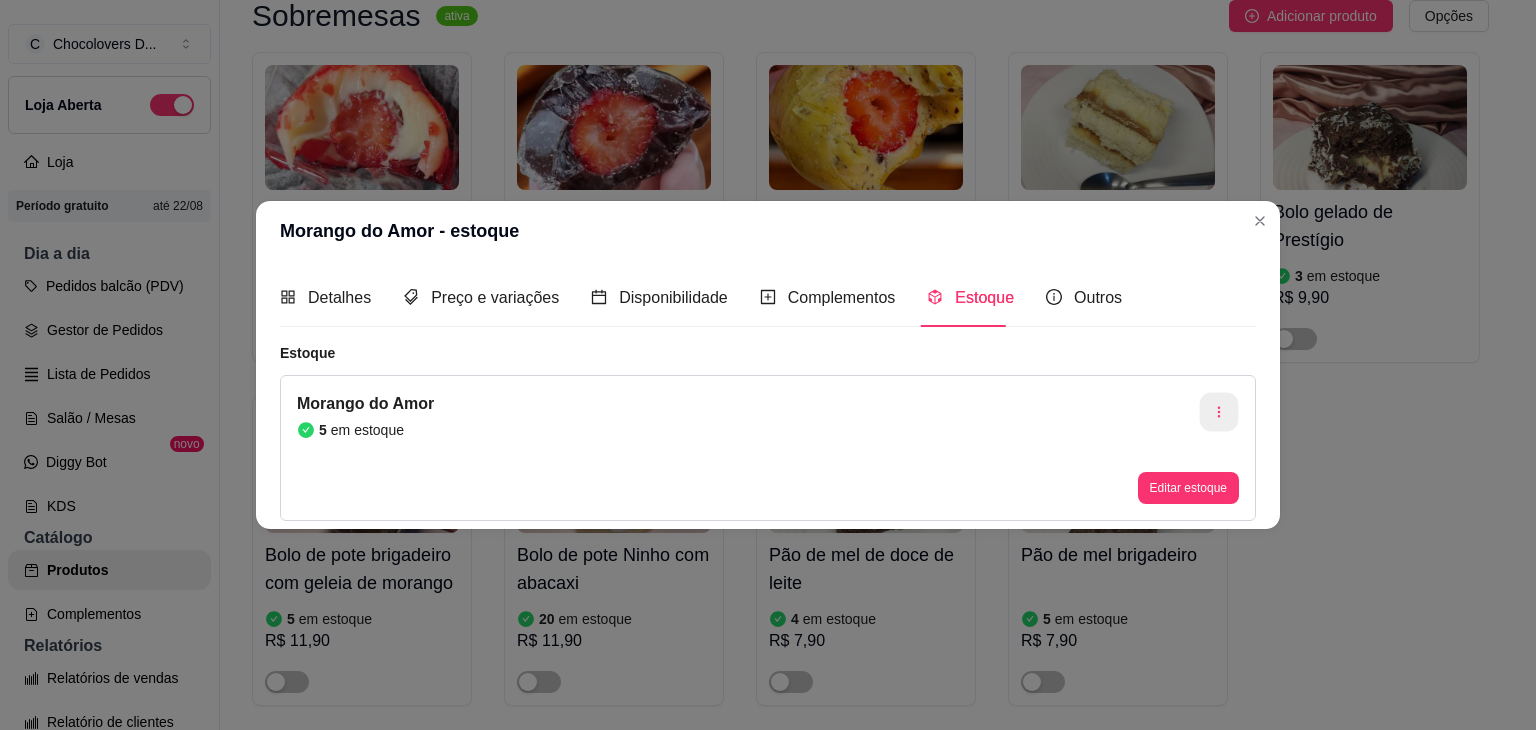 click 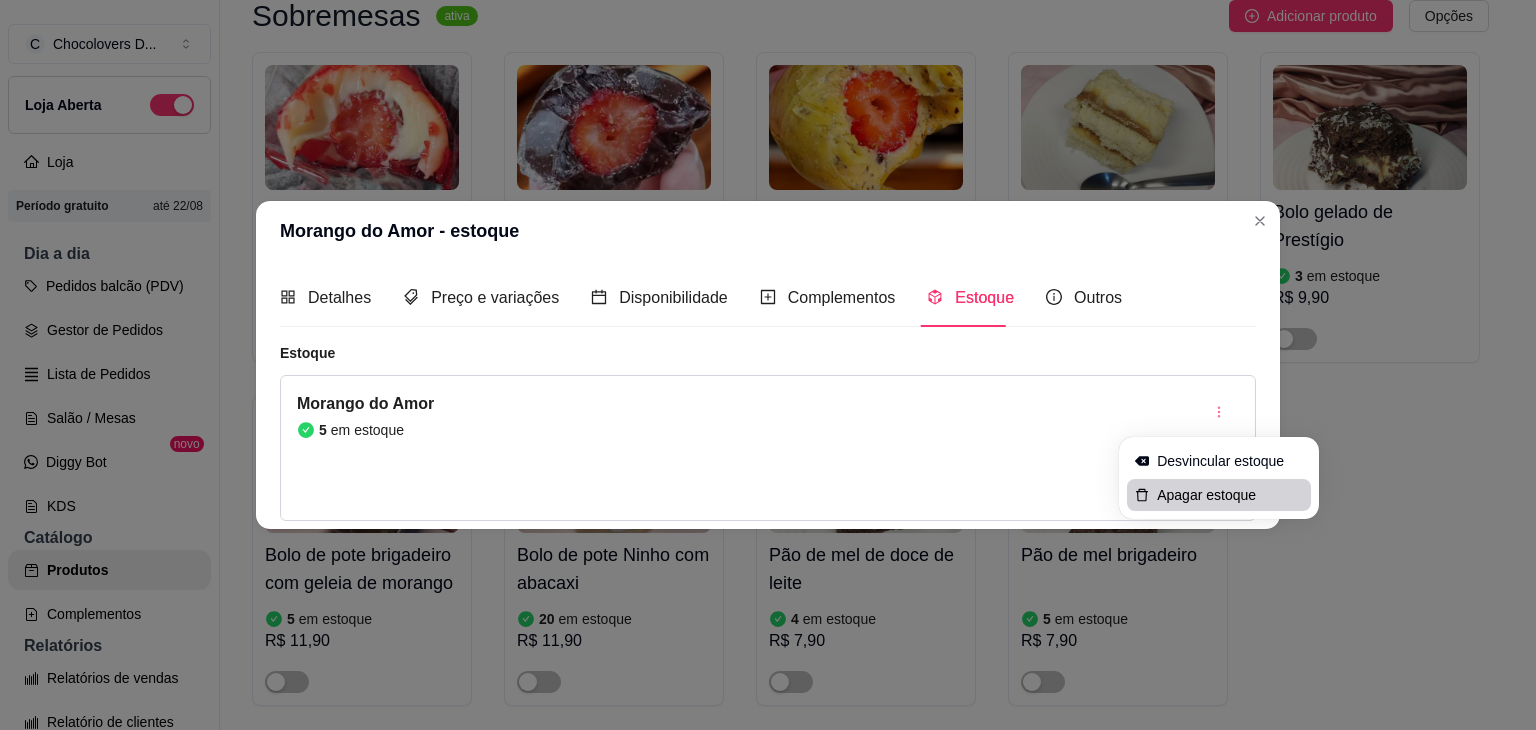 click on "Apagar estoque" at bounding box center (1230, 495) 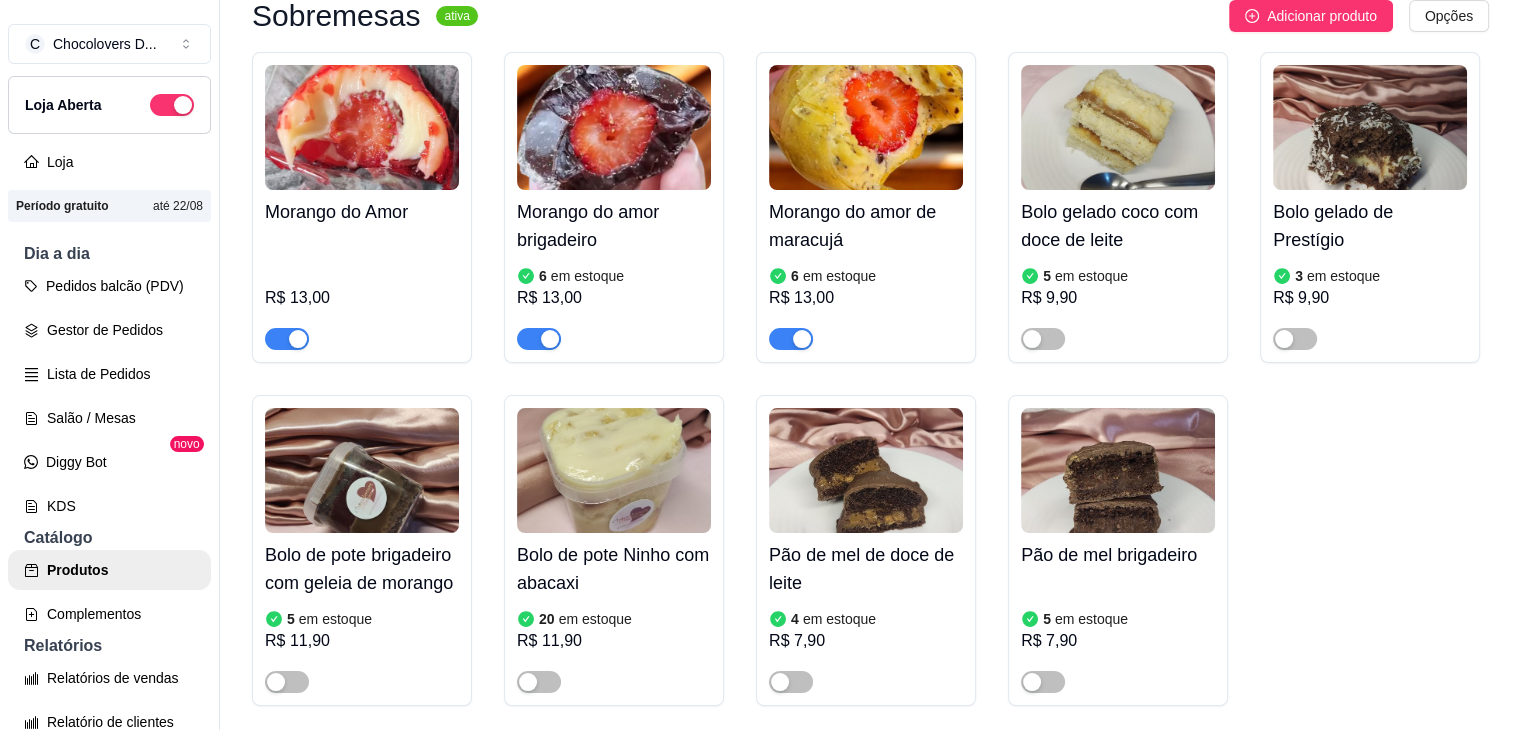 click on "em estoque" at bounding box center [587, 276] 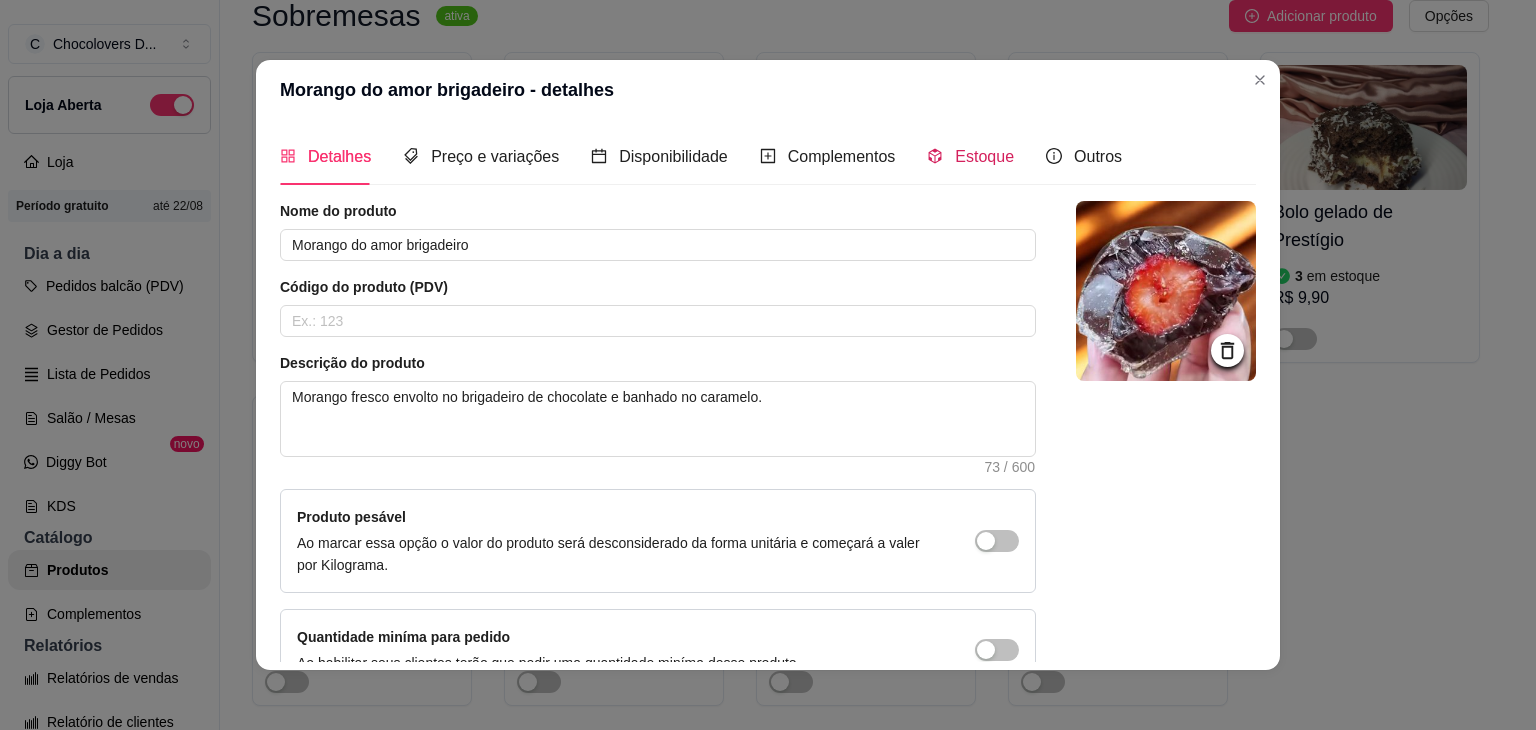 click on "Estoque" at bounding box center [984, 156] 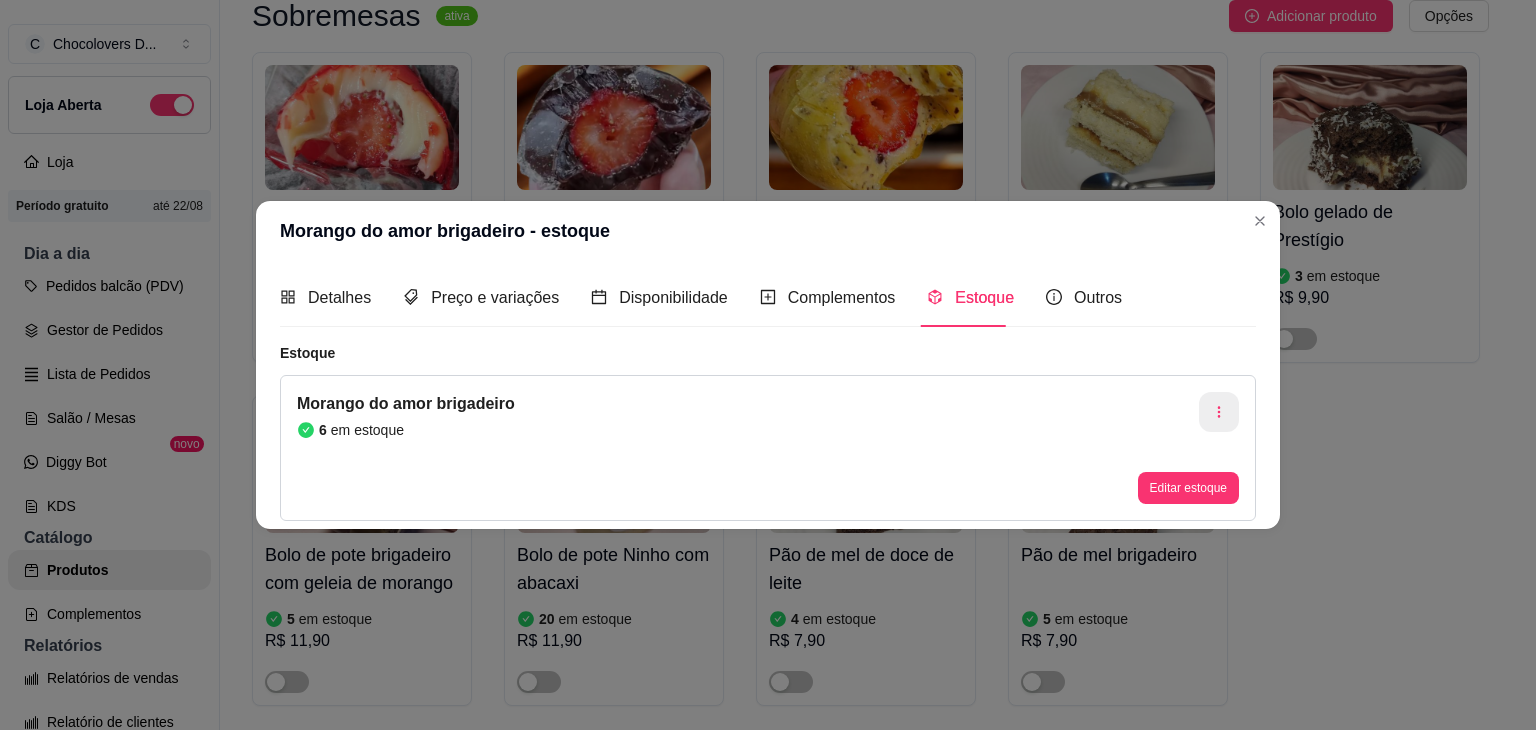 click at bounding box center [1219, 412] 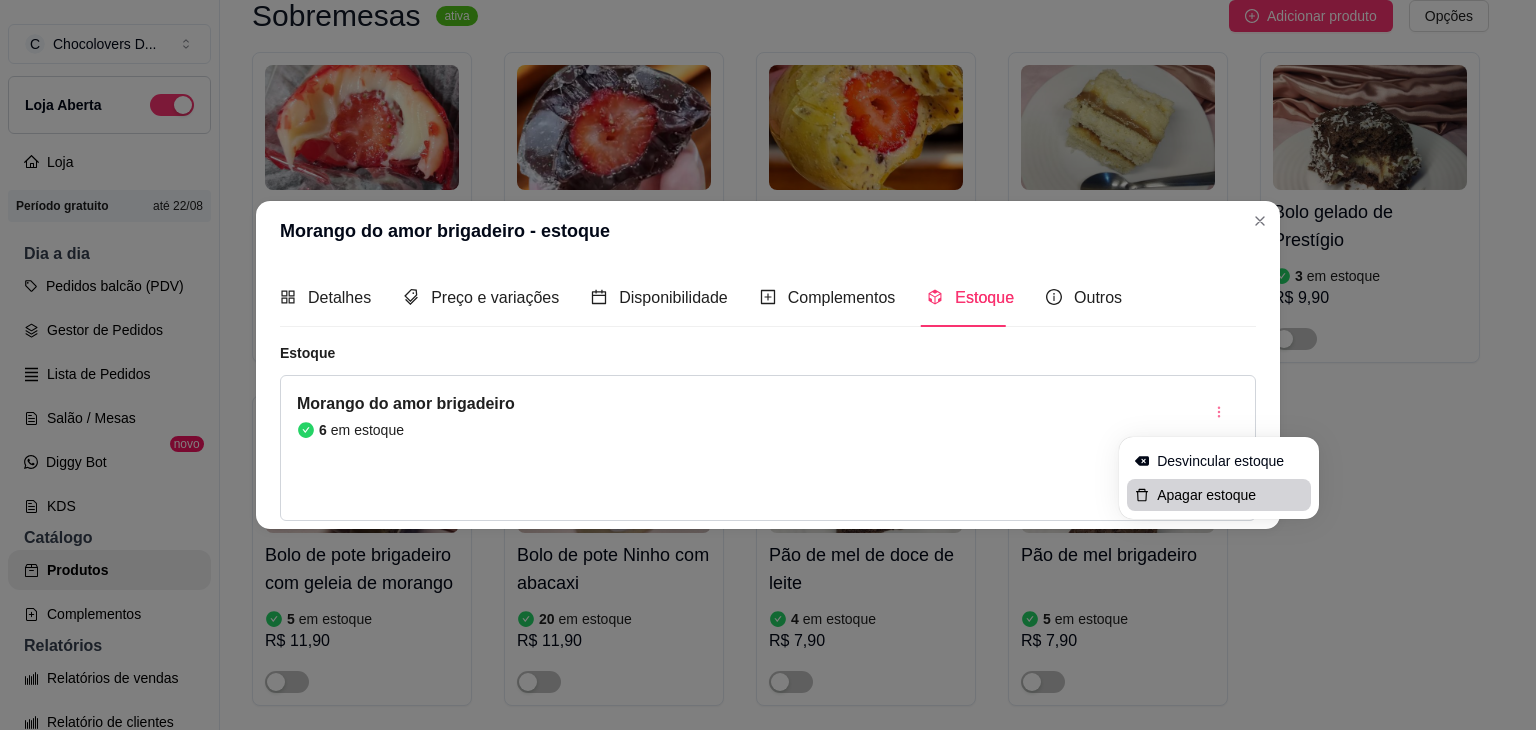 click on "Apagar estoque" at bounding box center (1230, 495) 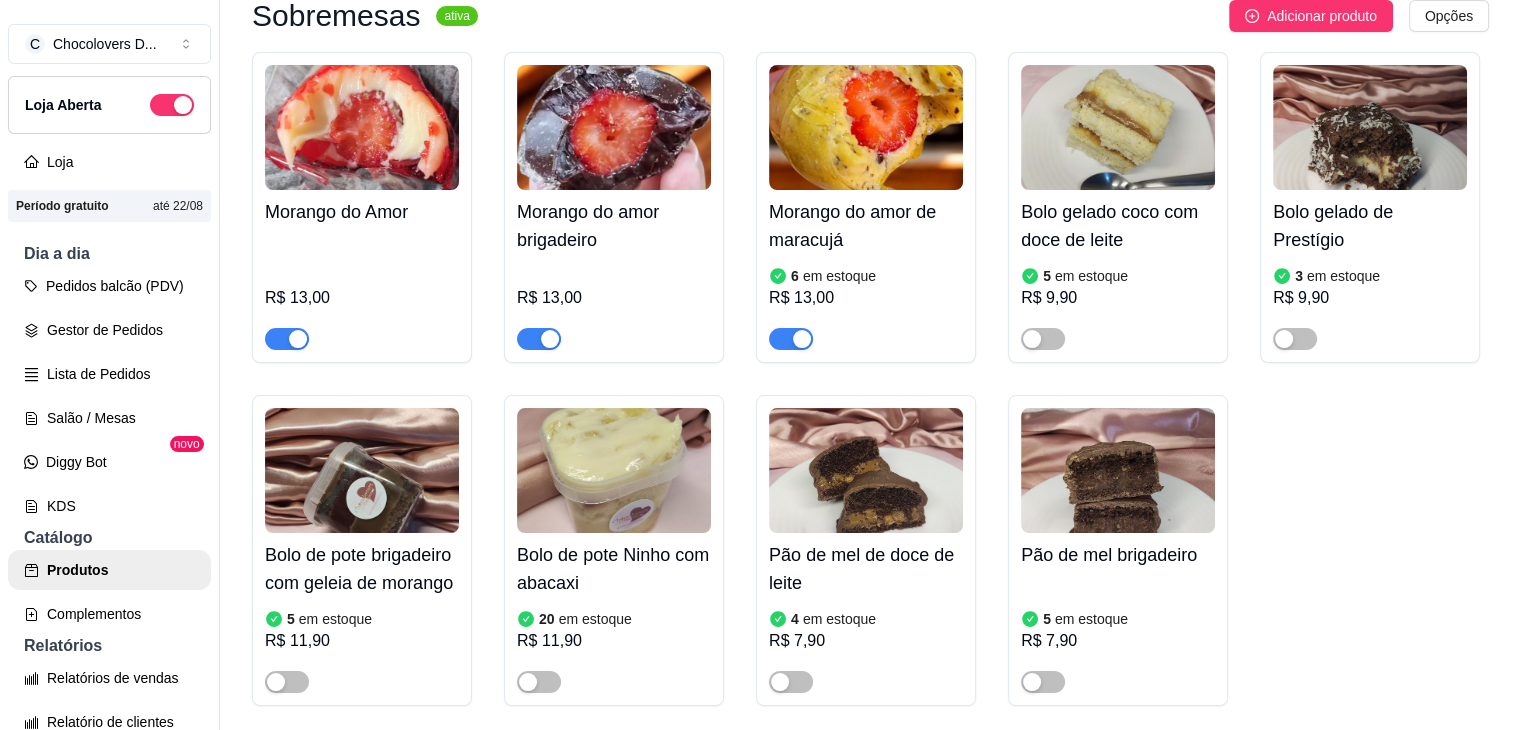 click on "Morango do amor de maracujá" at bounding box center (866, 226) 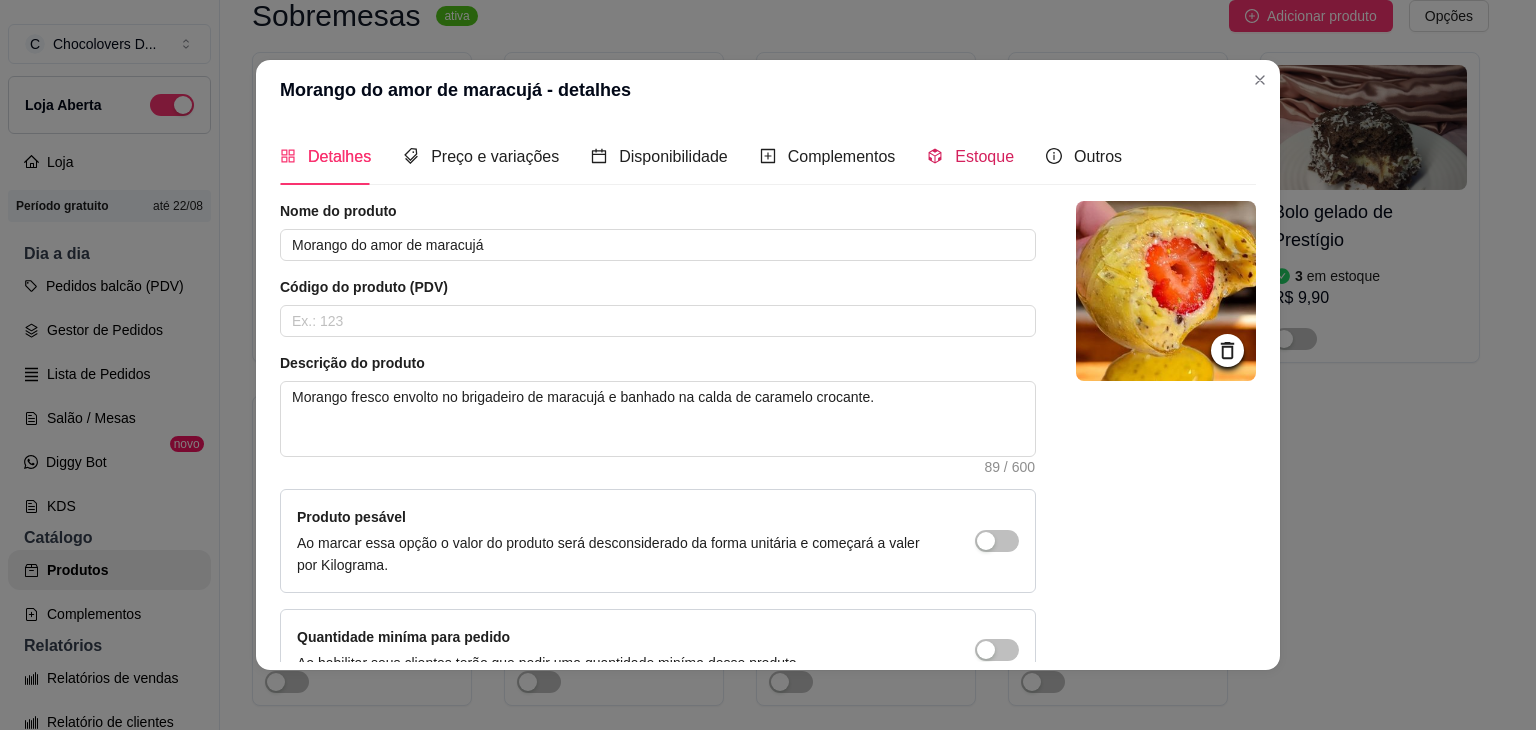 click on "Estoque" at bounding box center (970, 156) 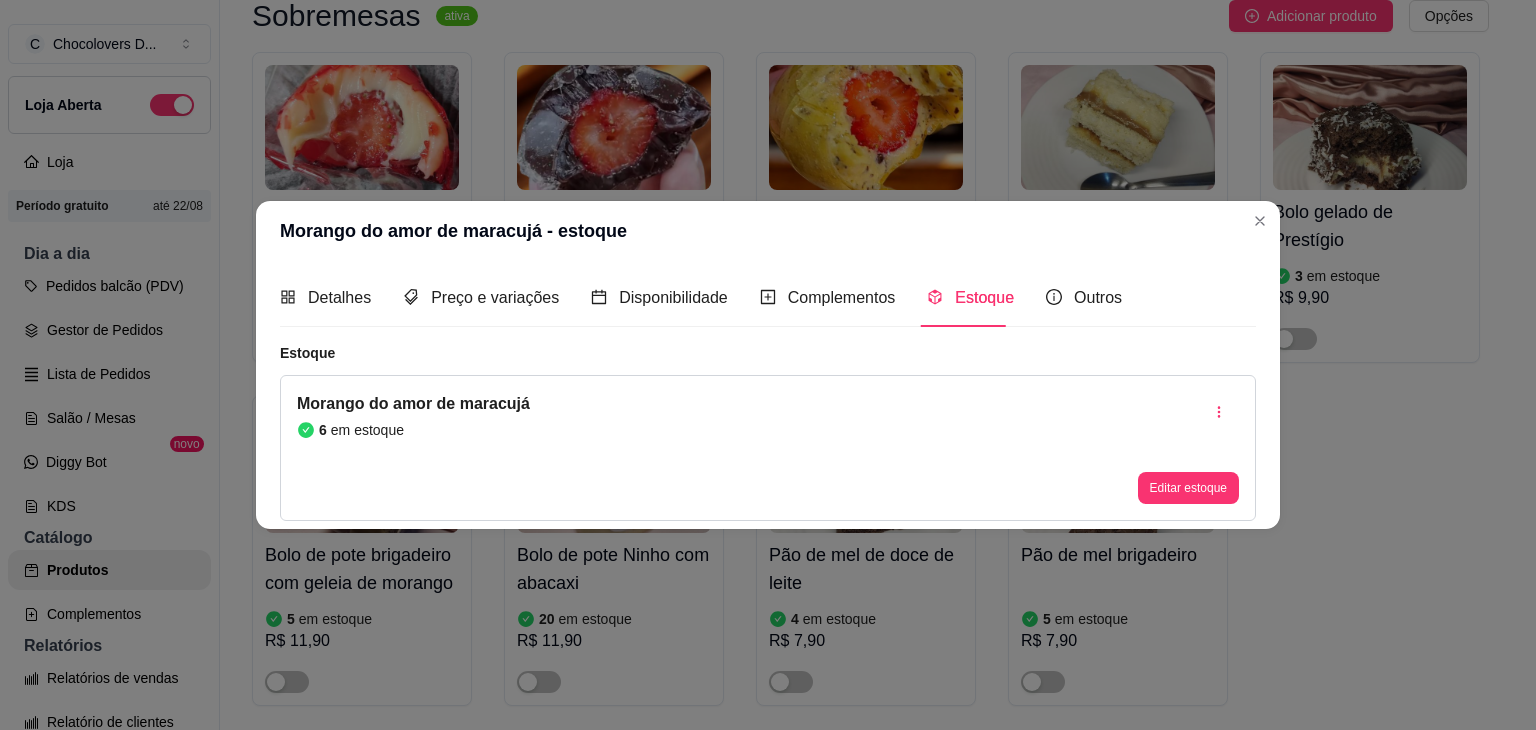 click on "Morango do amor de maracujá [NUMBER] em estoque Editar estoque" at bounding box center [768, 448] 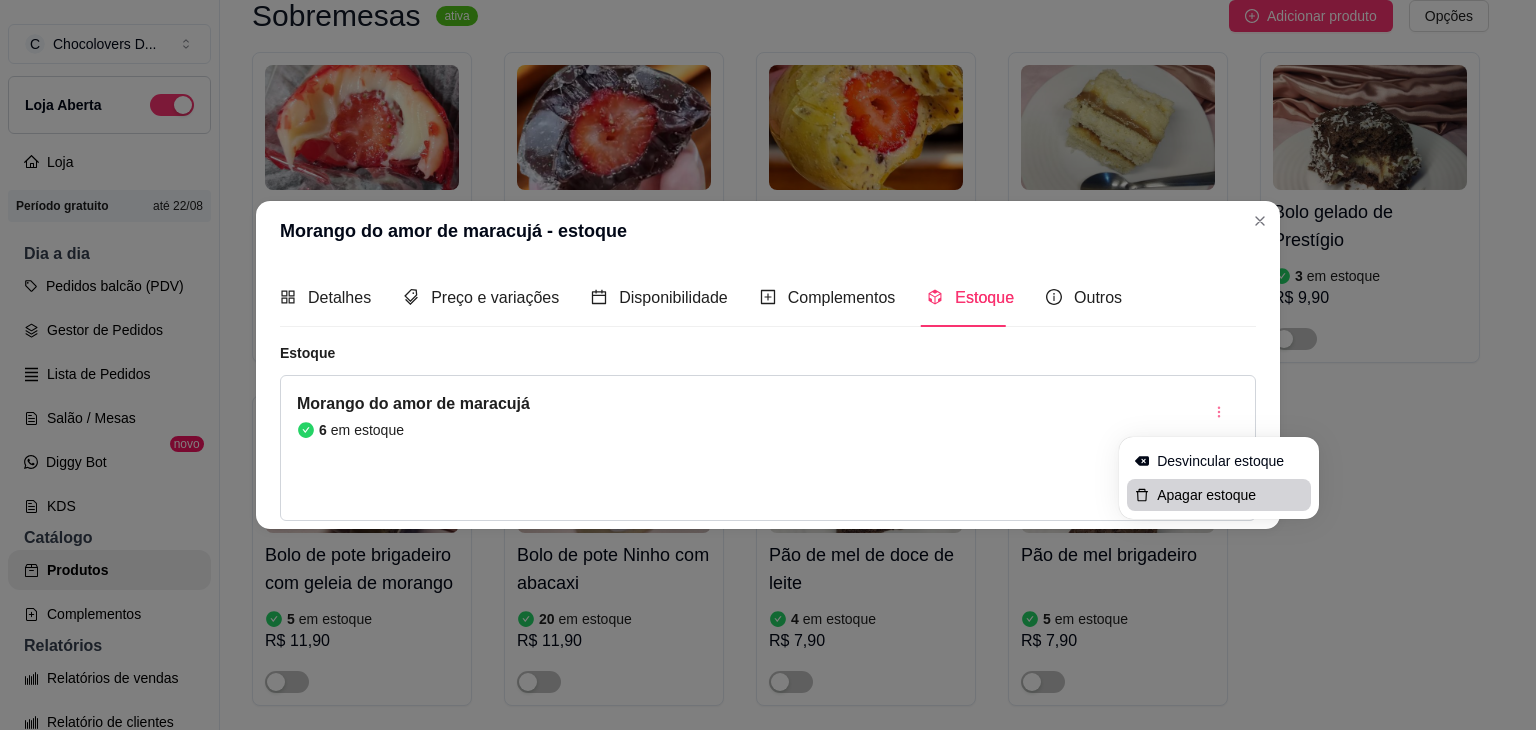 click on "Apagar estoque" at bounding box center (1230, 495) 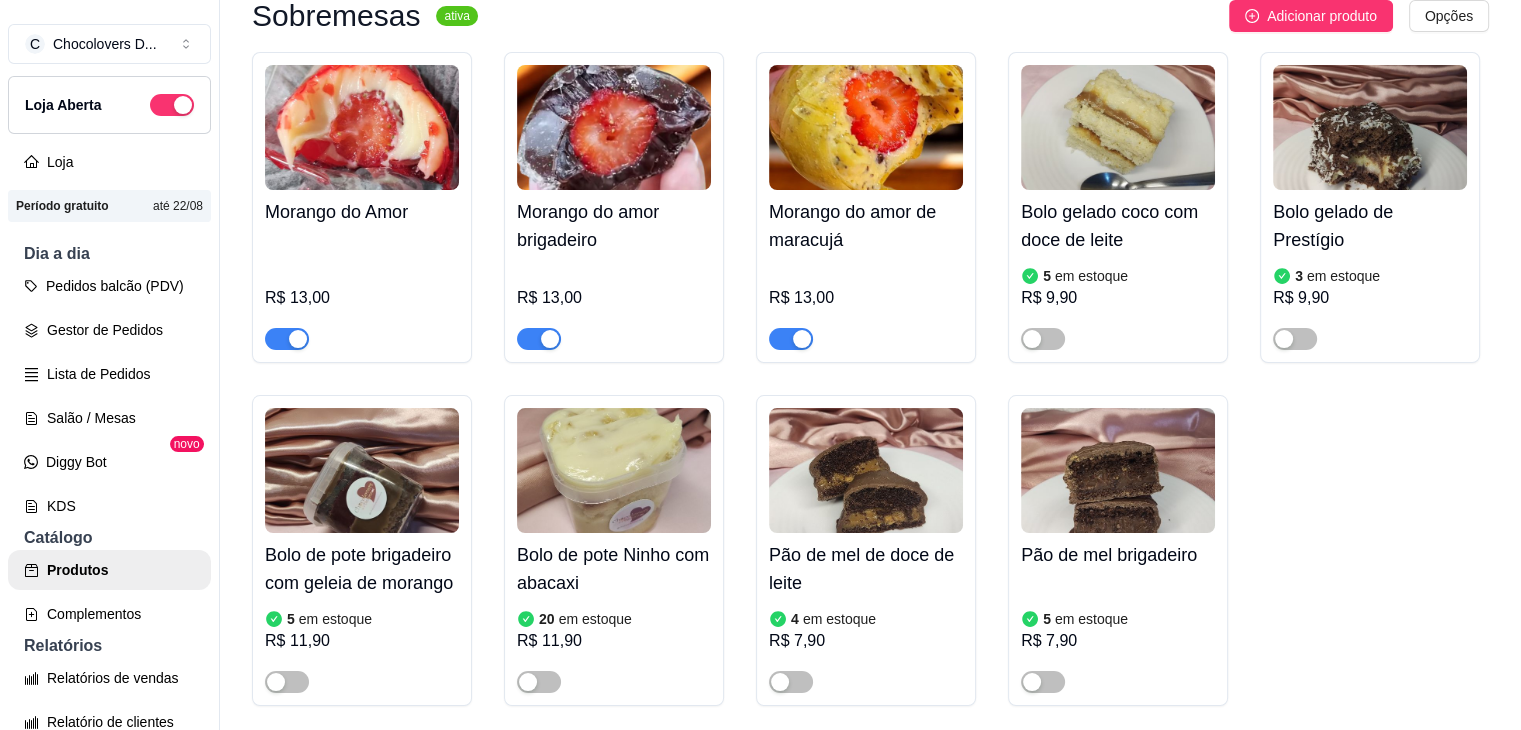 scroll, scrollTop: 0, scrollLeft: 0, axis: both 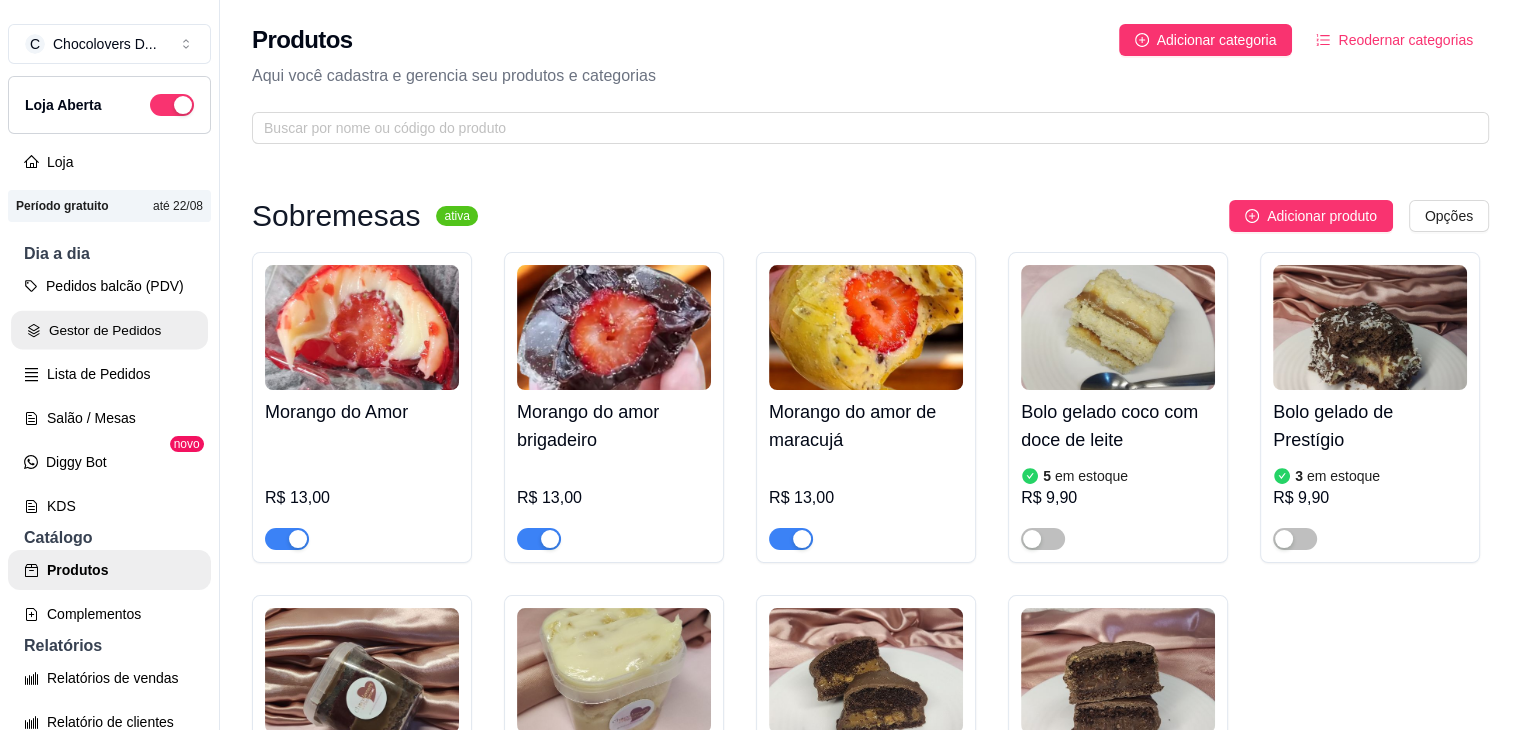 click on "Gestor de Pedidos" at bounding box center [109, 330] 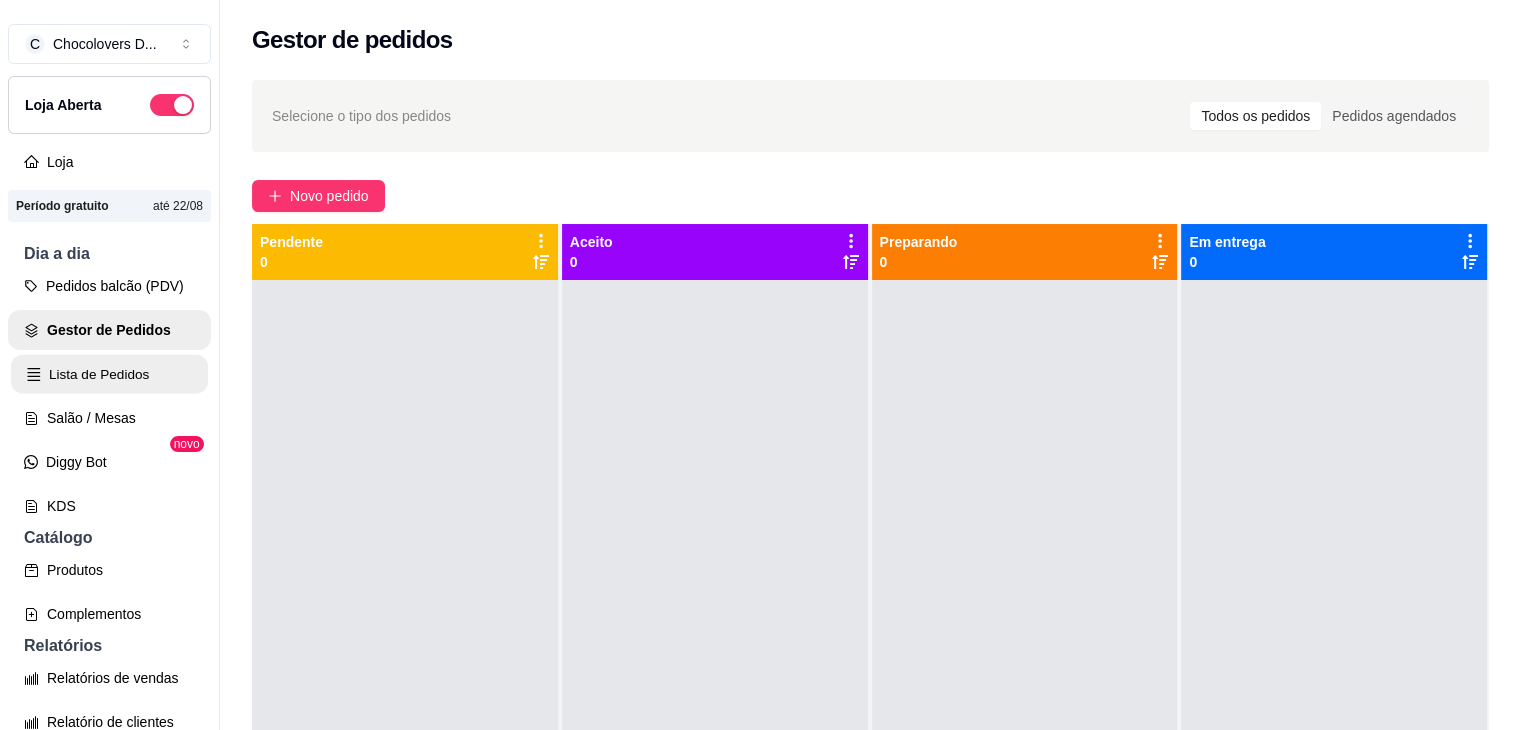 click on "Lista de Pedidos" at bounding box center (109, 374) 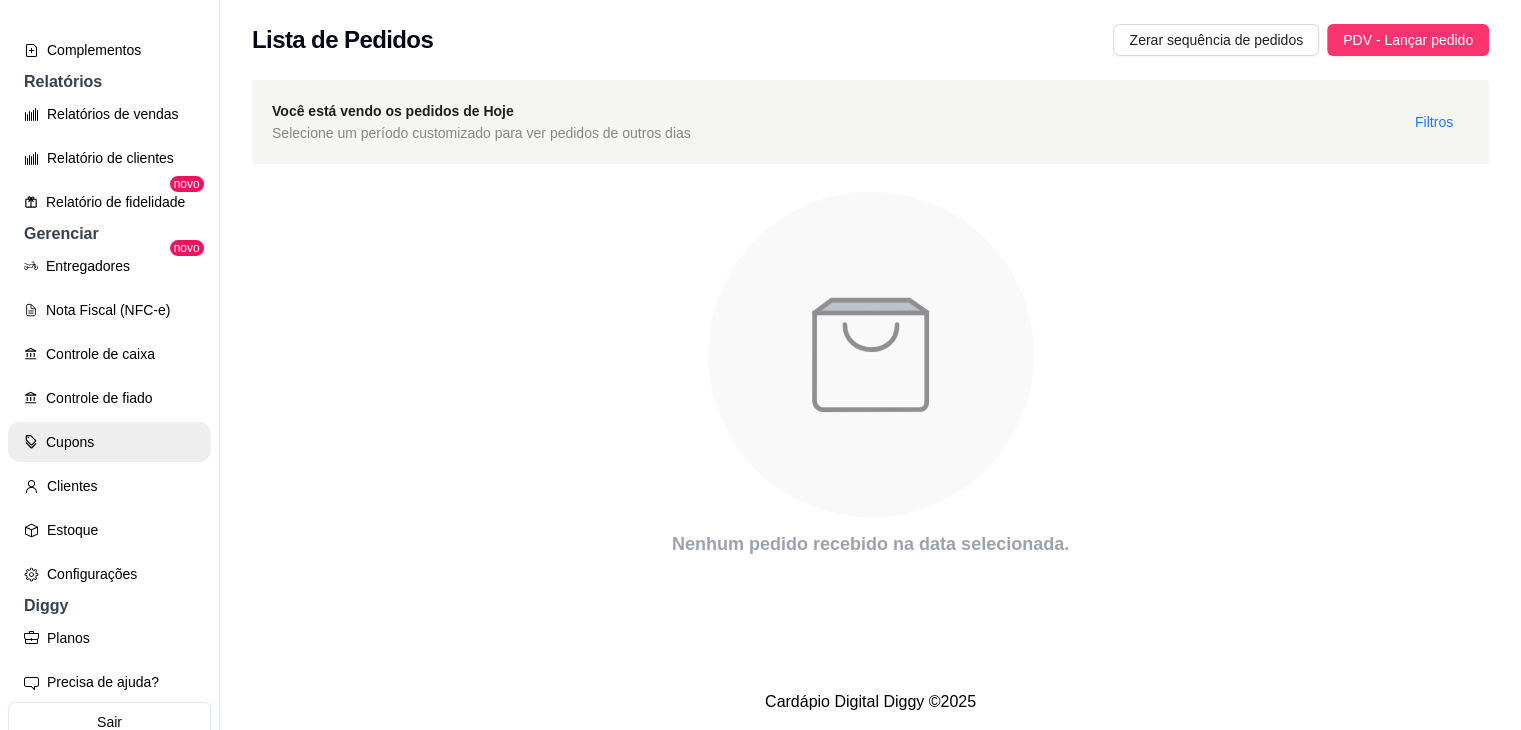 scroll, scrollTop: 600, scrollLeft: 0, axis: vertical 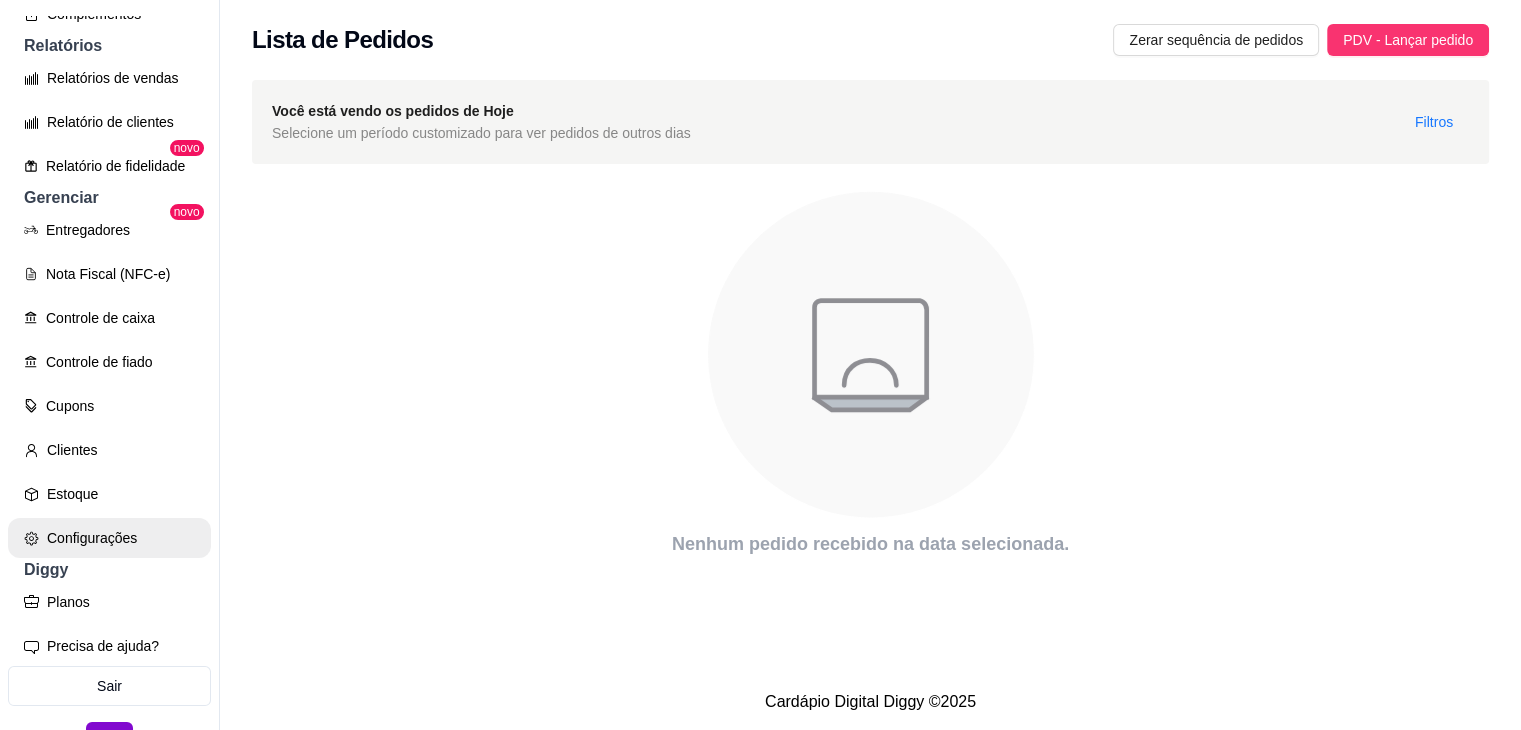 click on "Configurações" at bounding box center [109, 538] 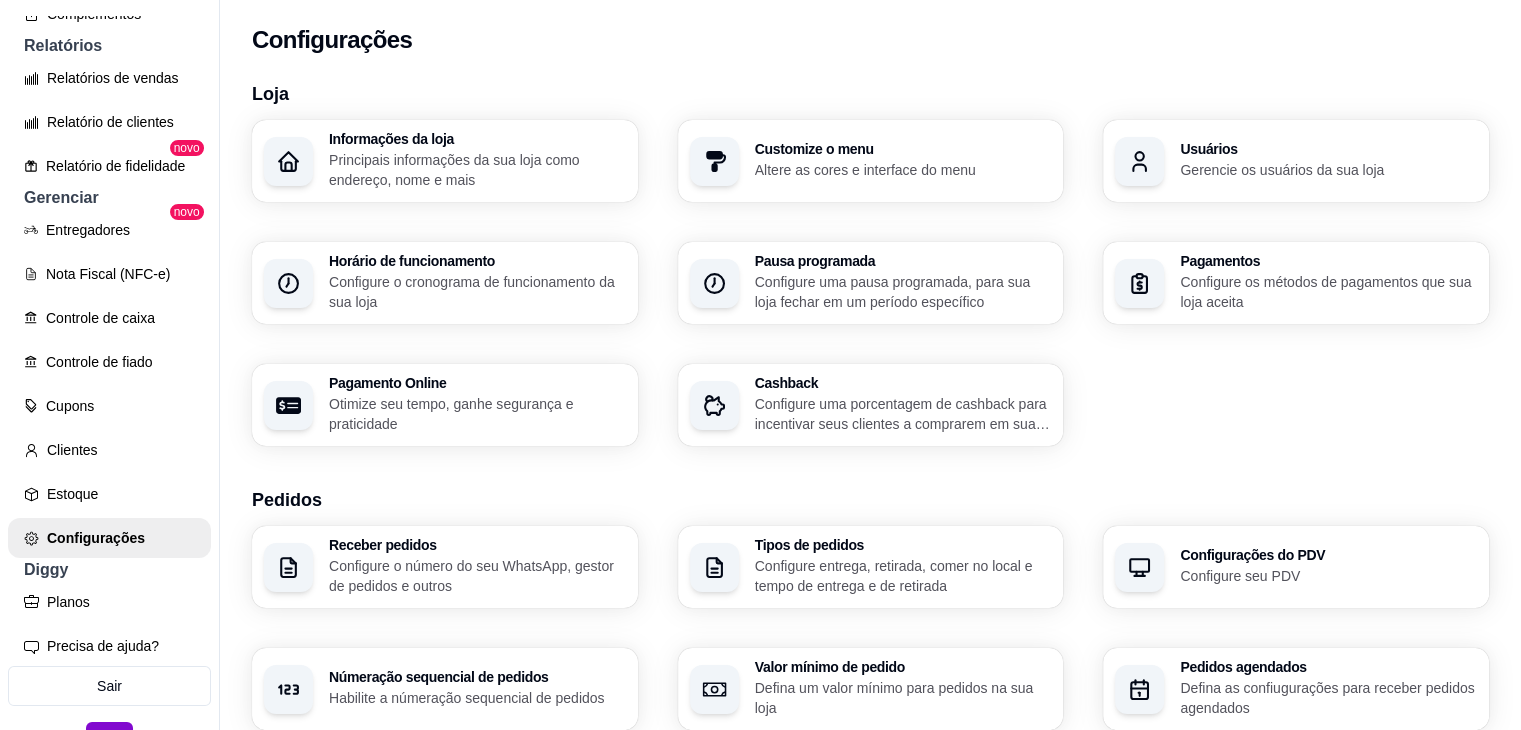 click on "Configure o cronograma de funcionamento da sua loja" at bounding box center (477, 292) 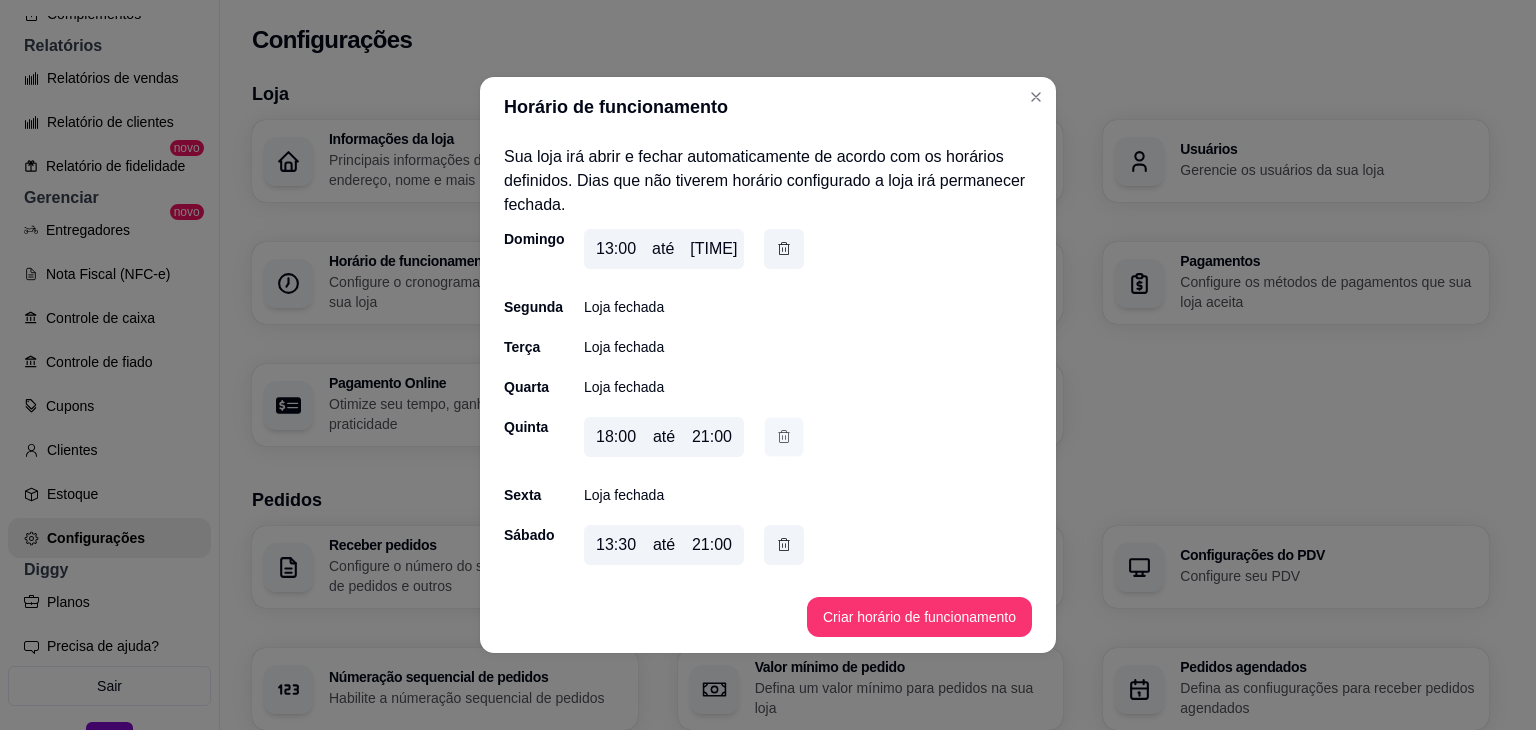 click 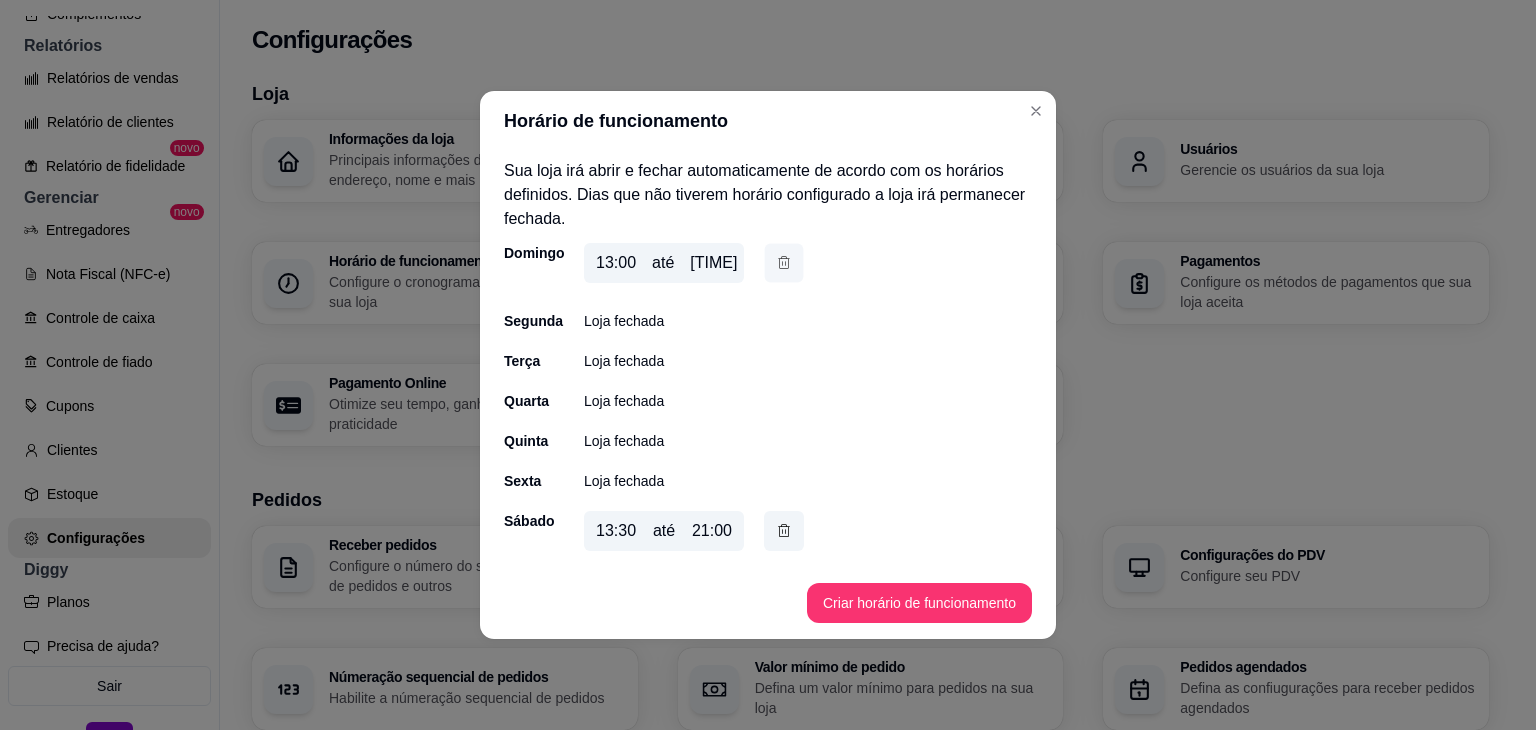 click at bounding box center (784, 263) 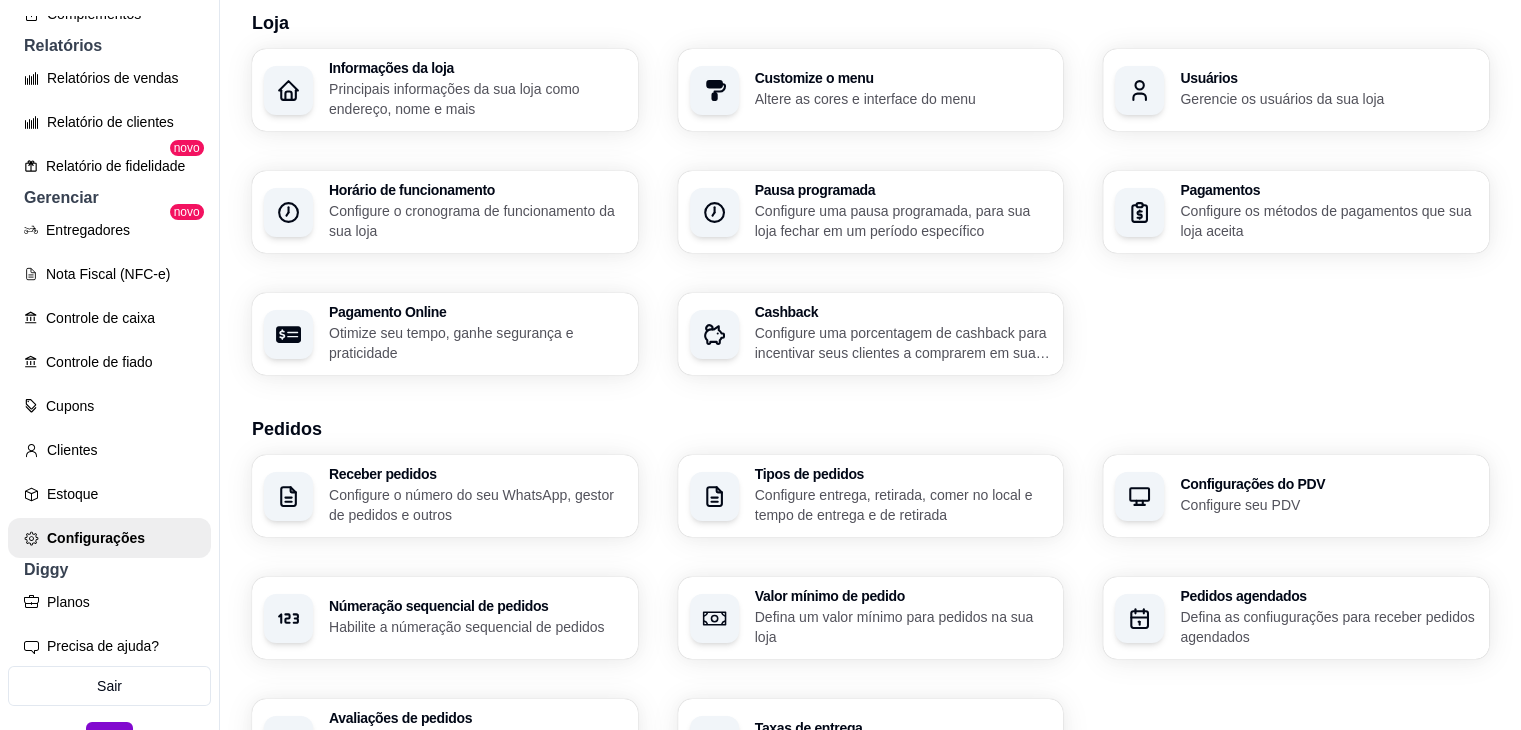 scroll, scrollTop: 0, scrollLeft: 0, axis: both 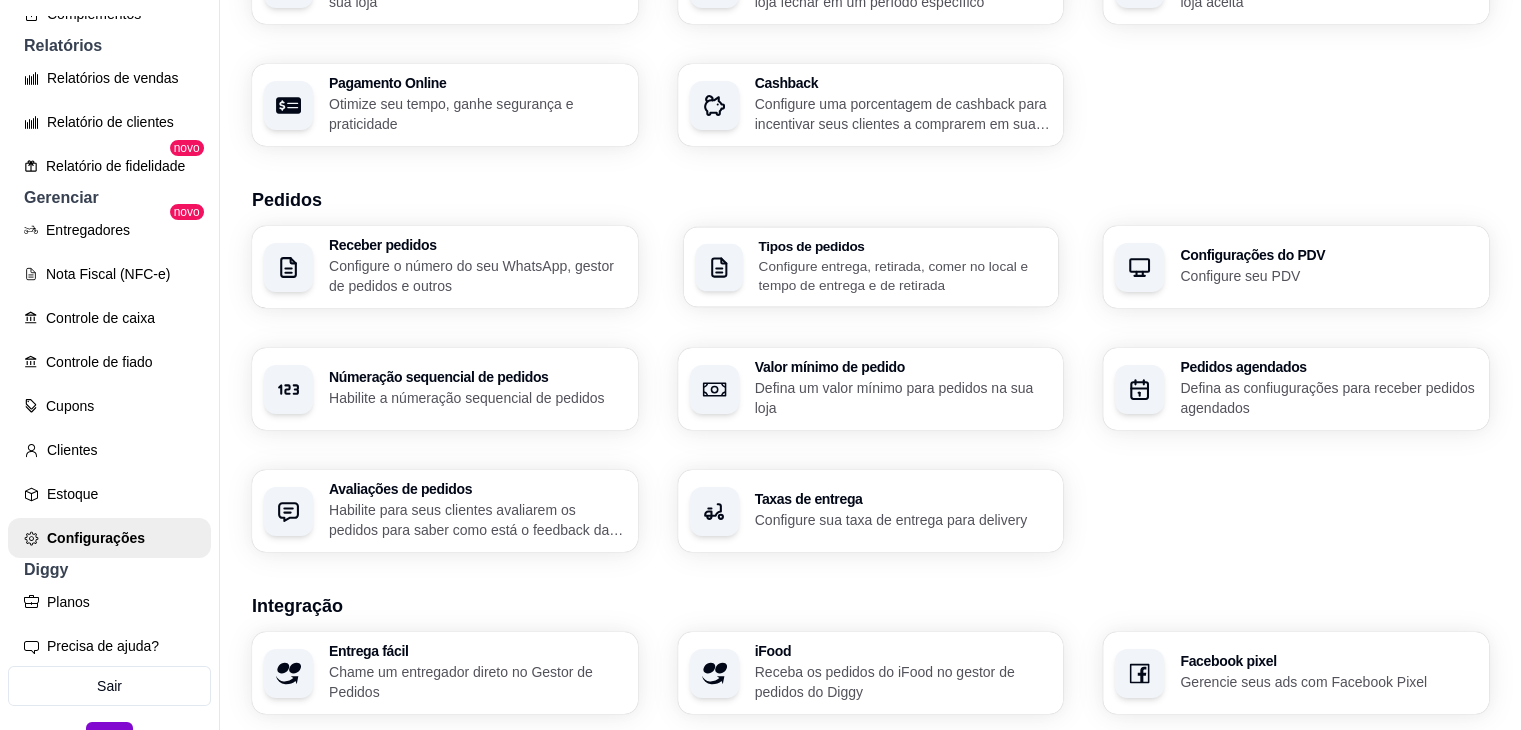 click on "Configure entrega, retirada, comer no local e tempo de entrega e de retirada" at bounding box center (902, 275) 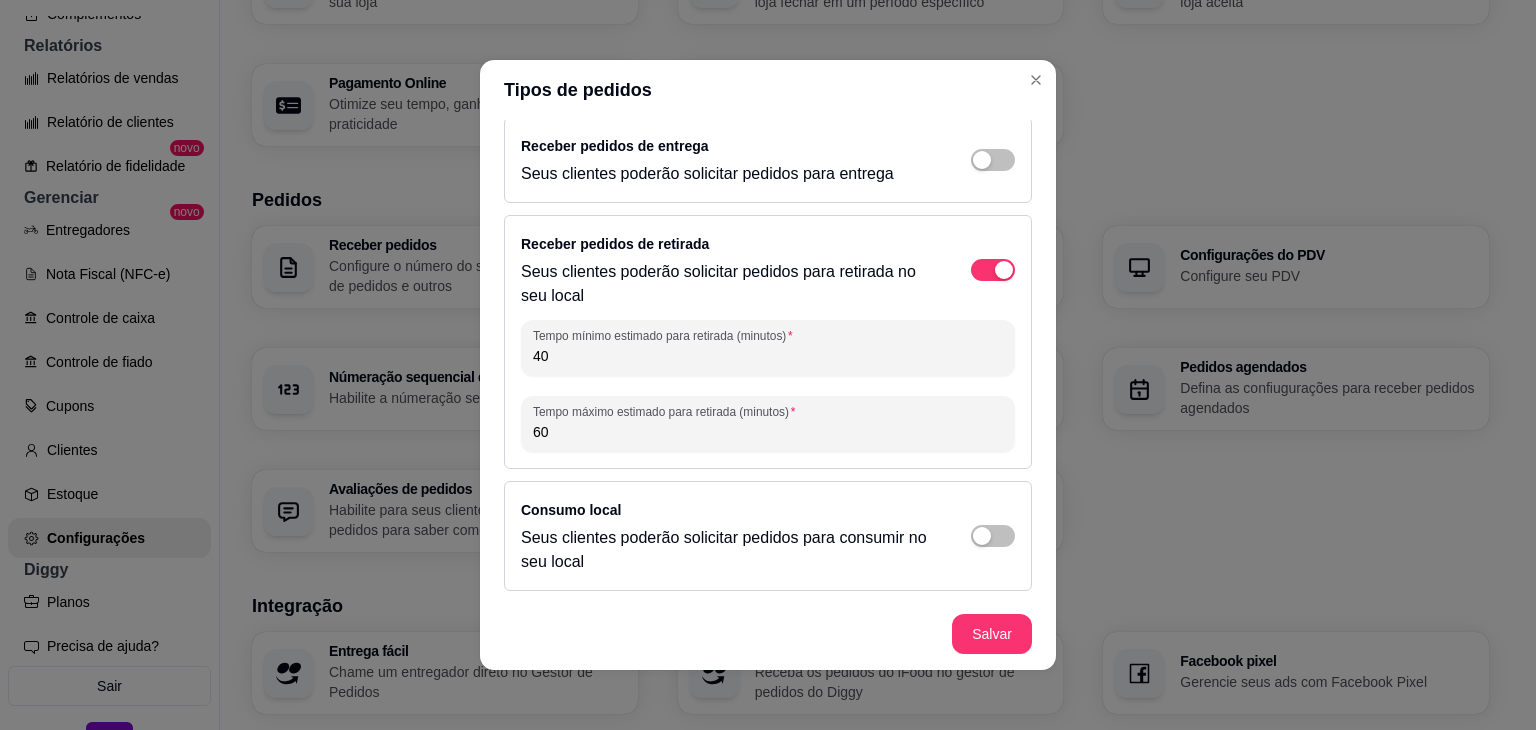 scroll, scrollTop: 0, scrollLeft: 0, axis: both 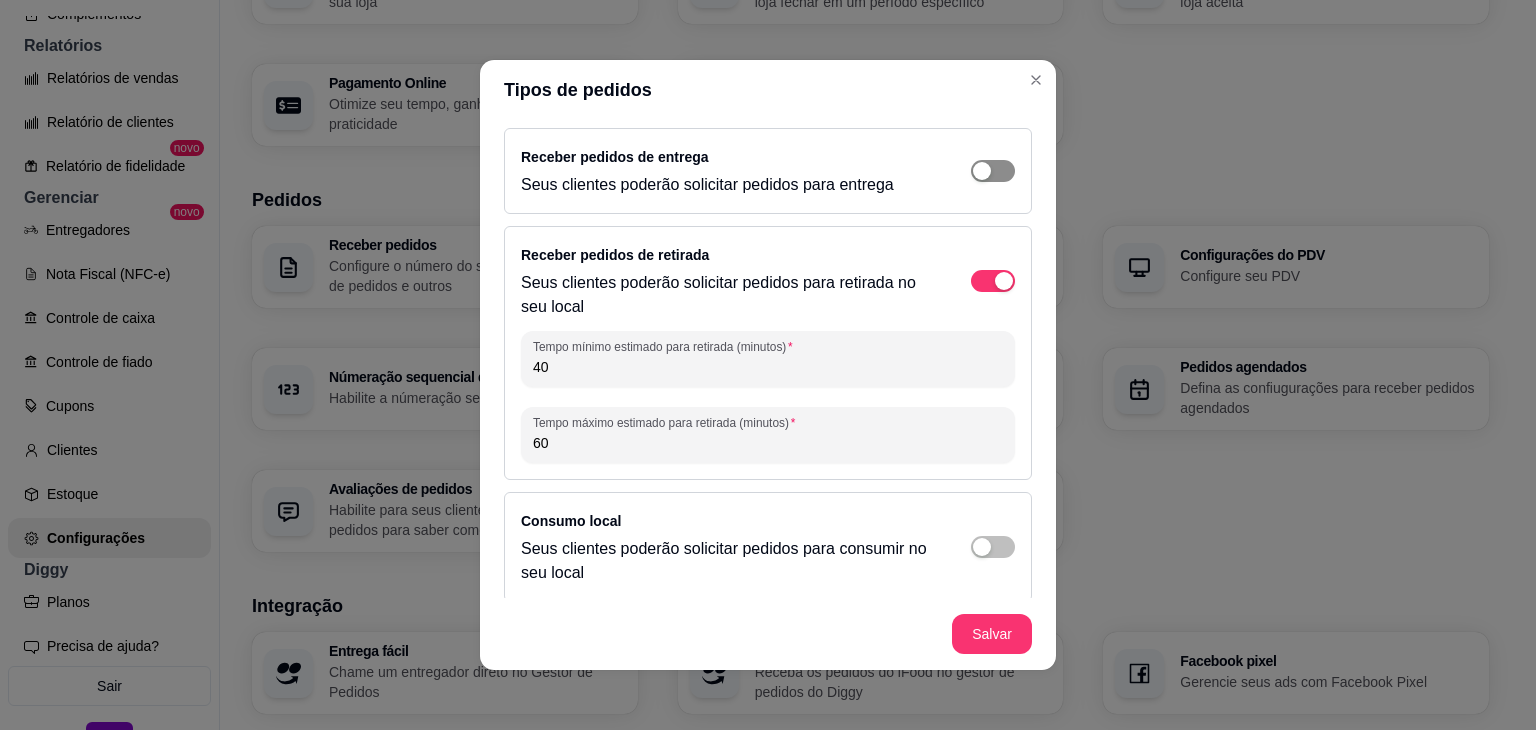 click at bounding box center [993, 171] 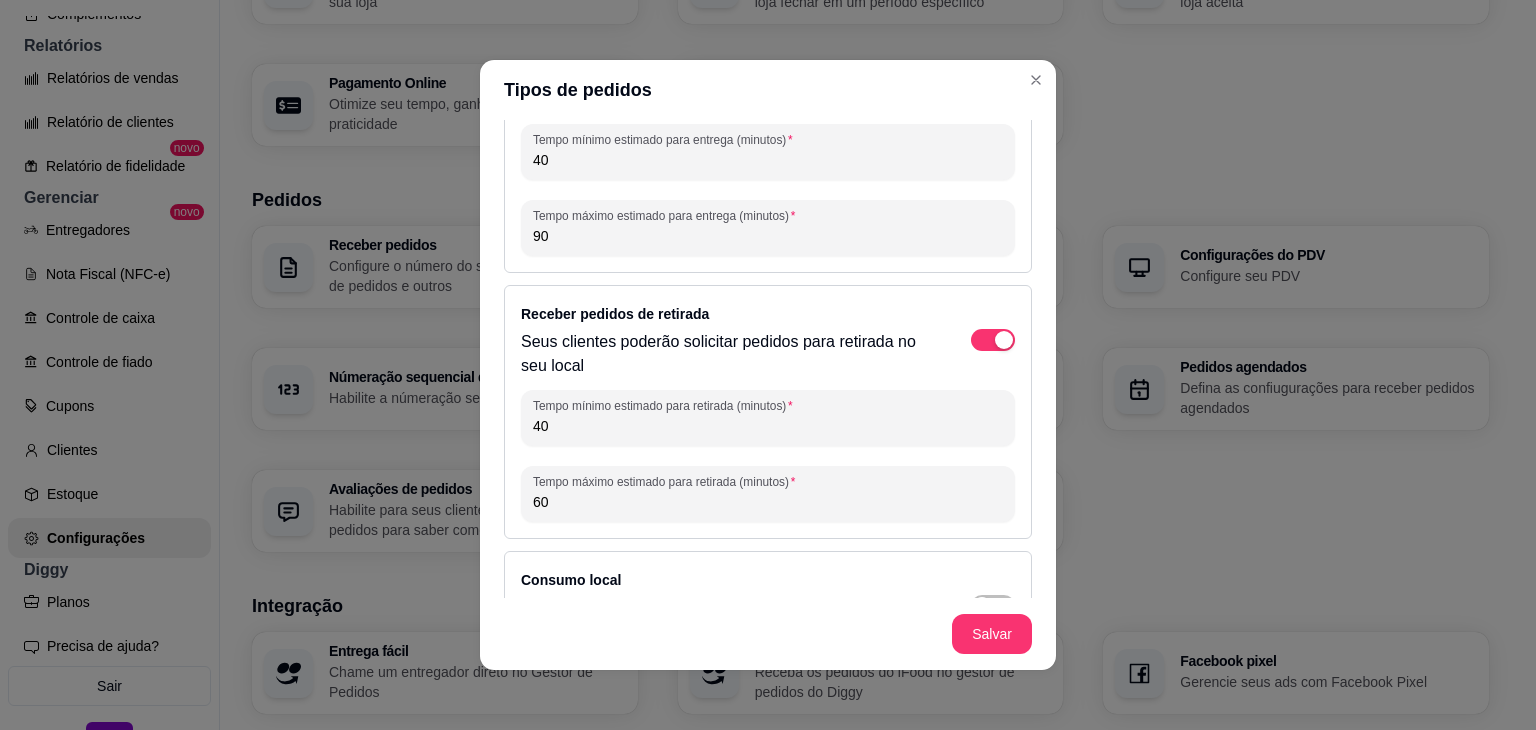 scroll, scrollTop: 155, scrollLeft: 0, axis: vertical 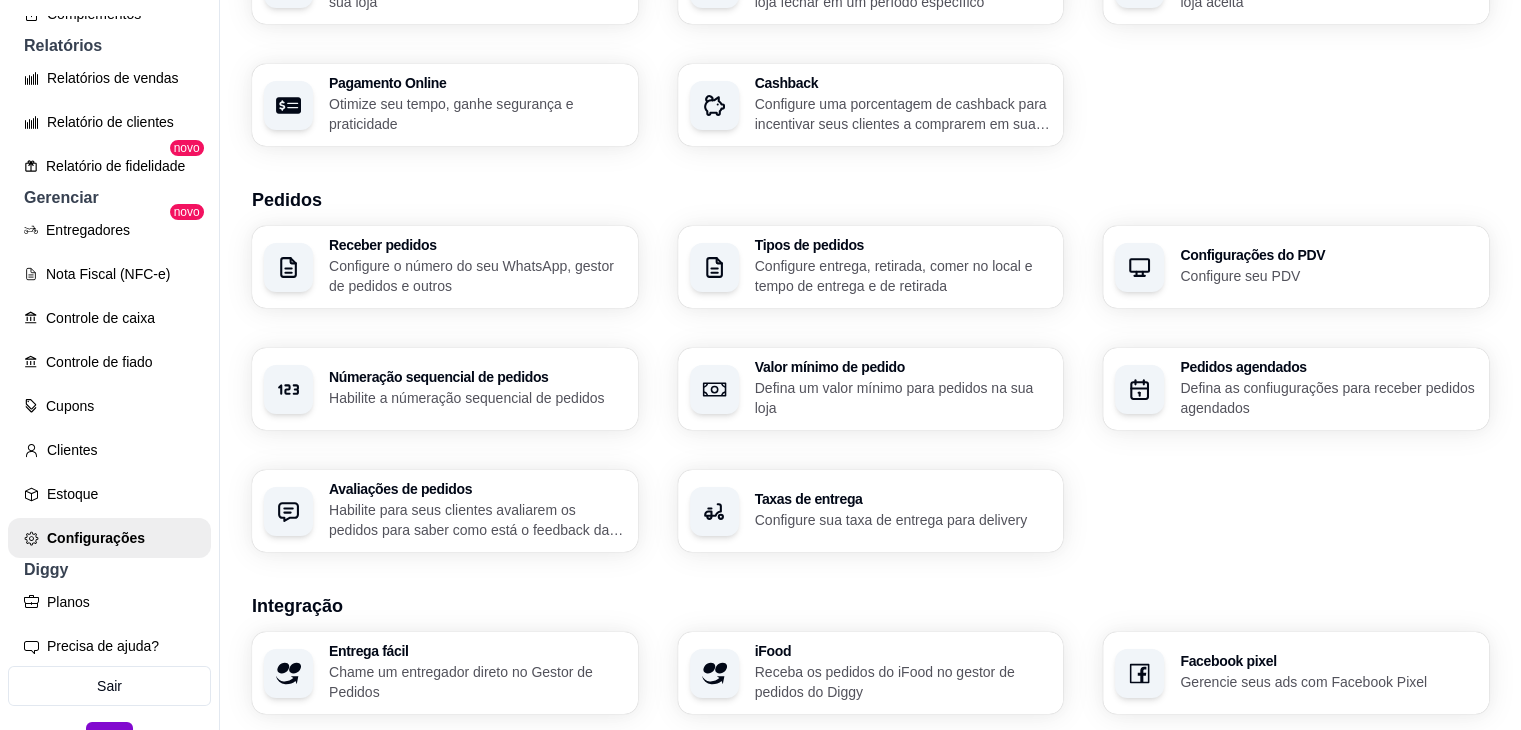 click on "Configure o número do seu WhatsApp, gestor de pedidos e outros" at bounding box center [477, 276] 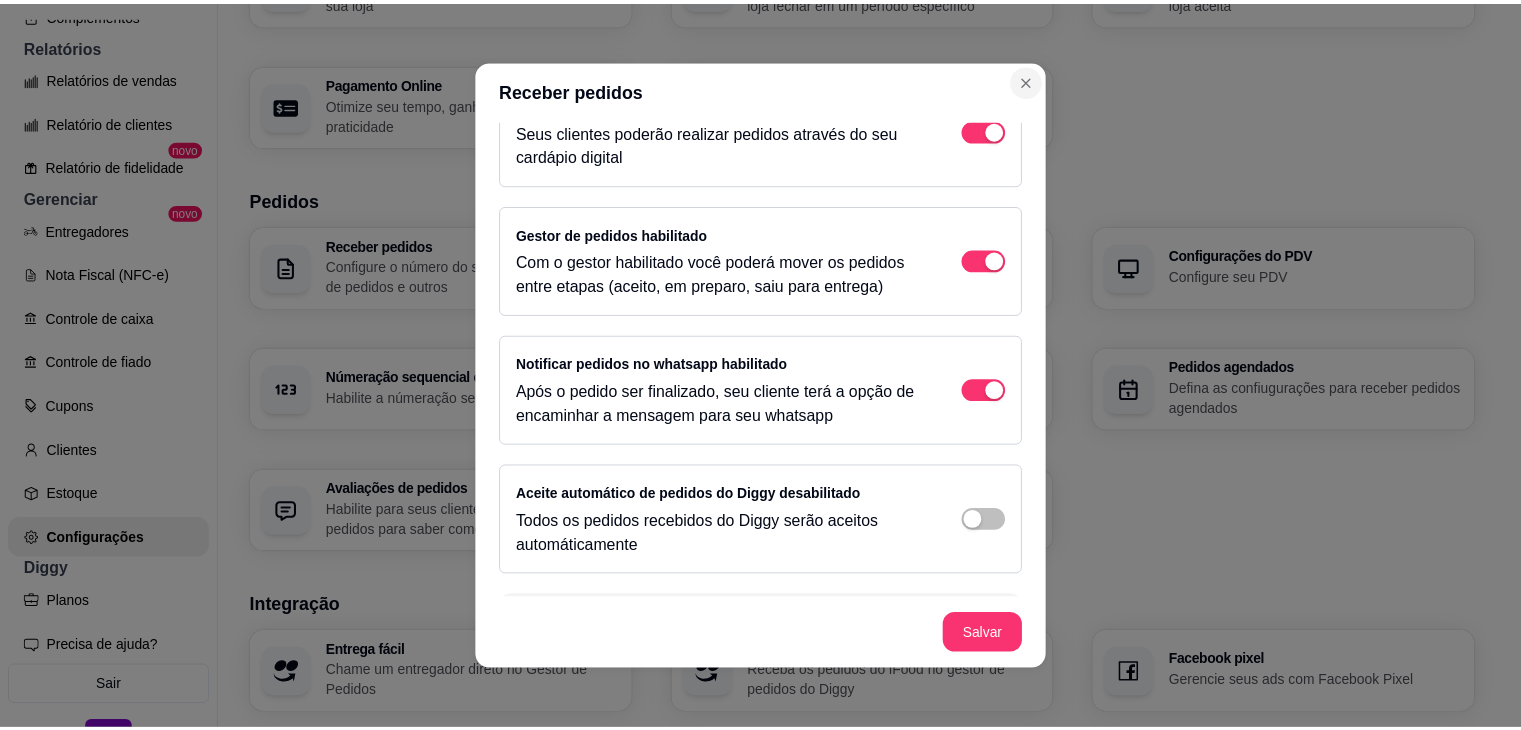 scroll, scrollTop: 0, scrollLeft: 0, axis: both 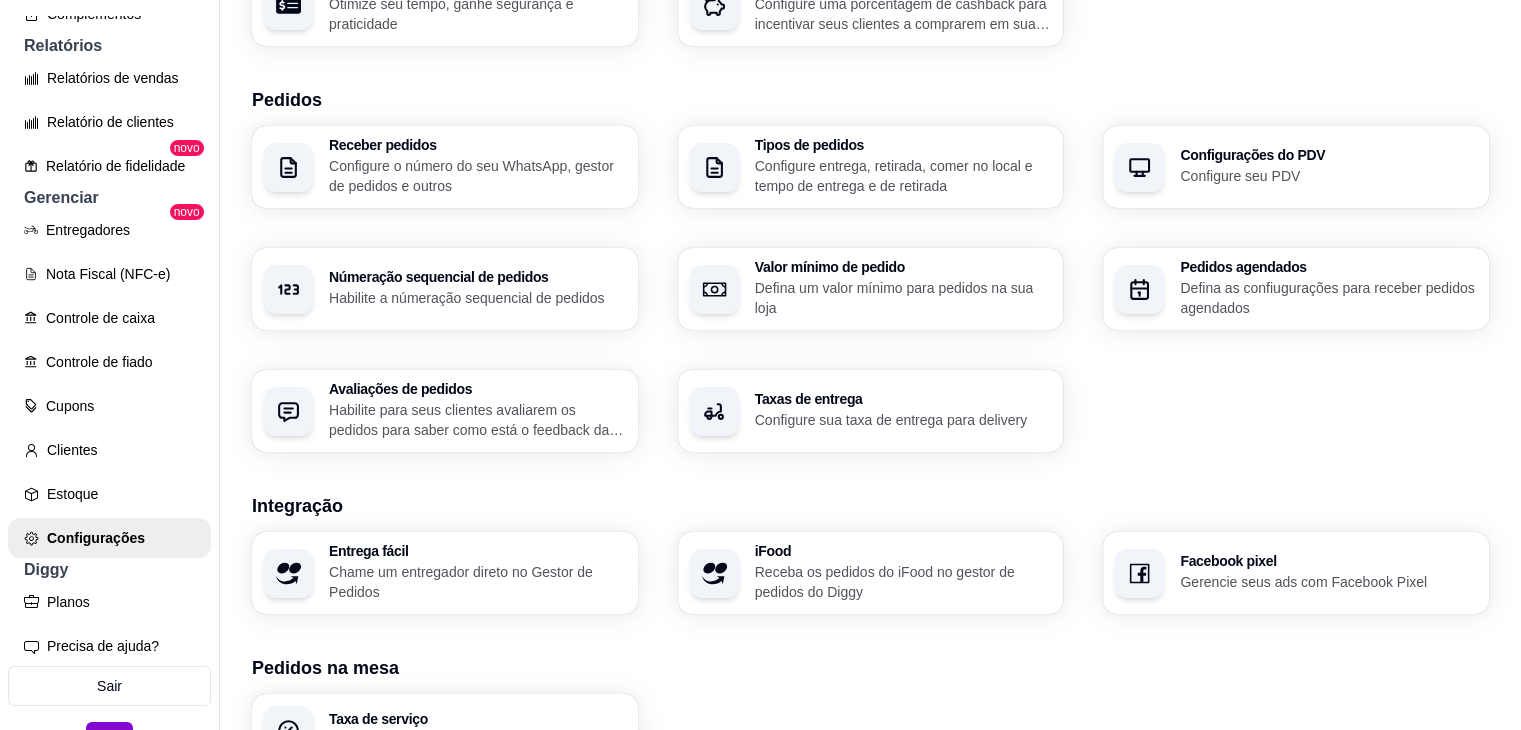 click on "Receber pedidos Configure o número do seu WhatsApp, gestor de pedidos e outros Tipos de pedidos Configure entrega, retirada, comer no local e tempo de entrega e de retirada Configurações do PDV Configure seu PDV Númeração sequencial de pedidos Habilite a númeração sequencial de pedidos Valor mínimo de pedido Defina um valor mínimo para pedidos na sua loja Pedidos agendados Defina as confiugurações para receber pedidos agendados Avaliações de pedidos Habilite para seus clientes avaliarem os pedidos para saber como está o feedback da sua loja Taxas de entrega Configure sua taxa de entrega para delivery" at bounding box center [870, 289] 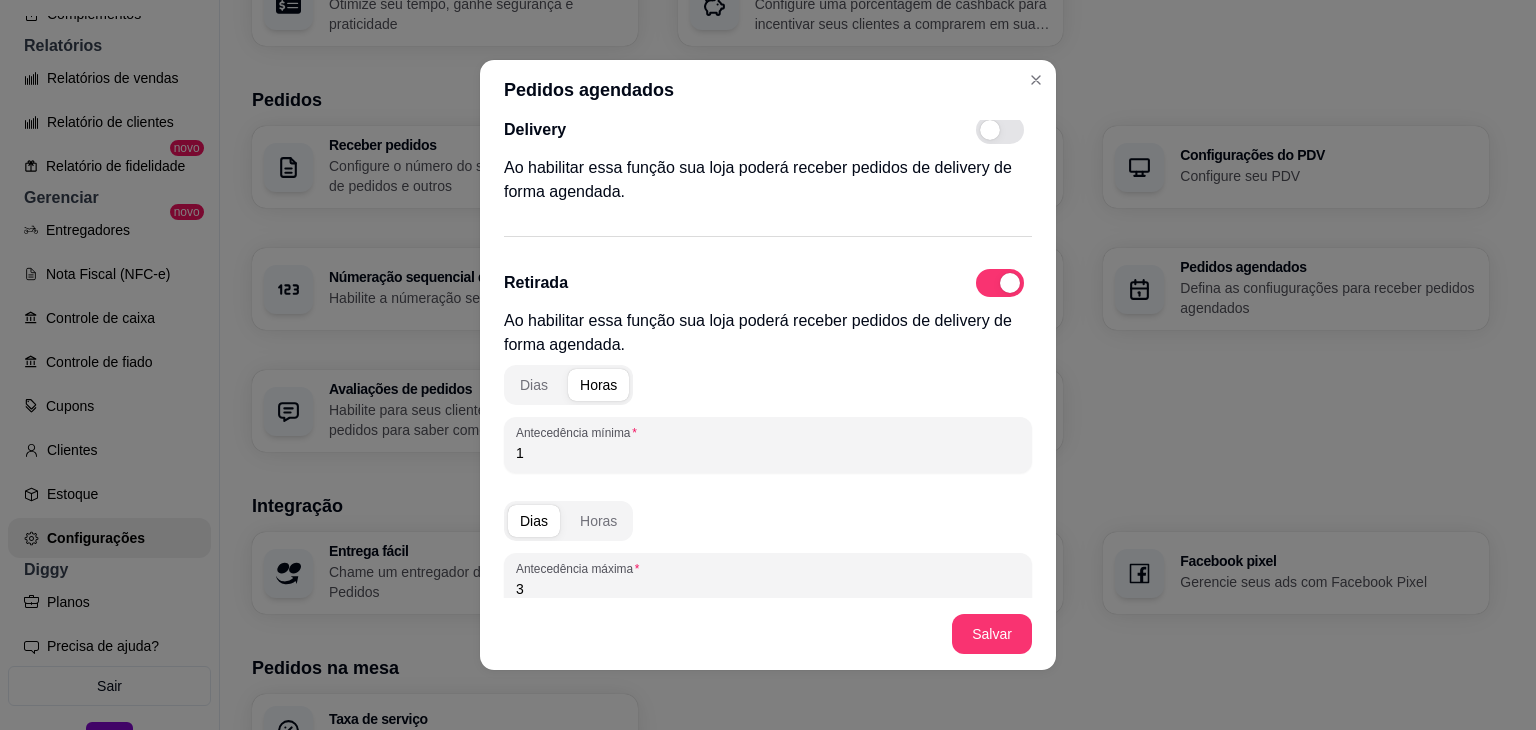 scroll, scrollTop: 0, scrollLeft: 0, axis: both 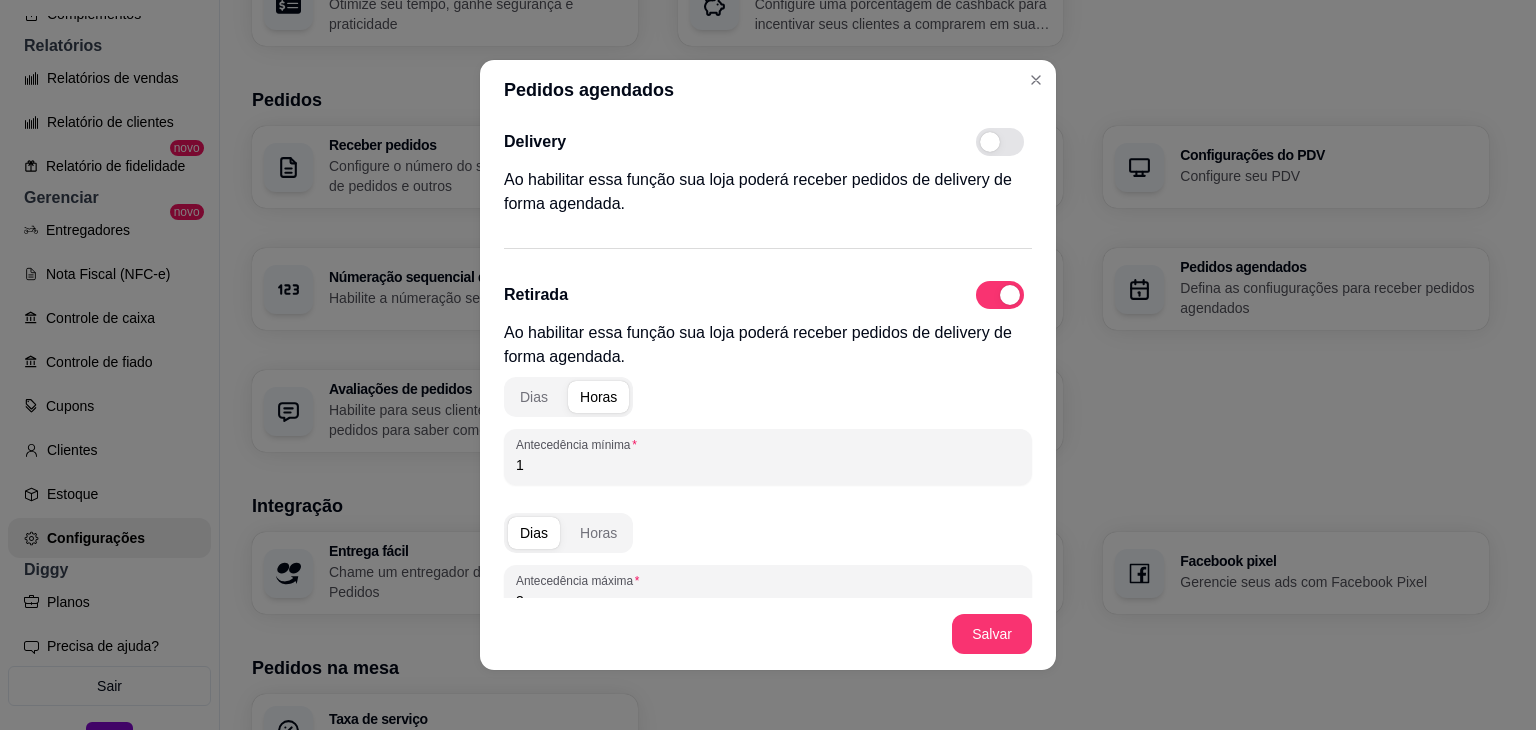 click at bounding box center [990, 142] 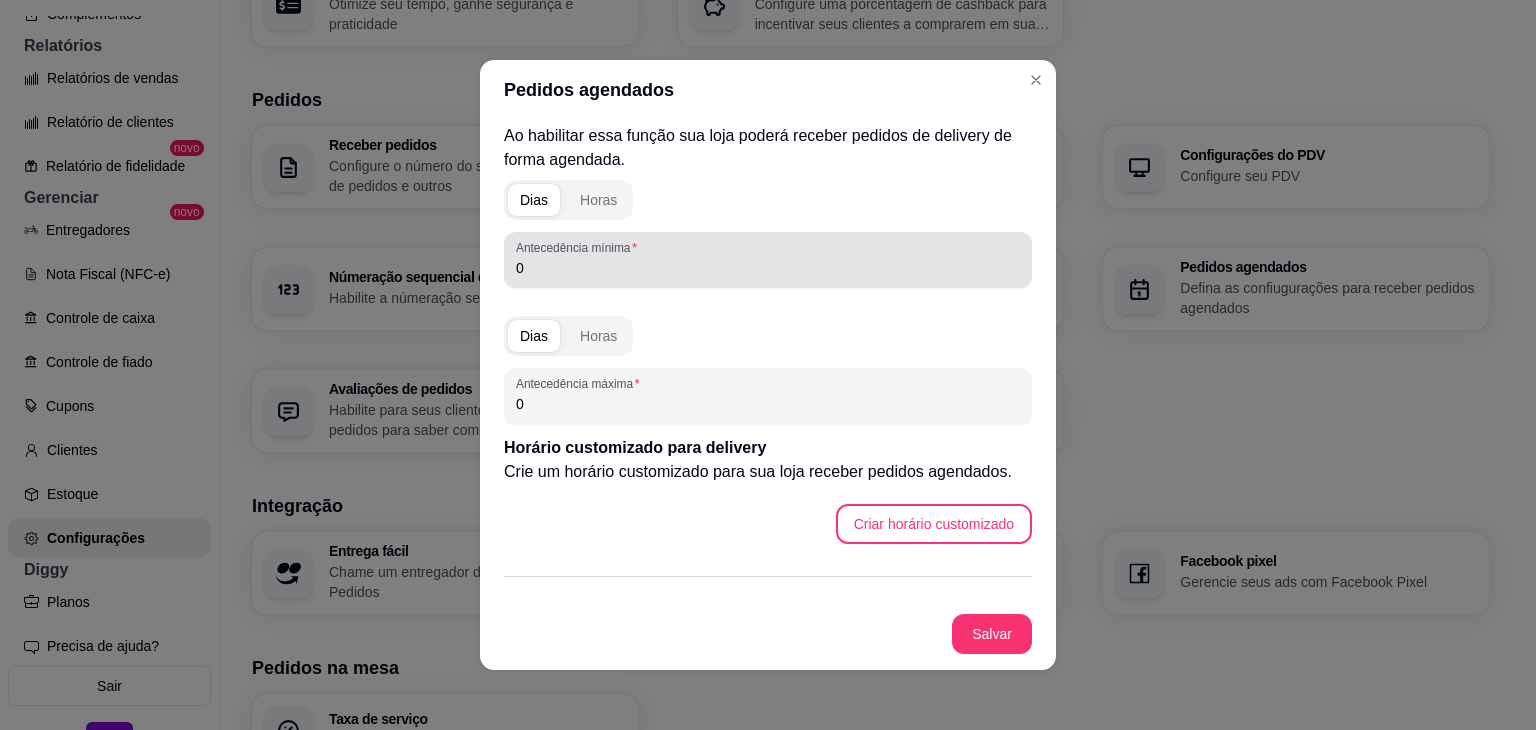 scroll, scrollTop: 0, scrollLeft: 0, axis: both 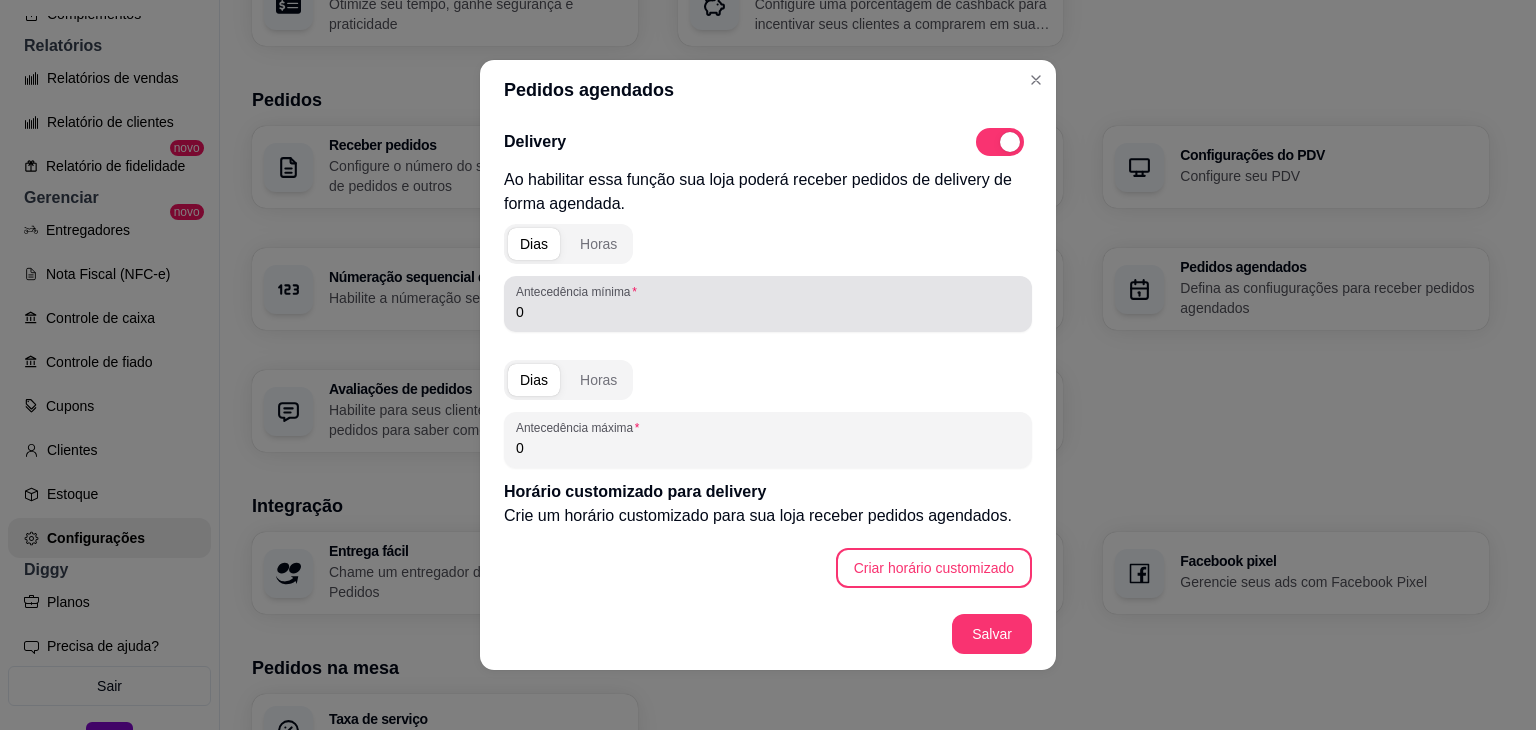 click on "0" at bounding box center [768, 312] 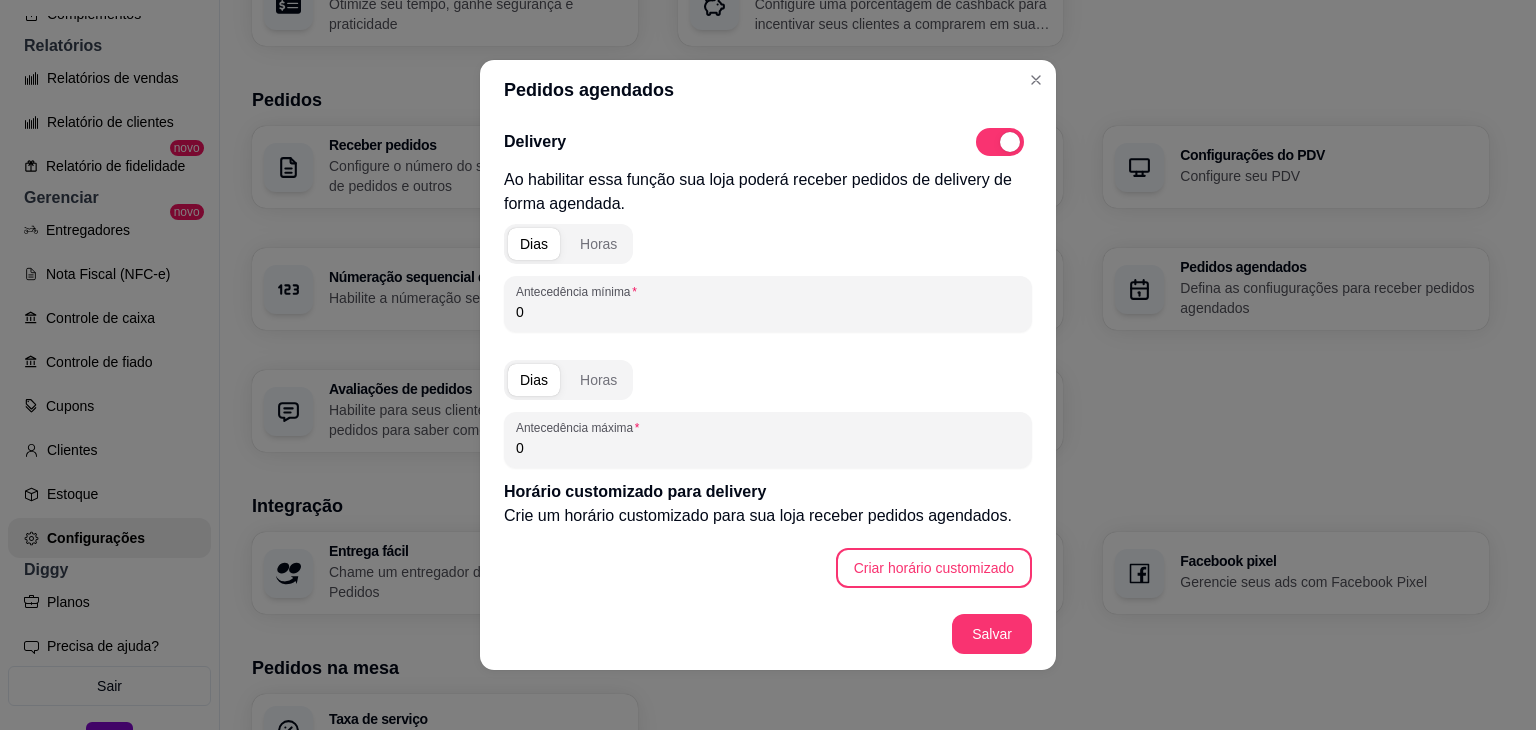 click on "0" at bounding box center (768, 312) 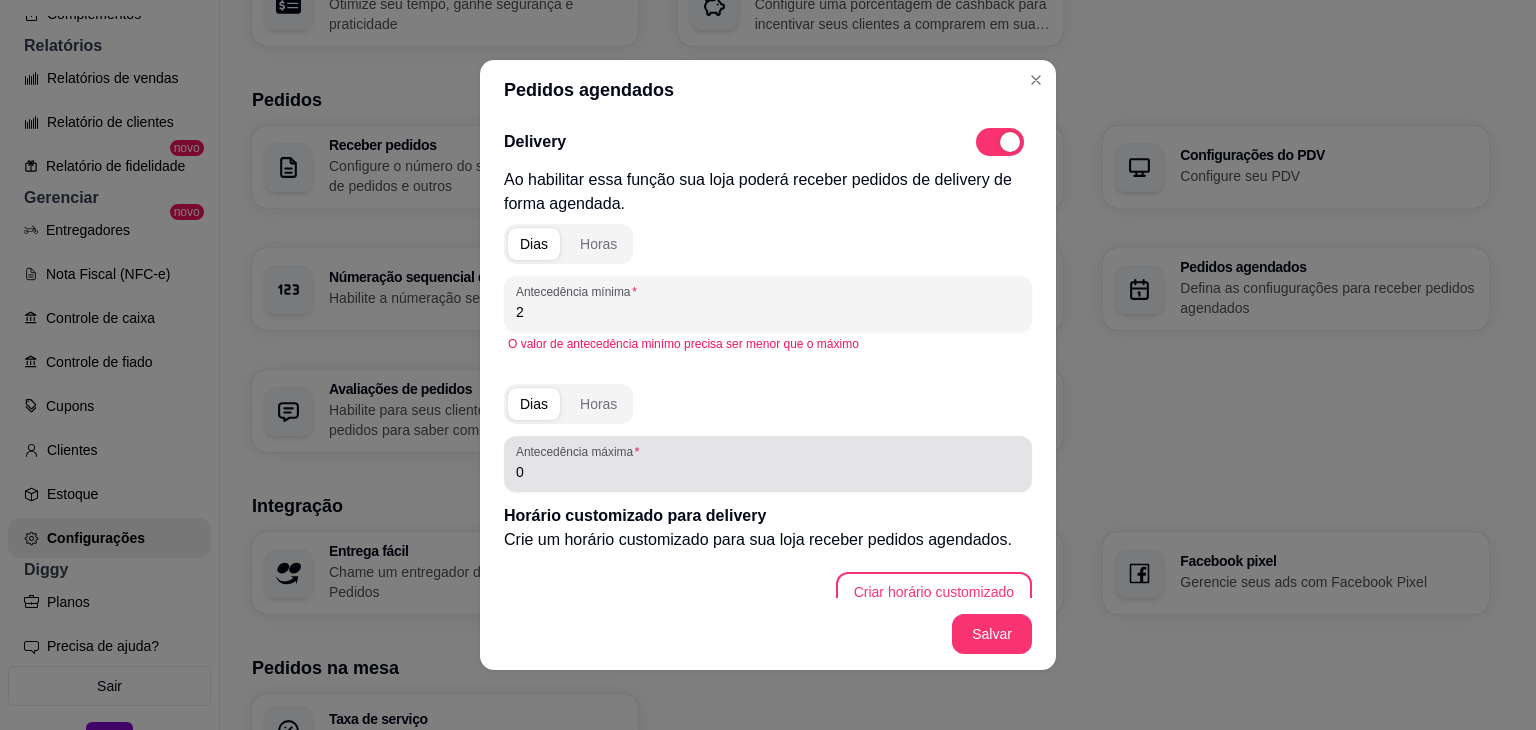 type on "2" 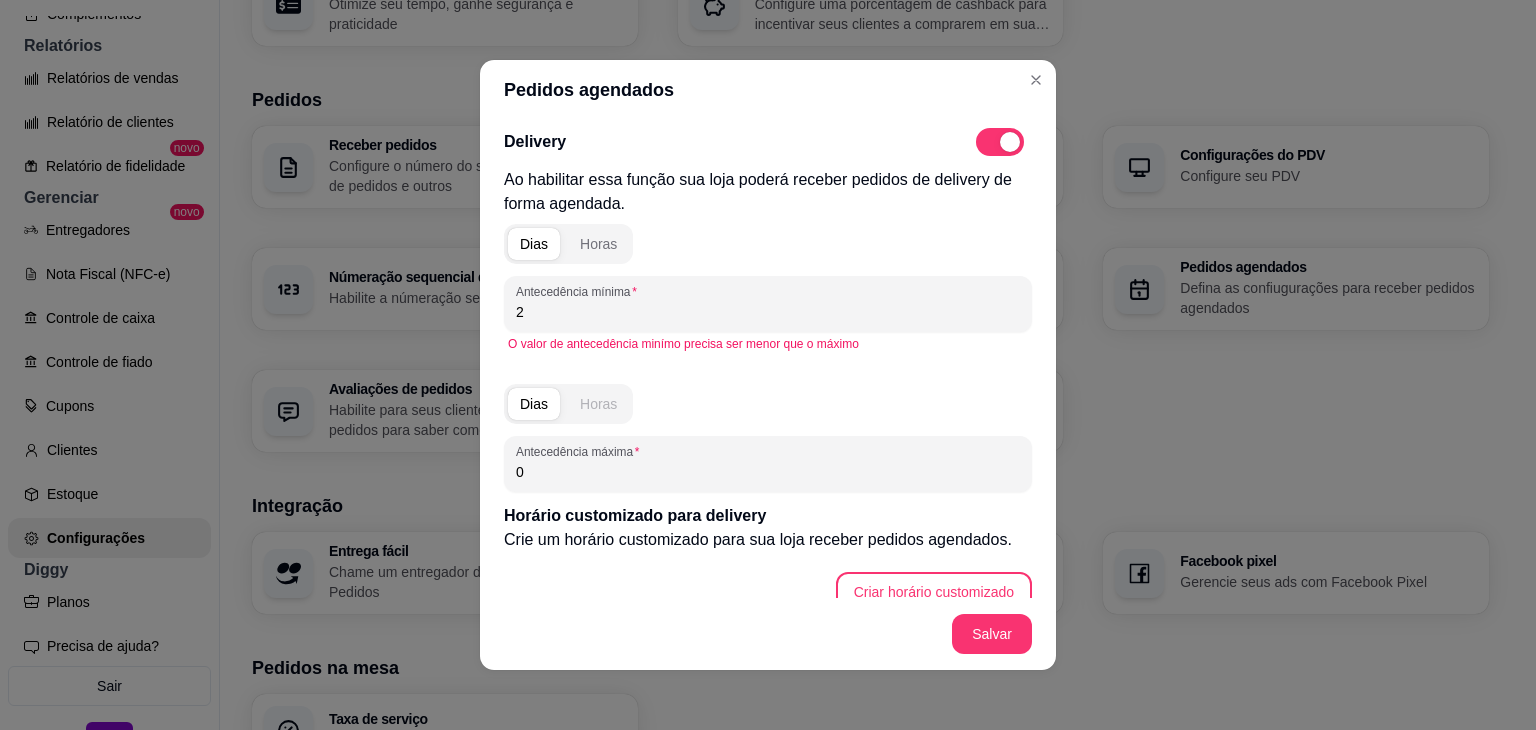 click on "Horas" at bounding box center [598, 404] 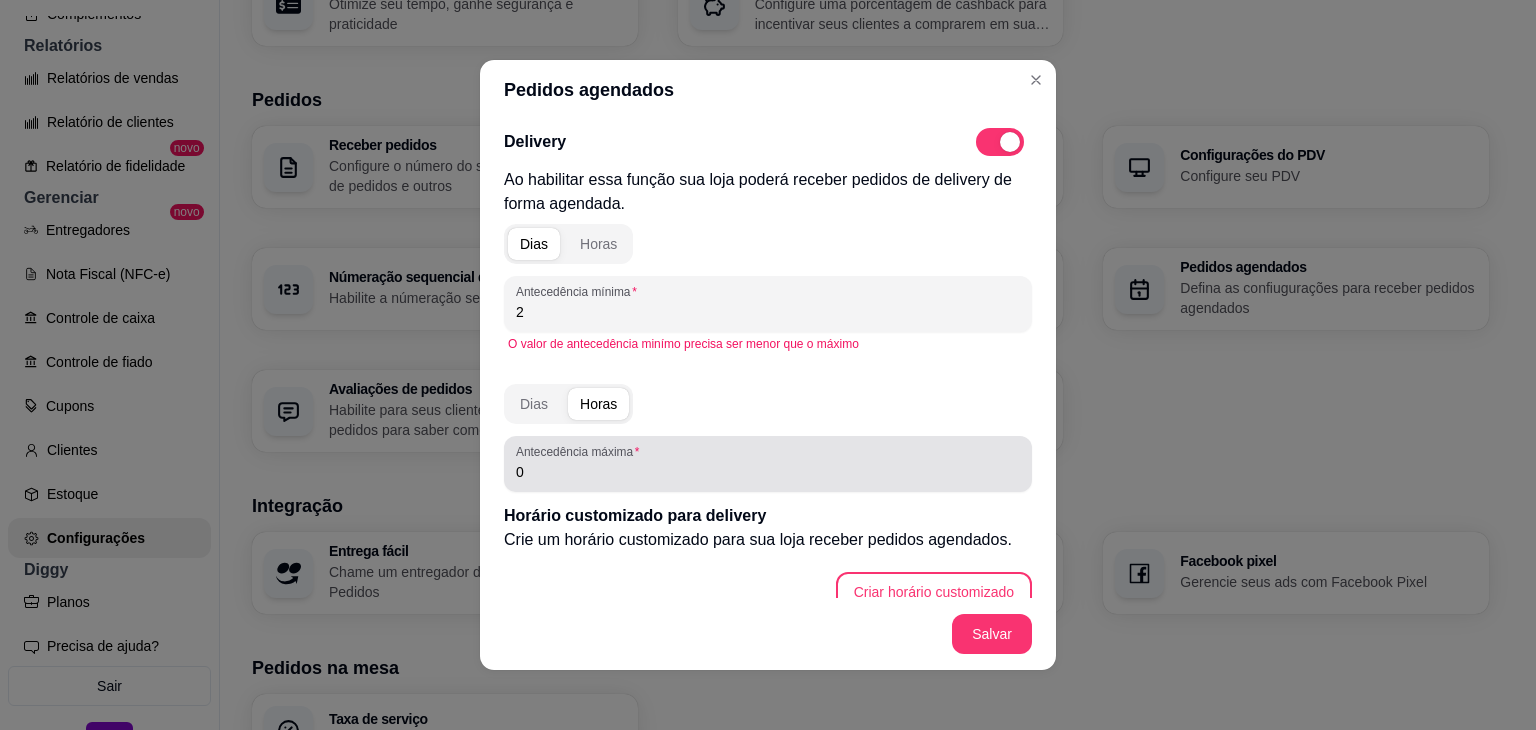 click on "0" at bounding box center (768, 472) 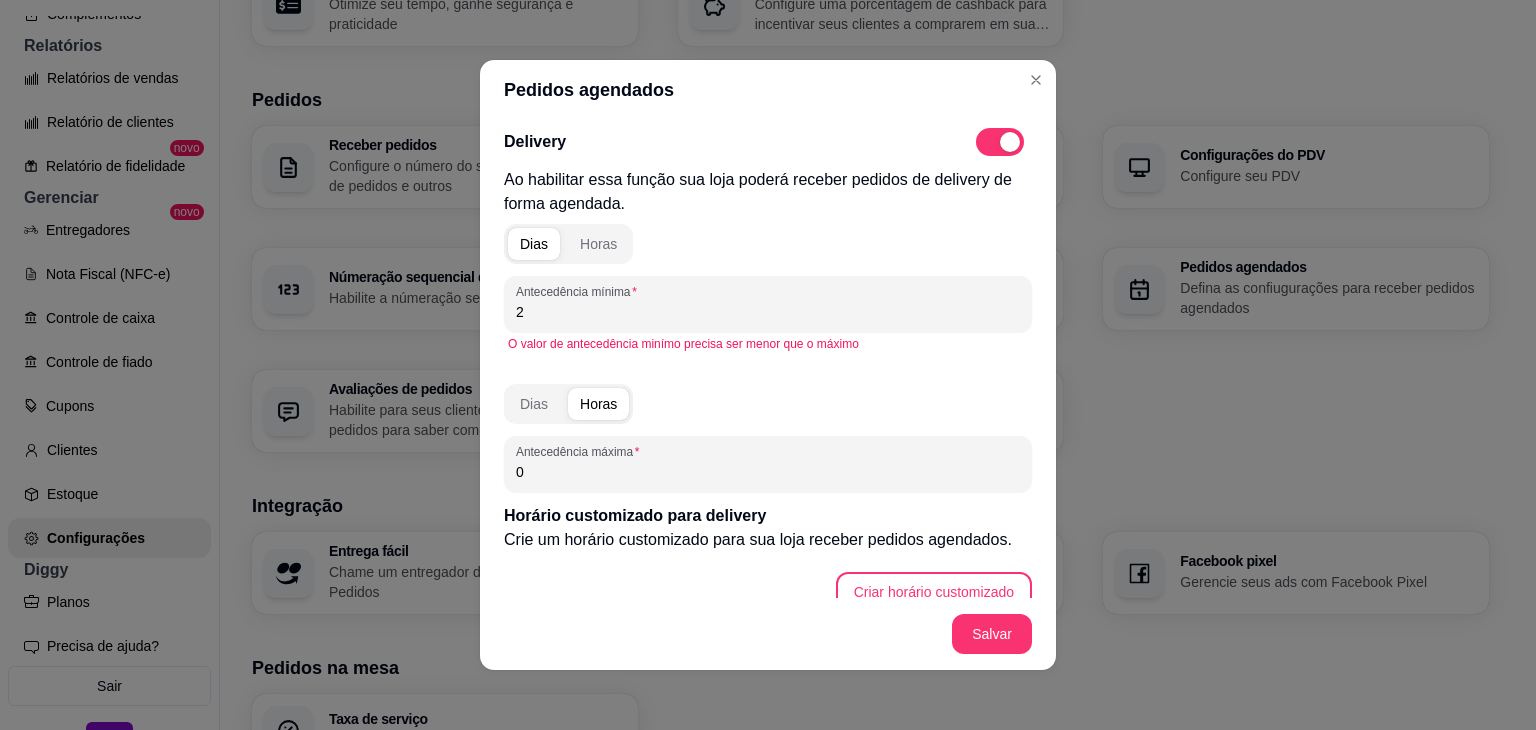 click on "0" at bounding box center [768, 472] 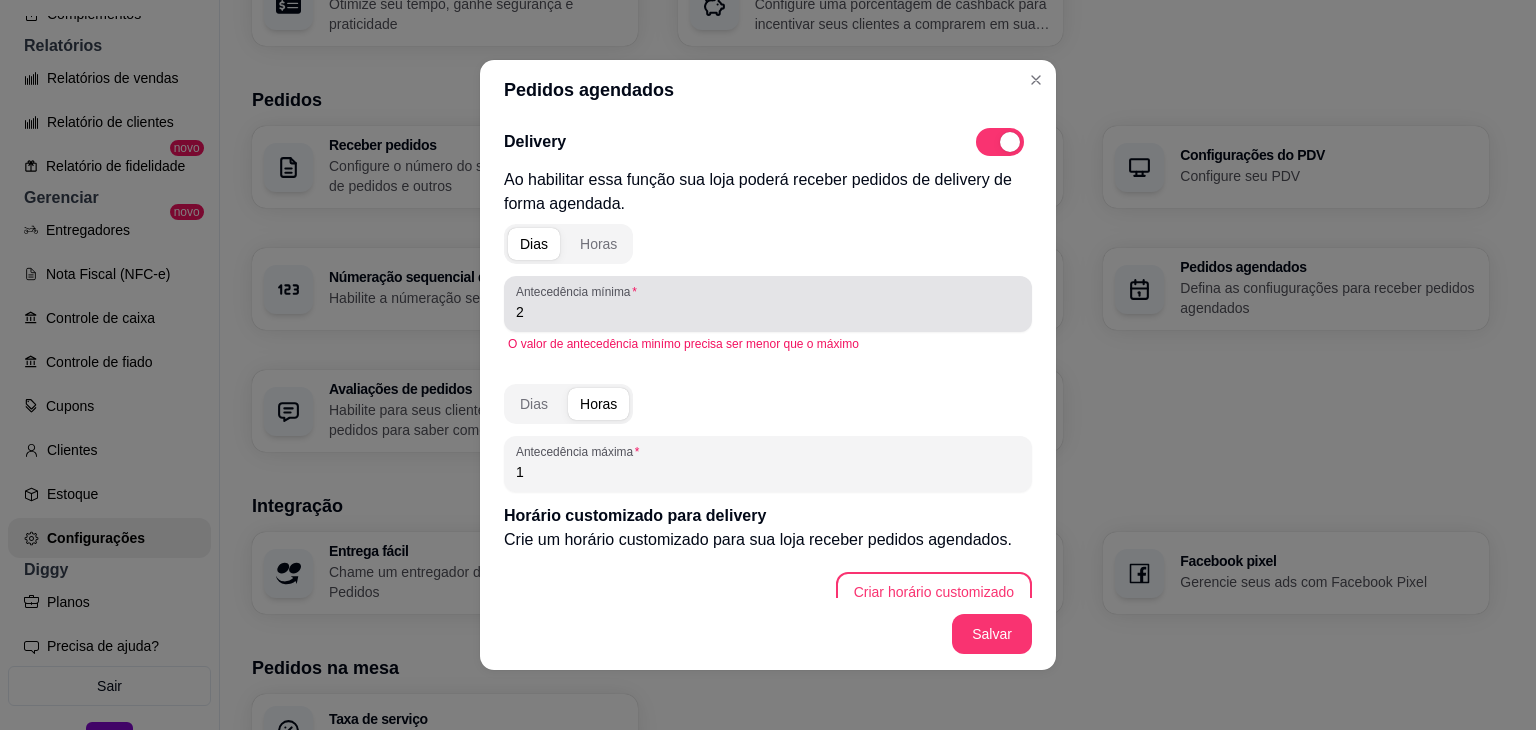 type on "1" 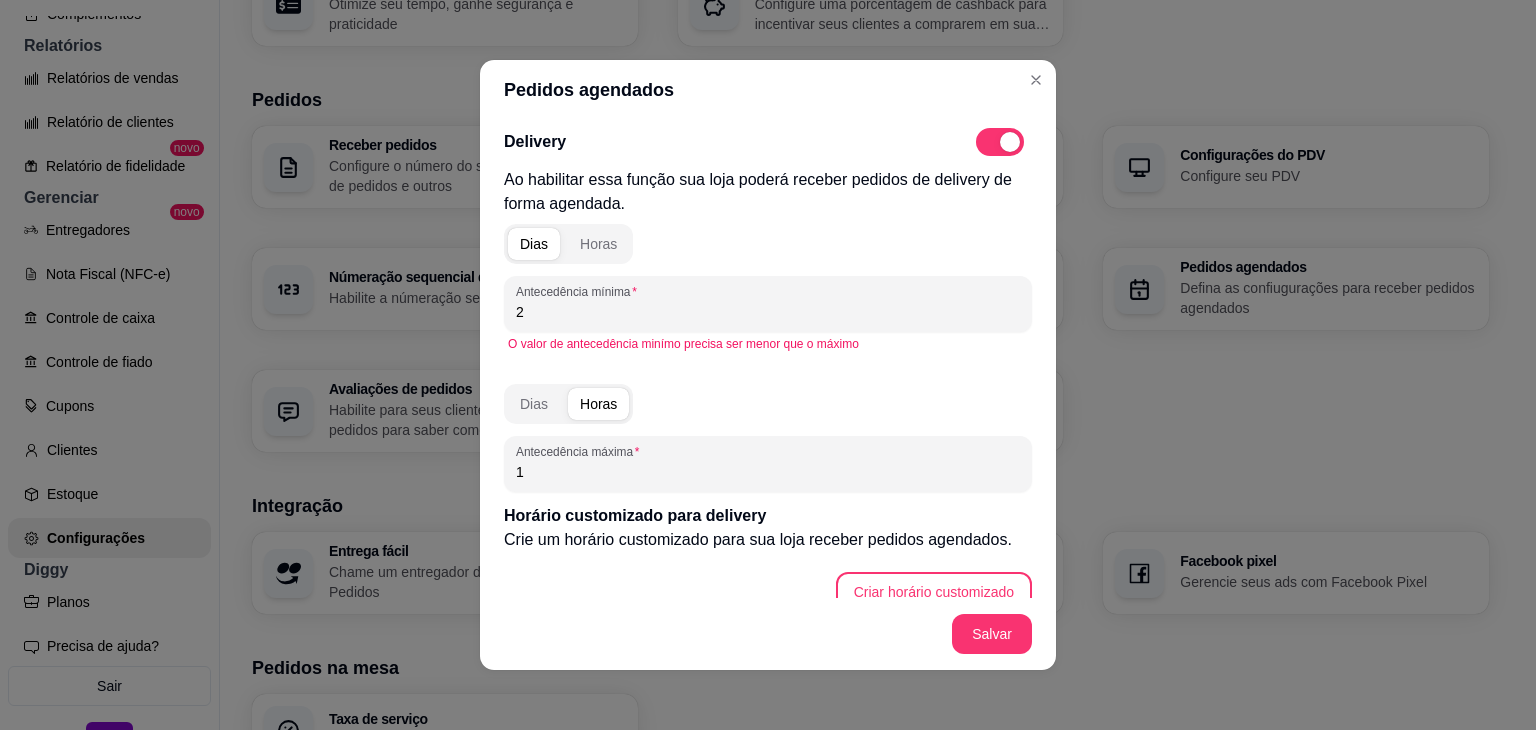 click on "Dias Horas Antecedência mínima [NUMBER] O valor de antecedência minímo precisa ser menor que o máximo Dias Horas Antecedência máxima [NUMBER]" at bounding box center [768, 354] 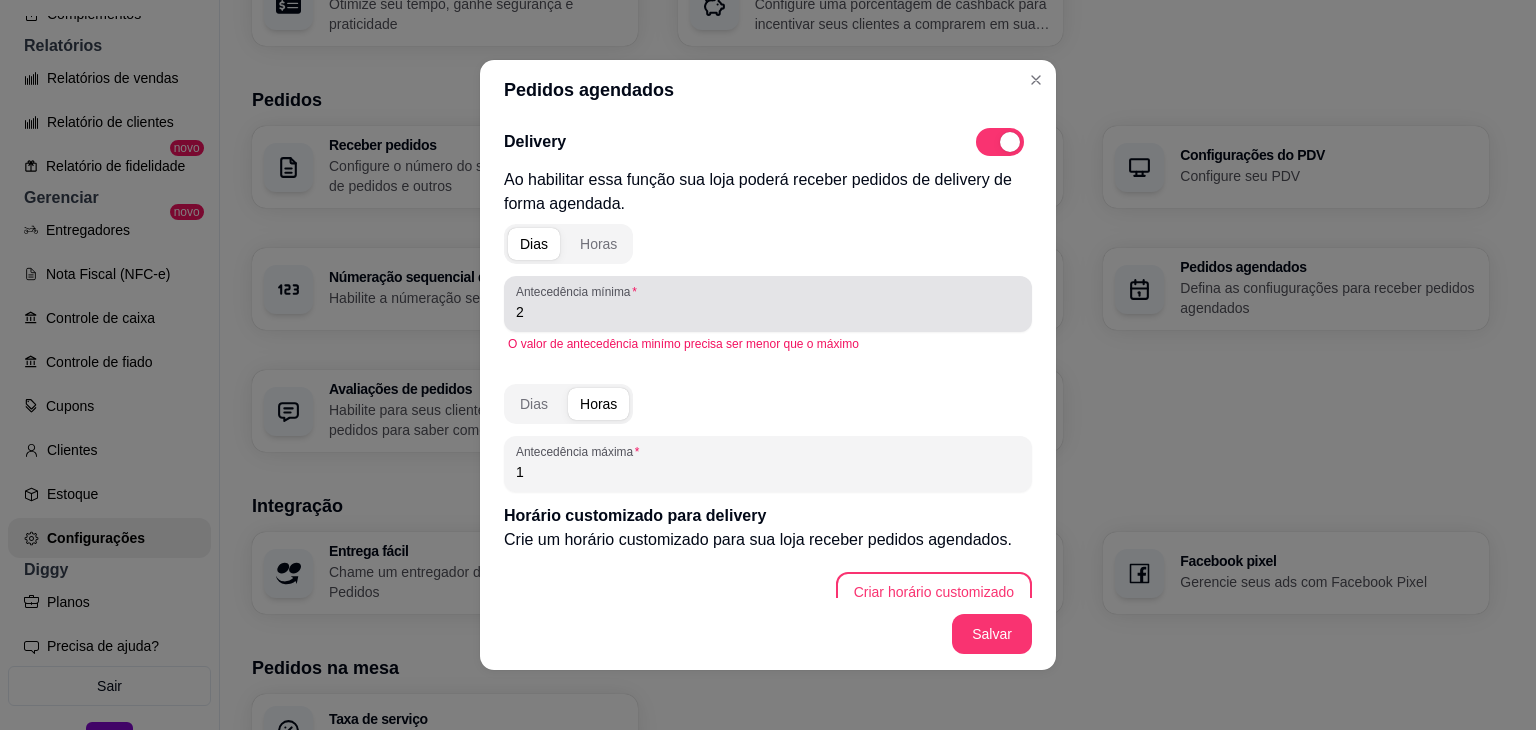 click on "2" at bounding box center [768, 312] 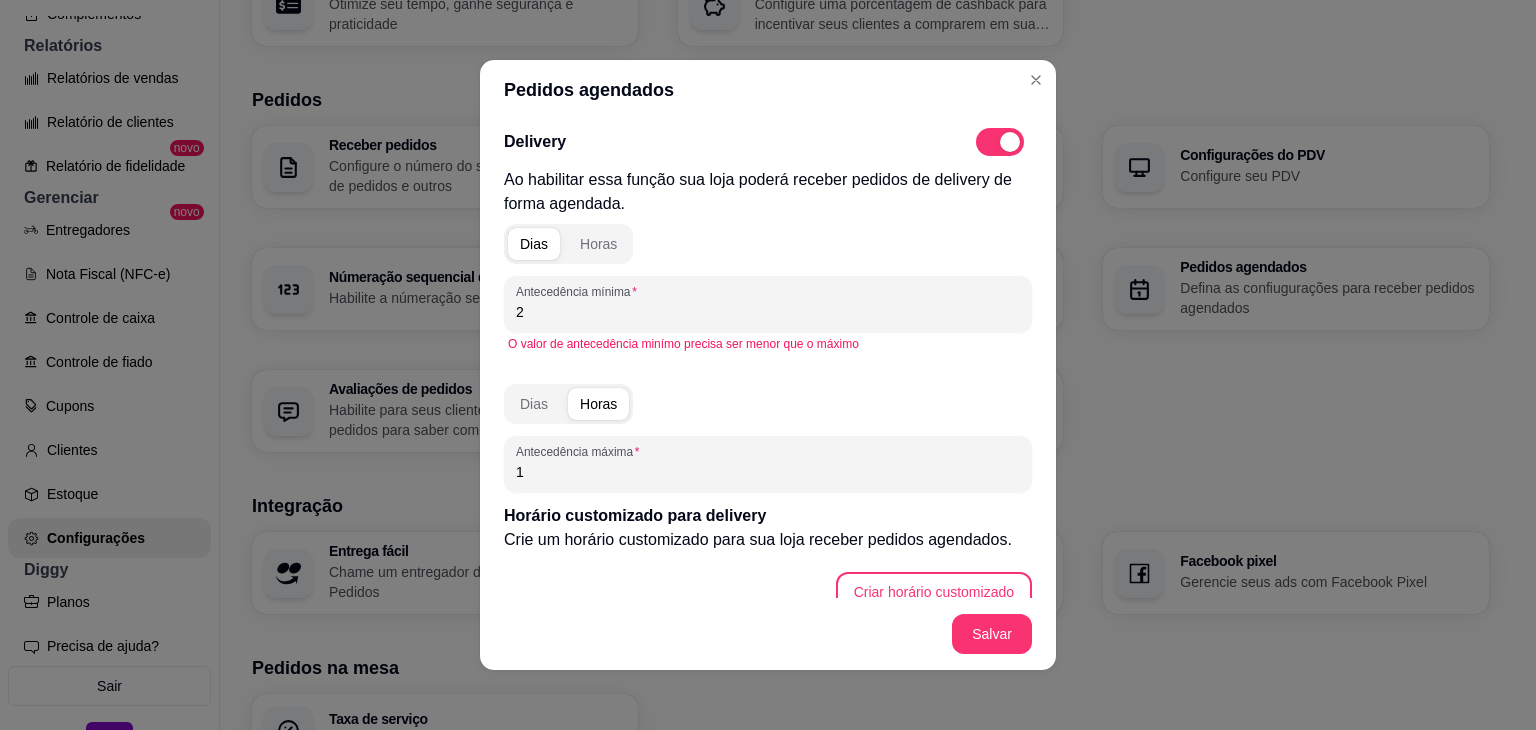 click on "2" at bounding box center [768, 312] 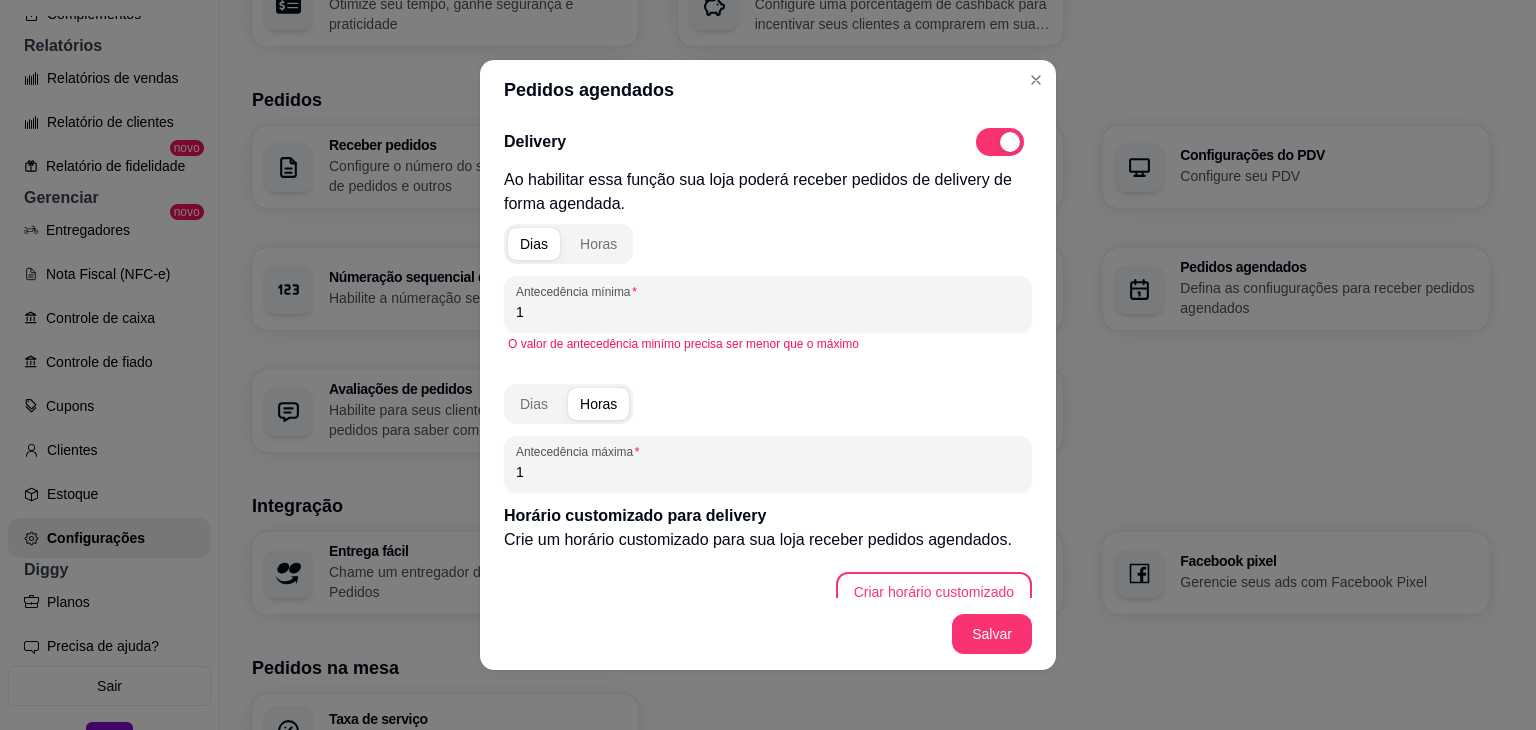 type on "1" 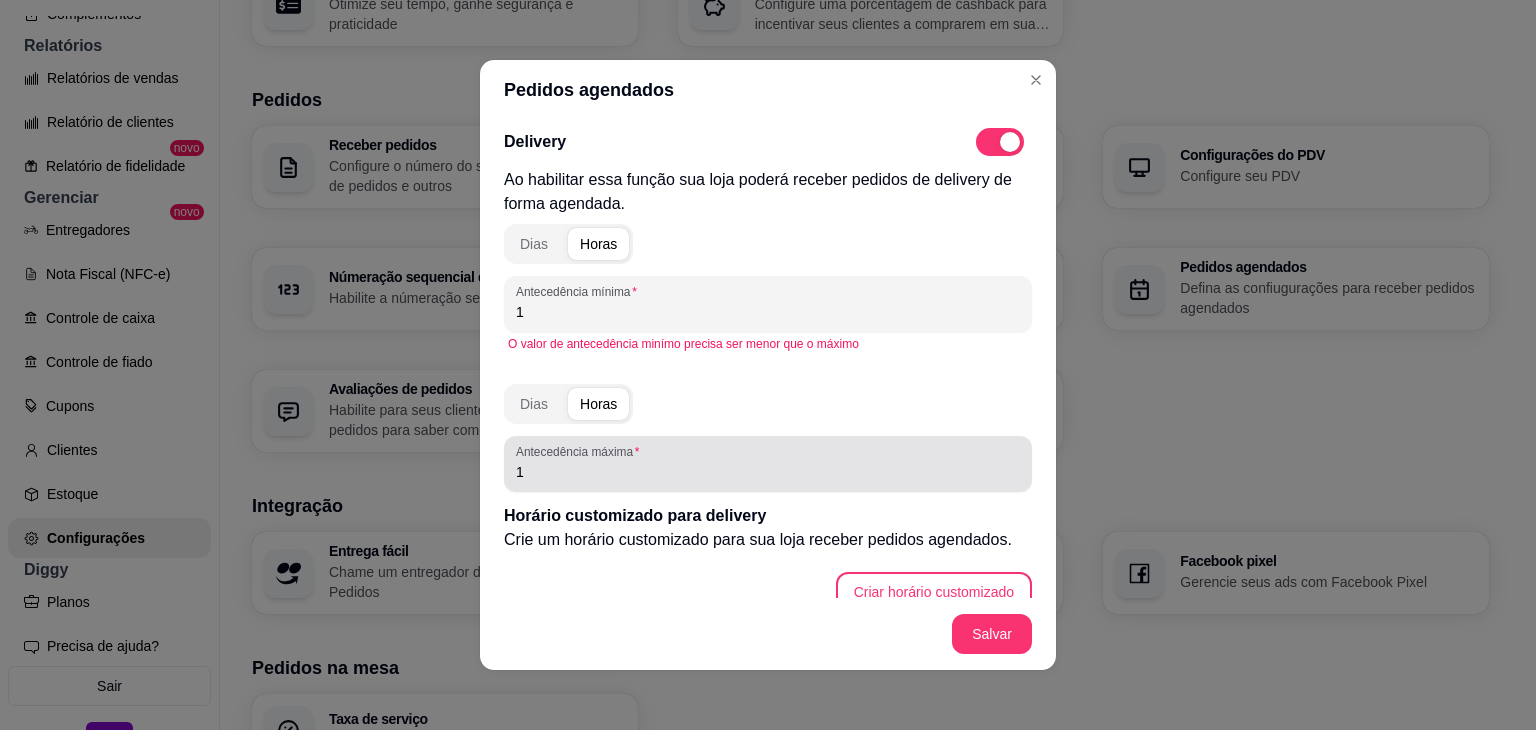 click on "1" at bounding box center [768, 472] 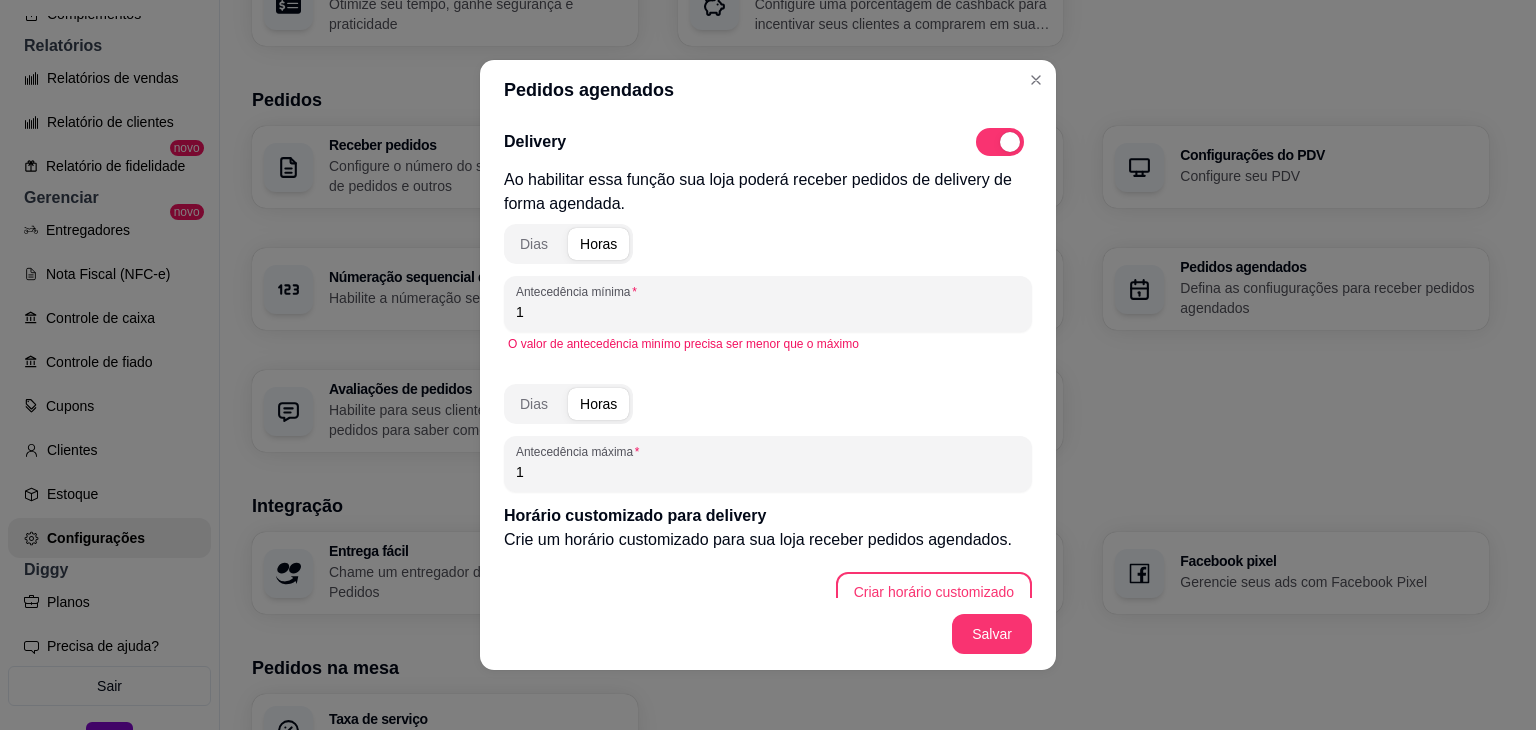 click on "1" at bounding box center [768, 472] 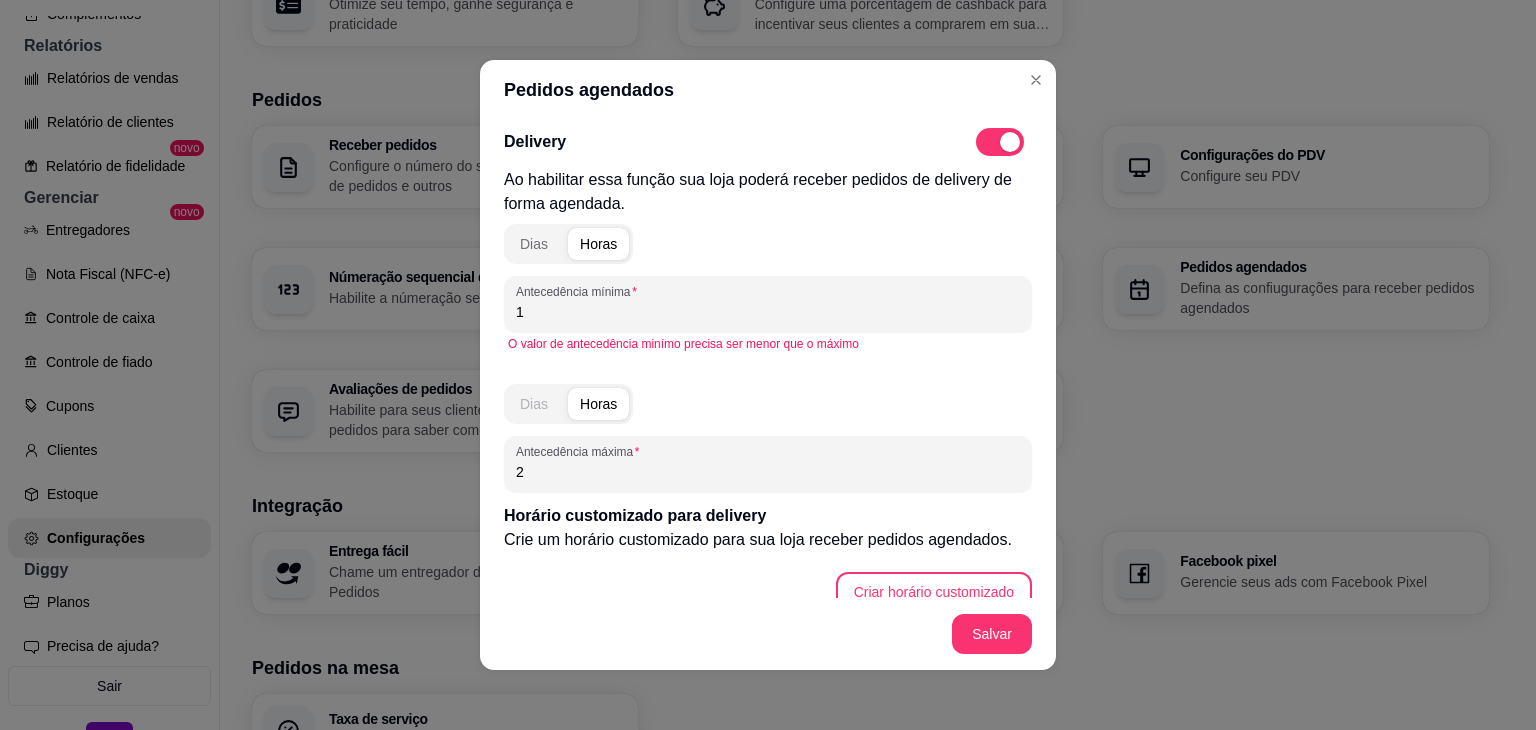 type on "2" 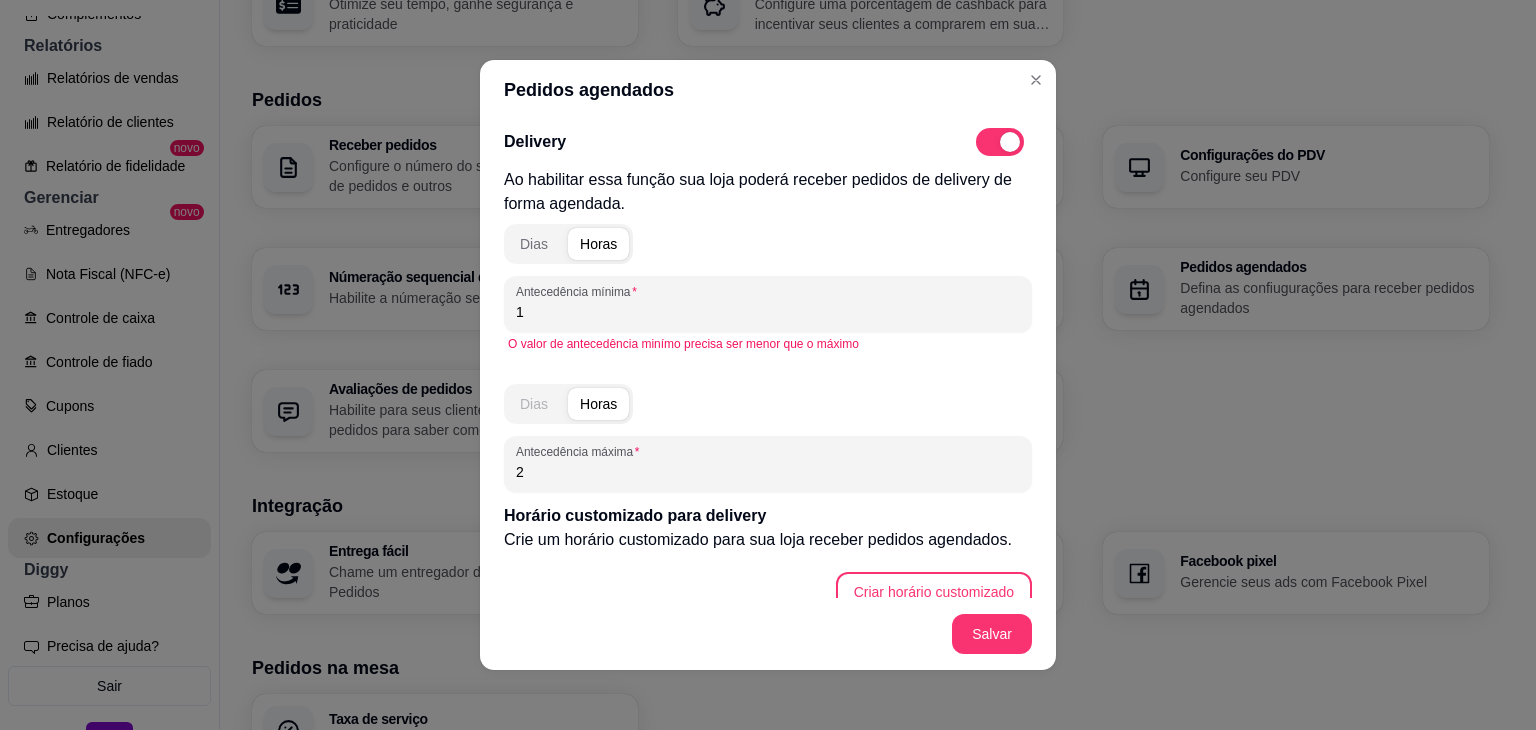click on "Dias" at bounding box center [534, 404] 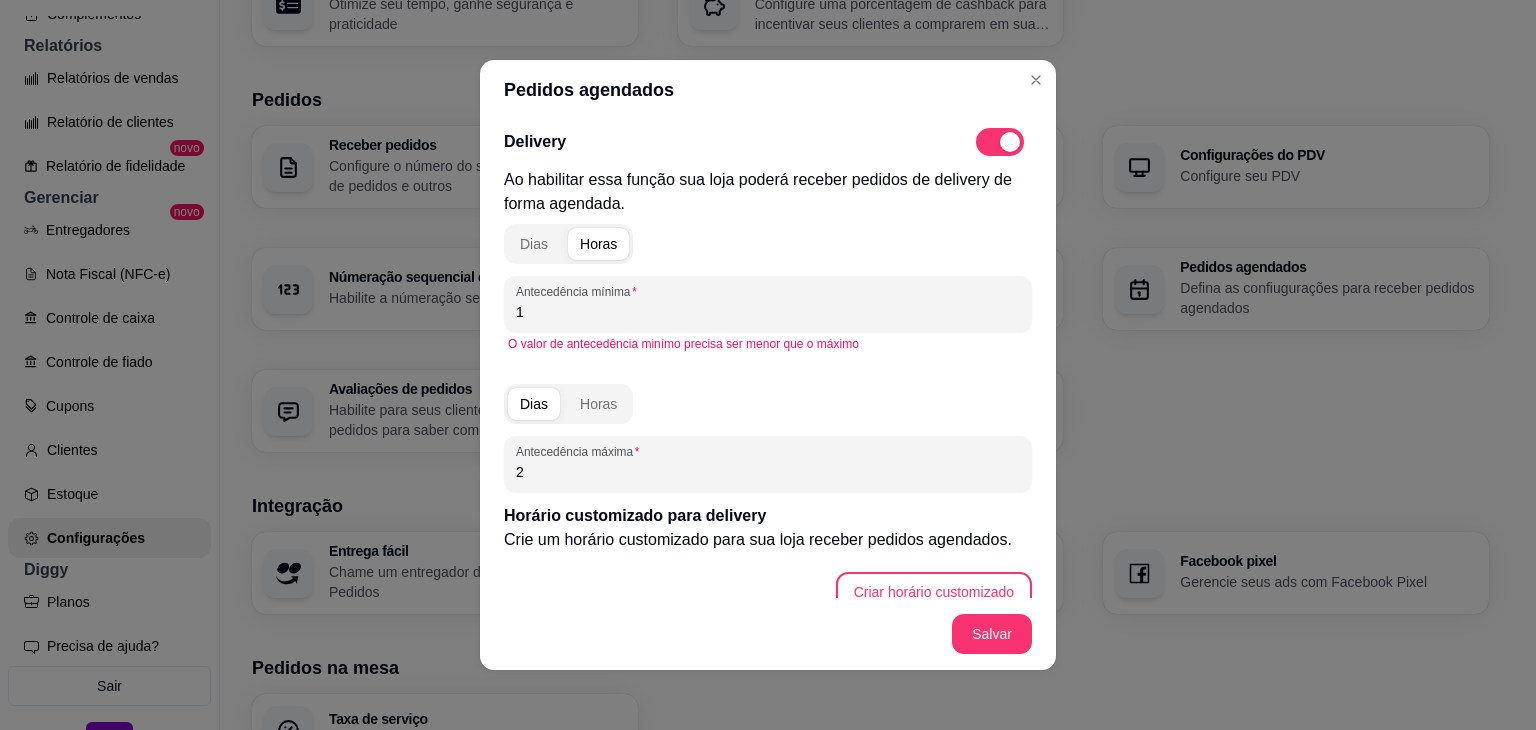 click on "1" at bounding box center (768, 312) 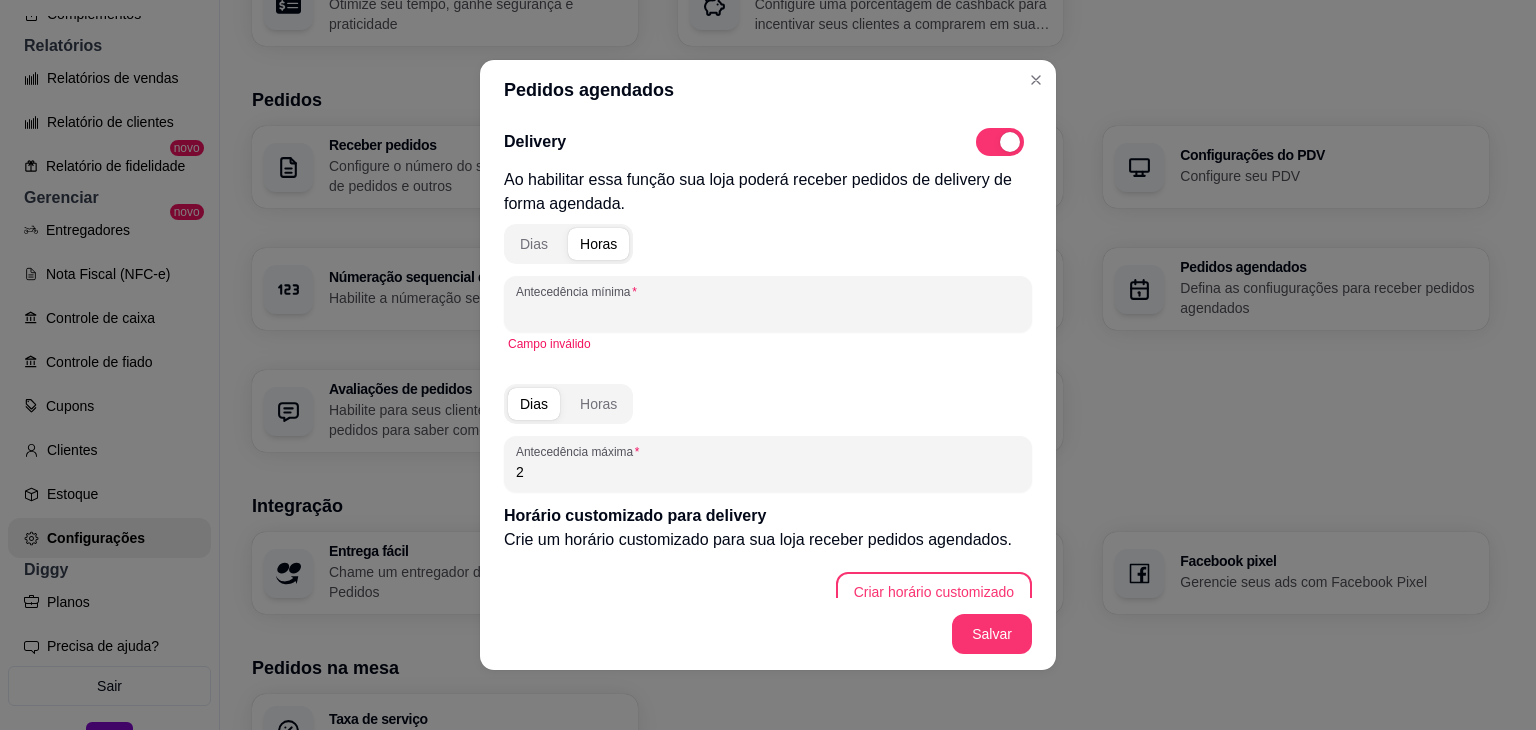type on "1" 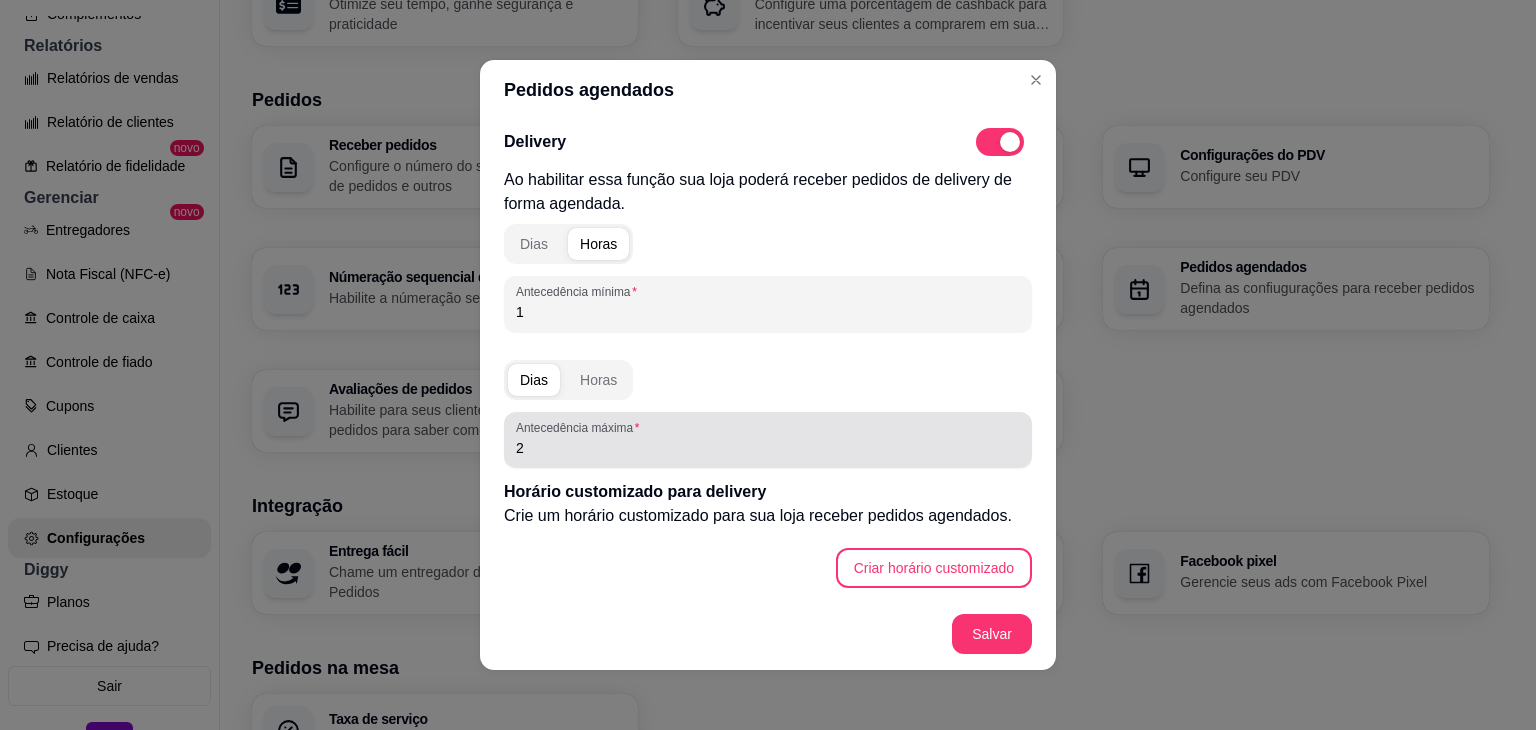 click on "2" at bounding box center (768, 448) 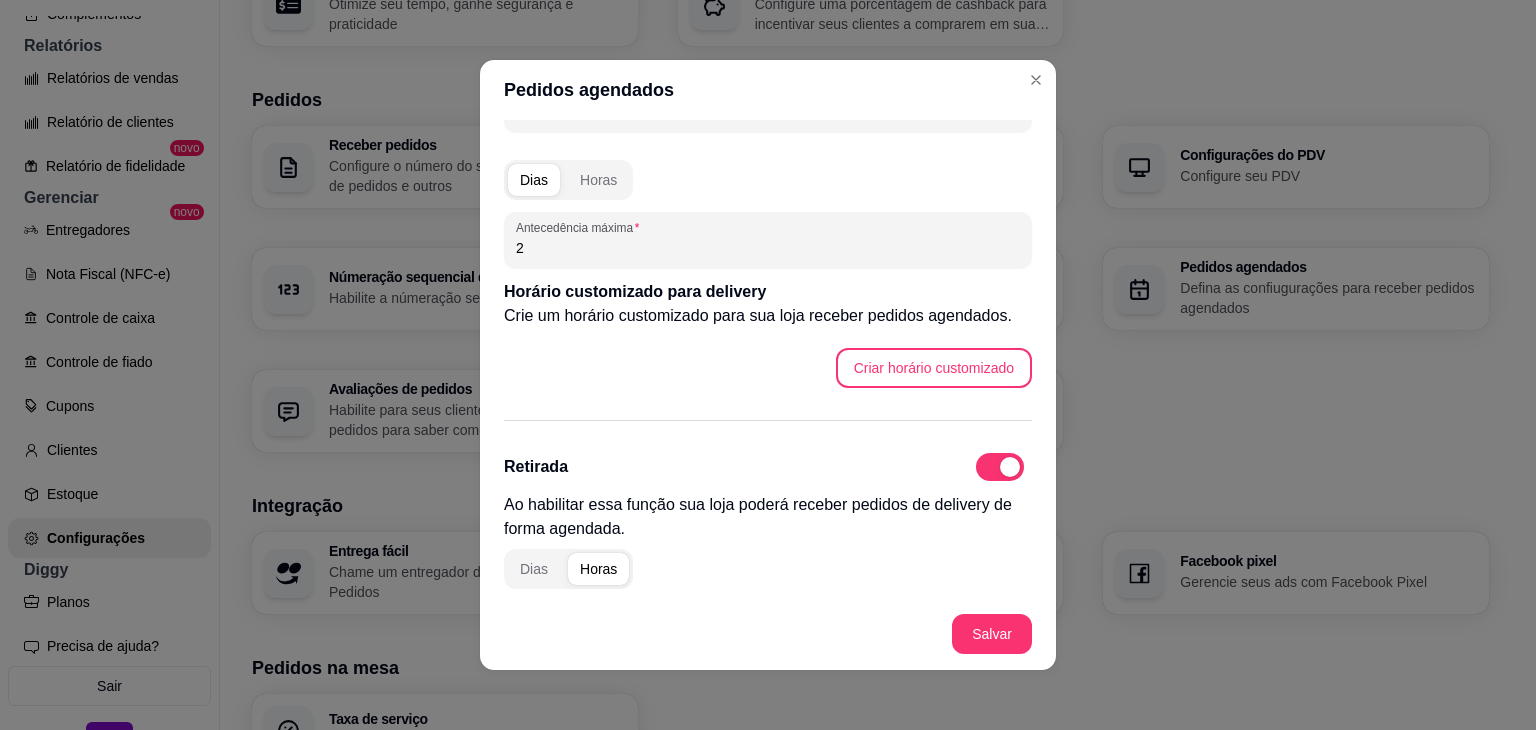 scroll, scrollTop: 700, scrollLeft: 0, axis: vertical 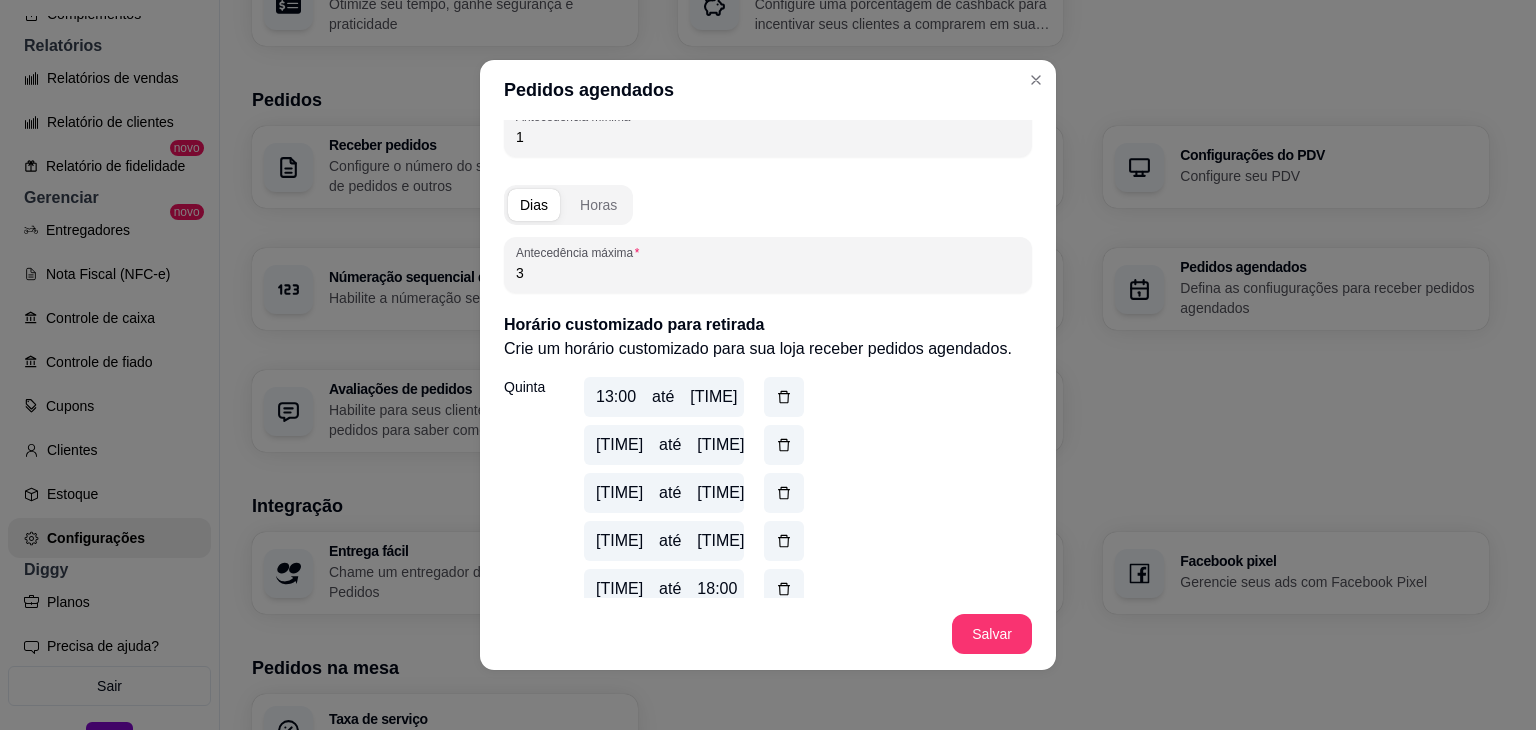 click on "3" at bounding box center (768, 273) 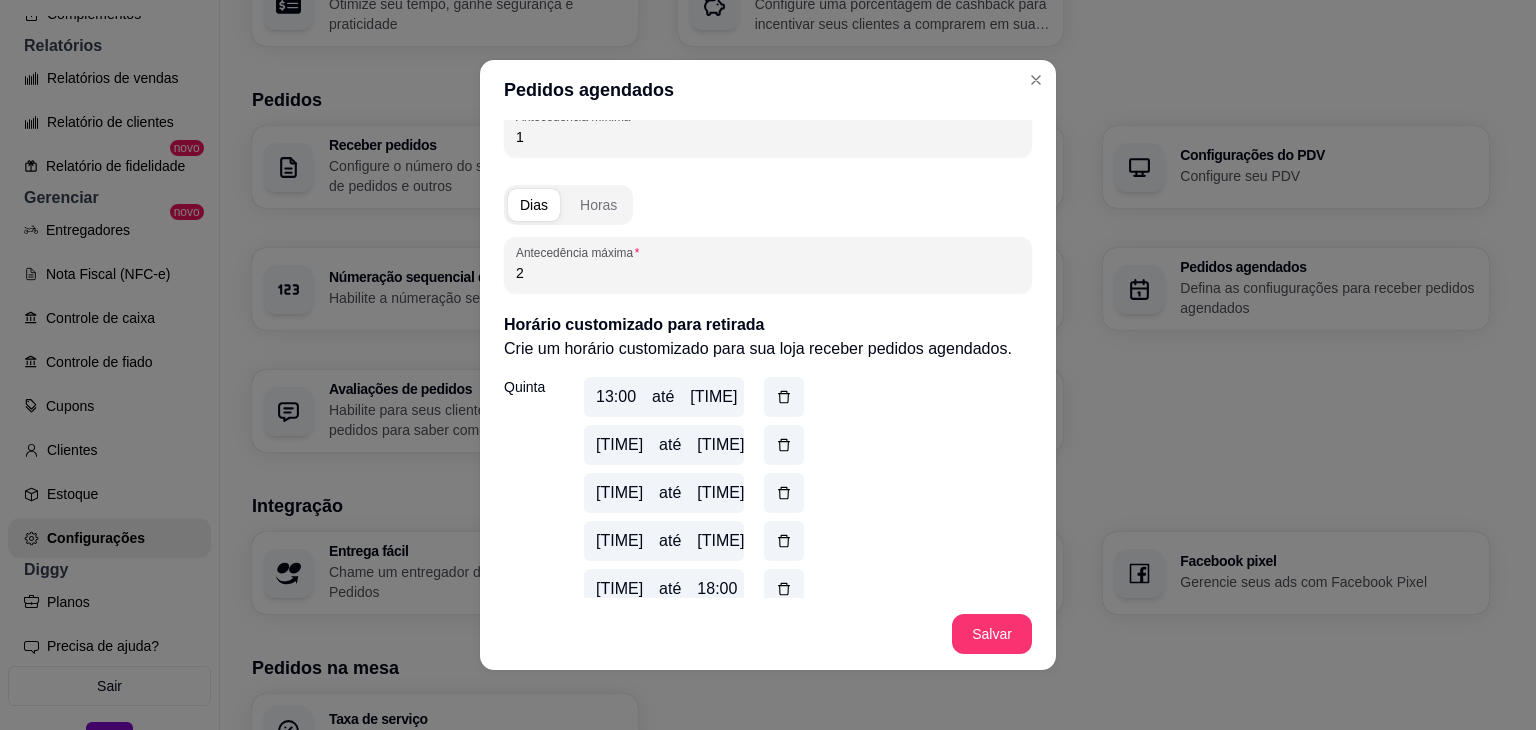 type on "2" 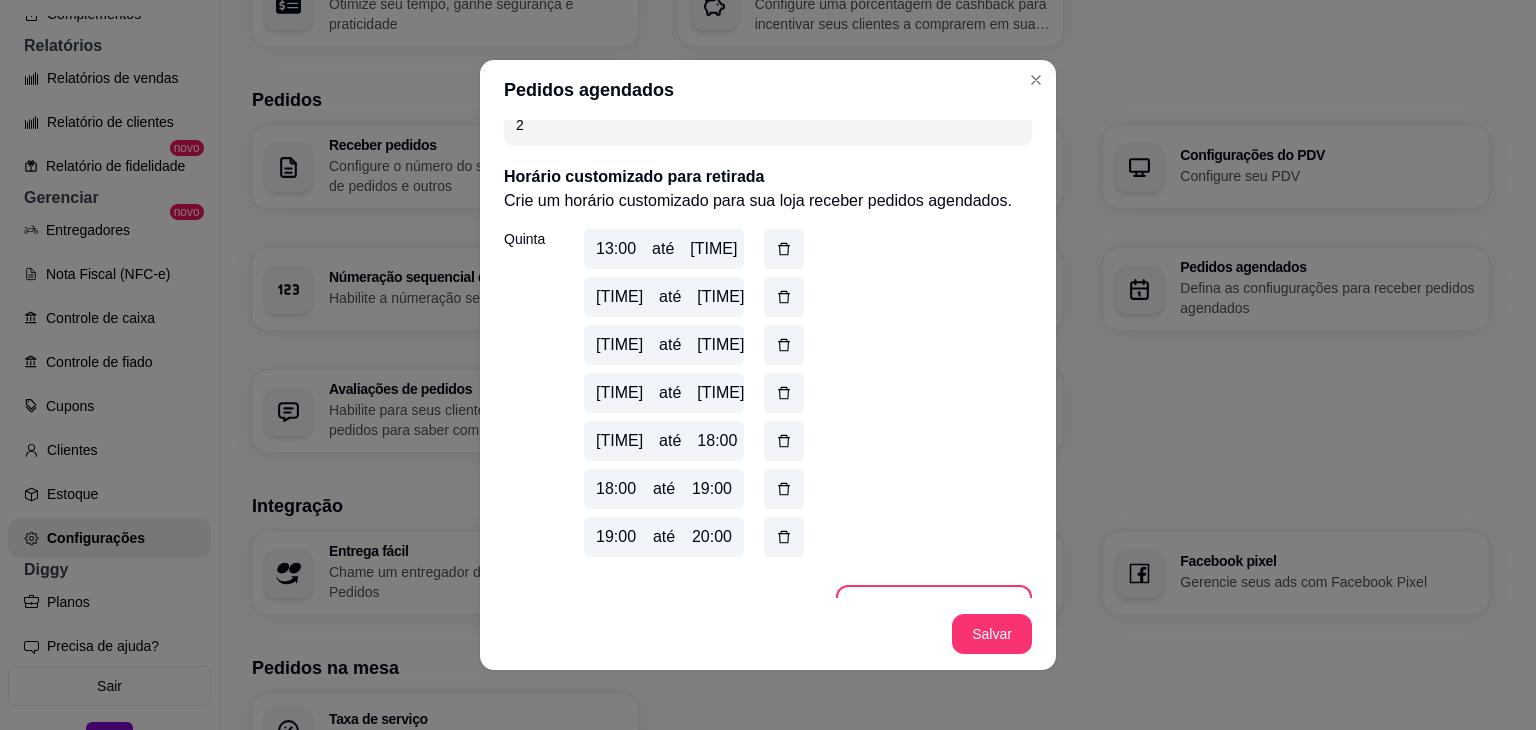 scroll, scrollTop: 883, scrollLeft: 0, axis: vertical 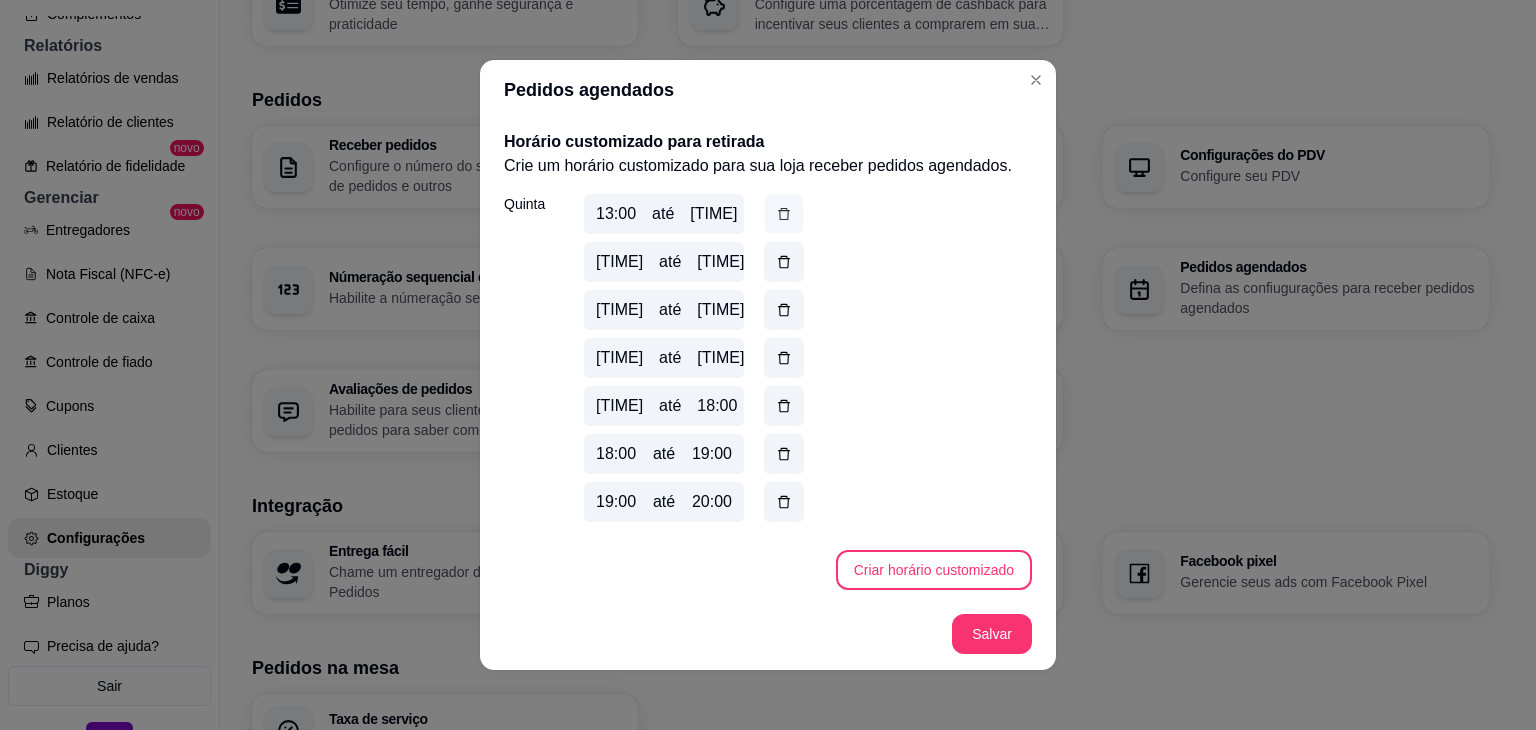 click 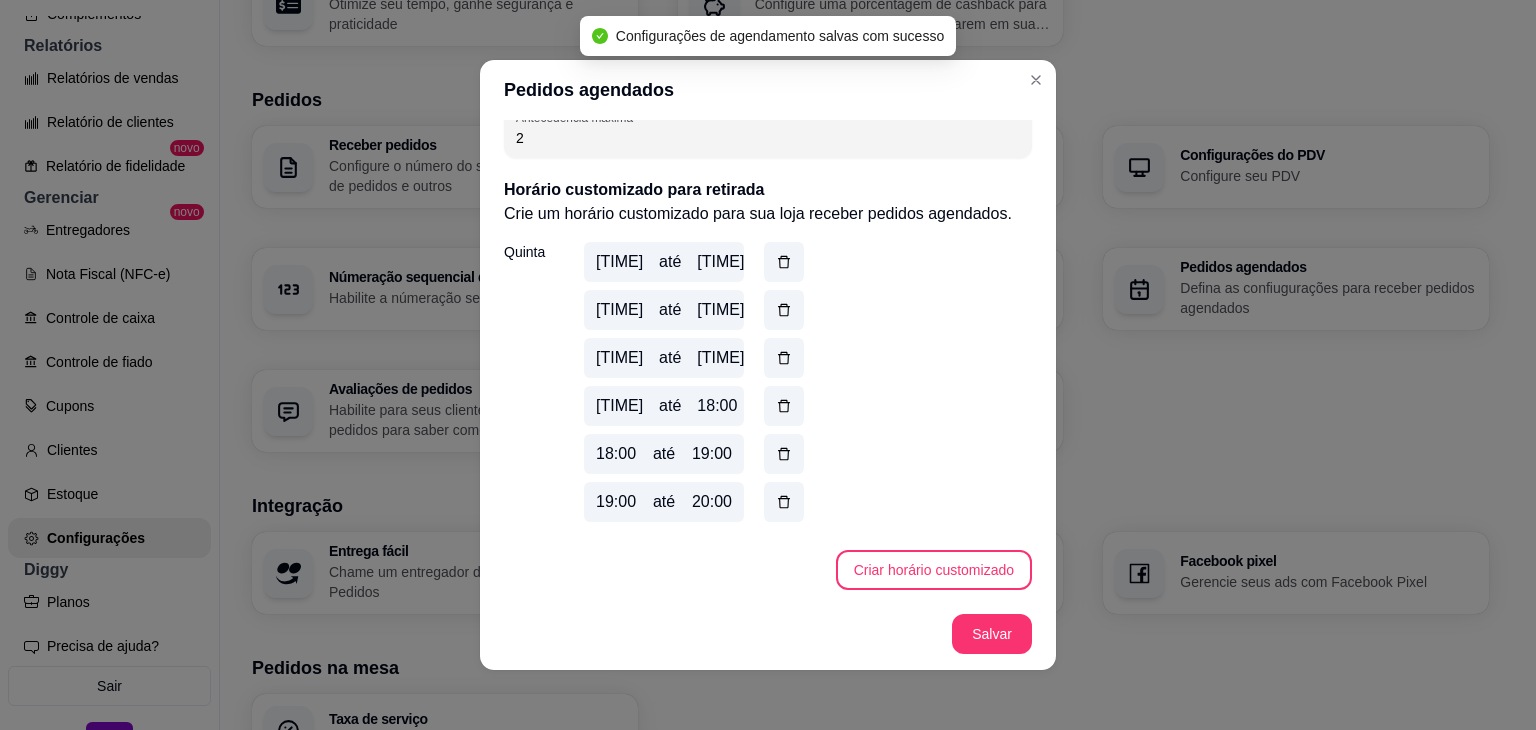scroll, scrollTop: 835, scrollLeft: 0, axis: vertical 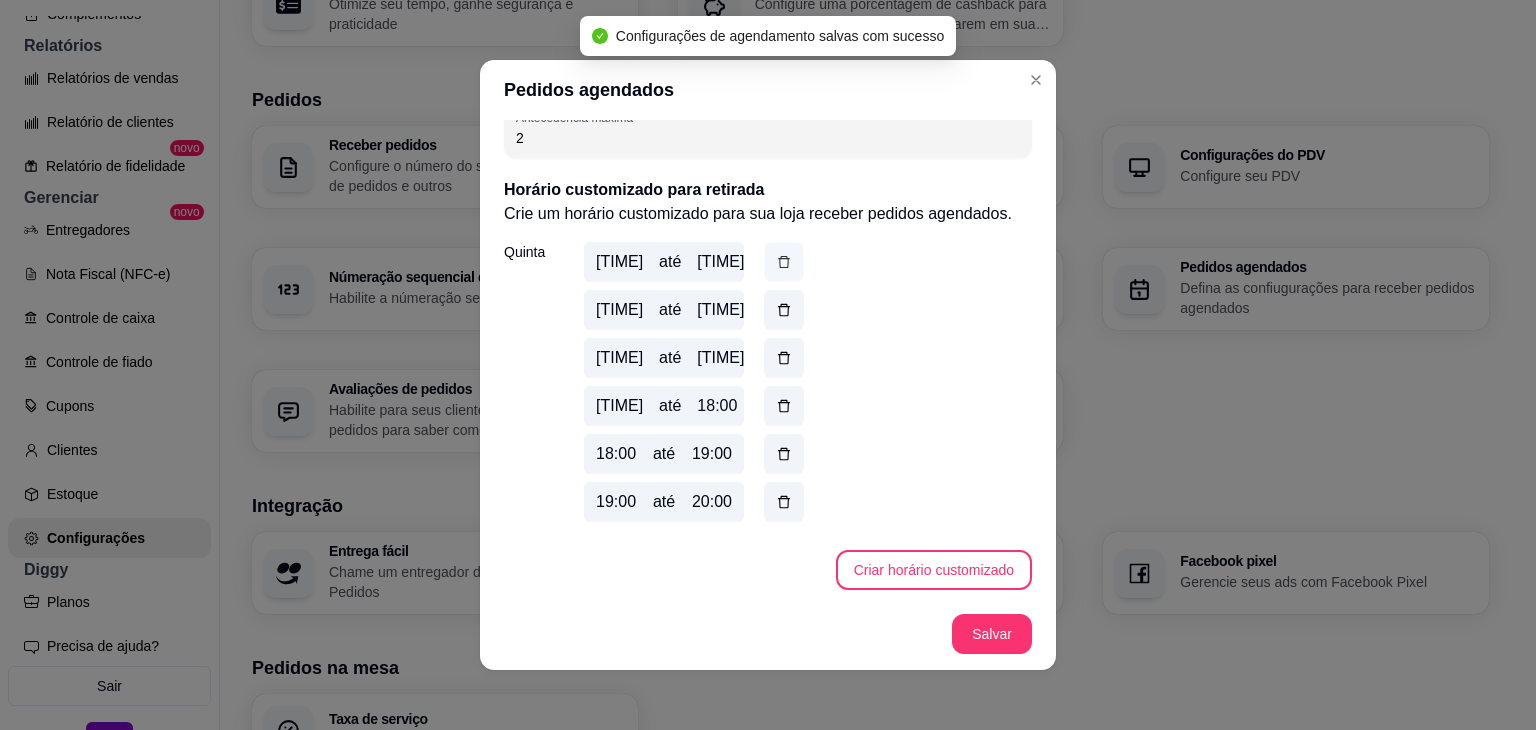 click at bounding box center [784, 262] 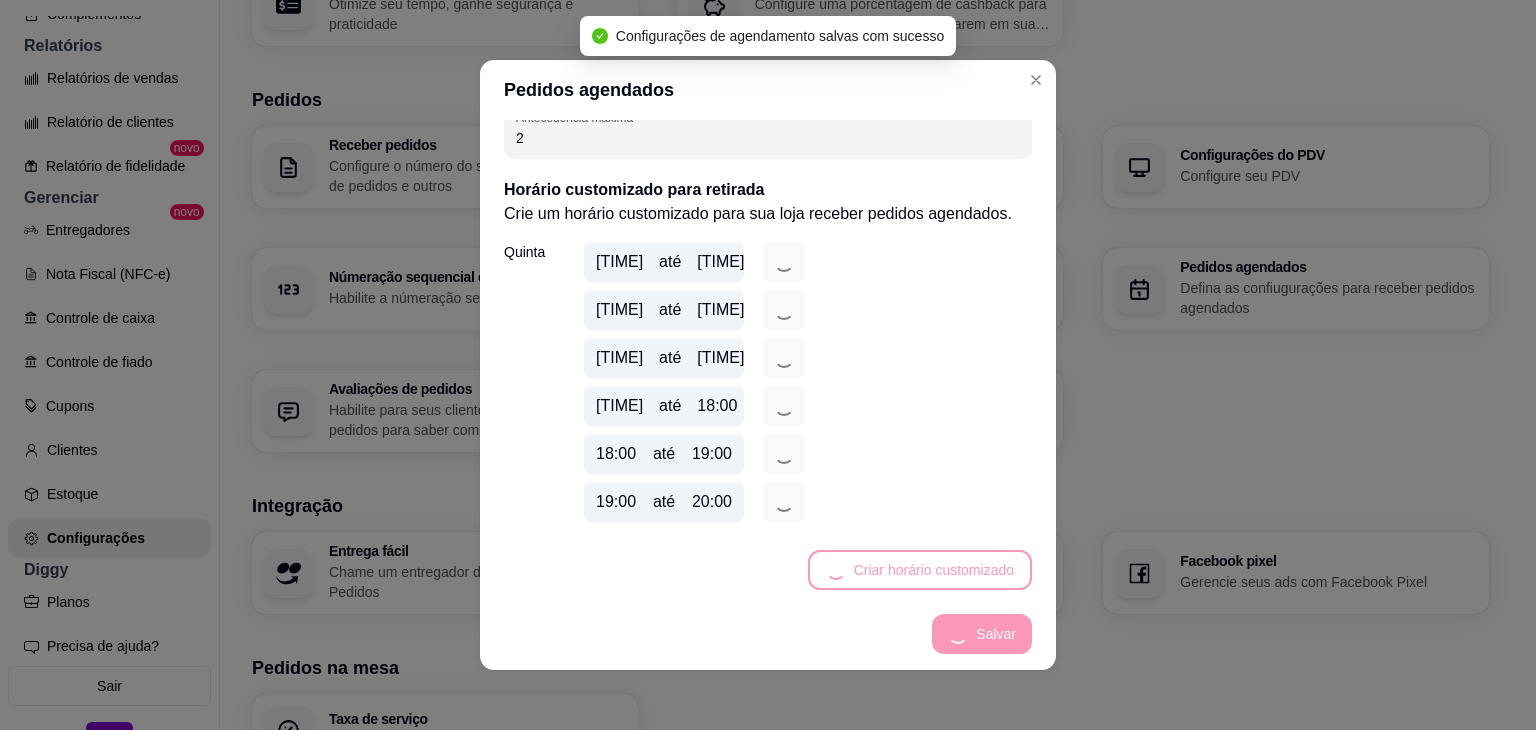 scroll, scrollTop: 787, scrollLeft: 0, axis: vertical 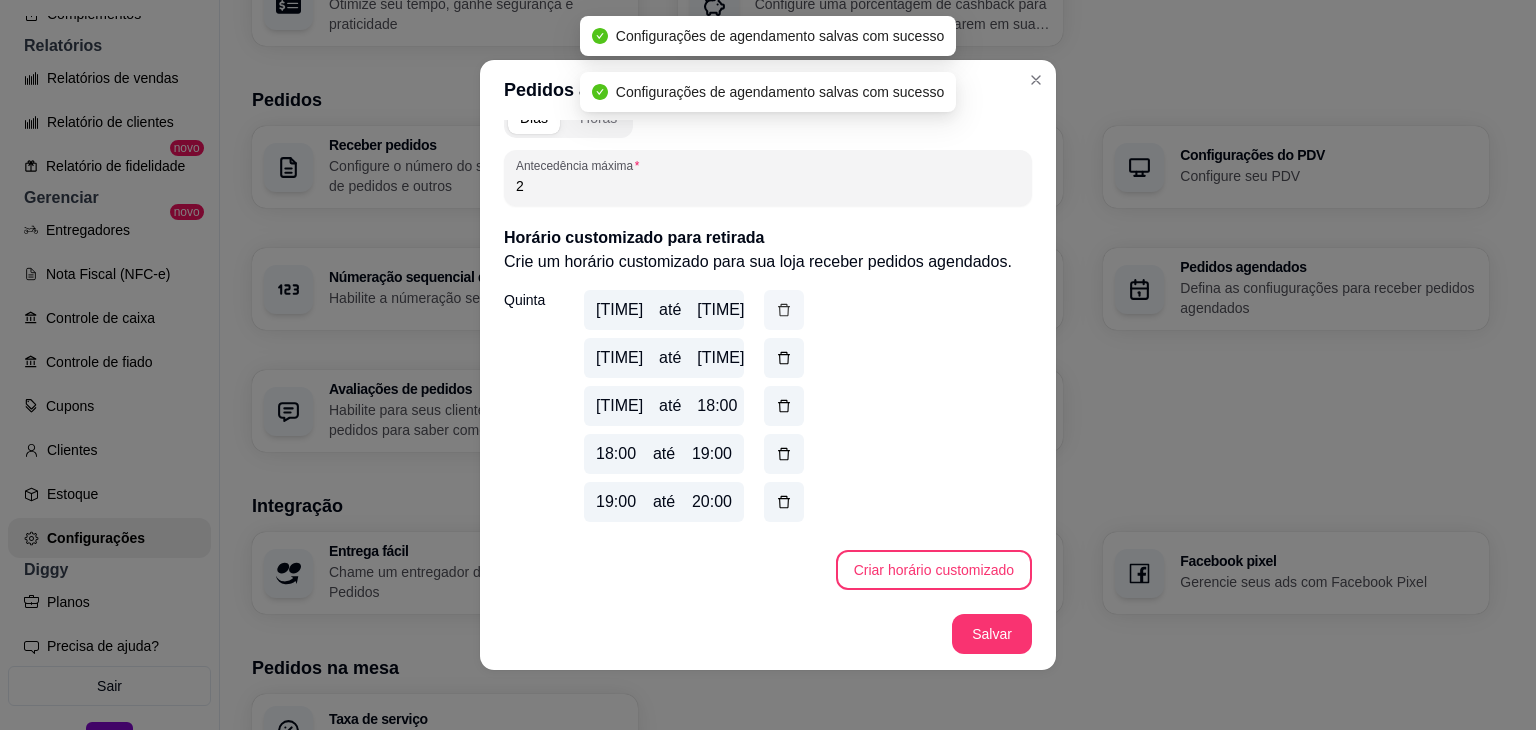 click 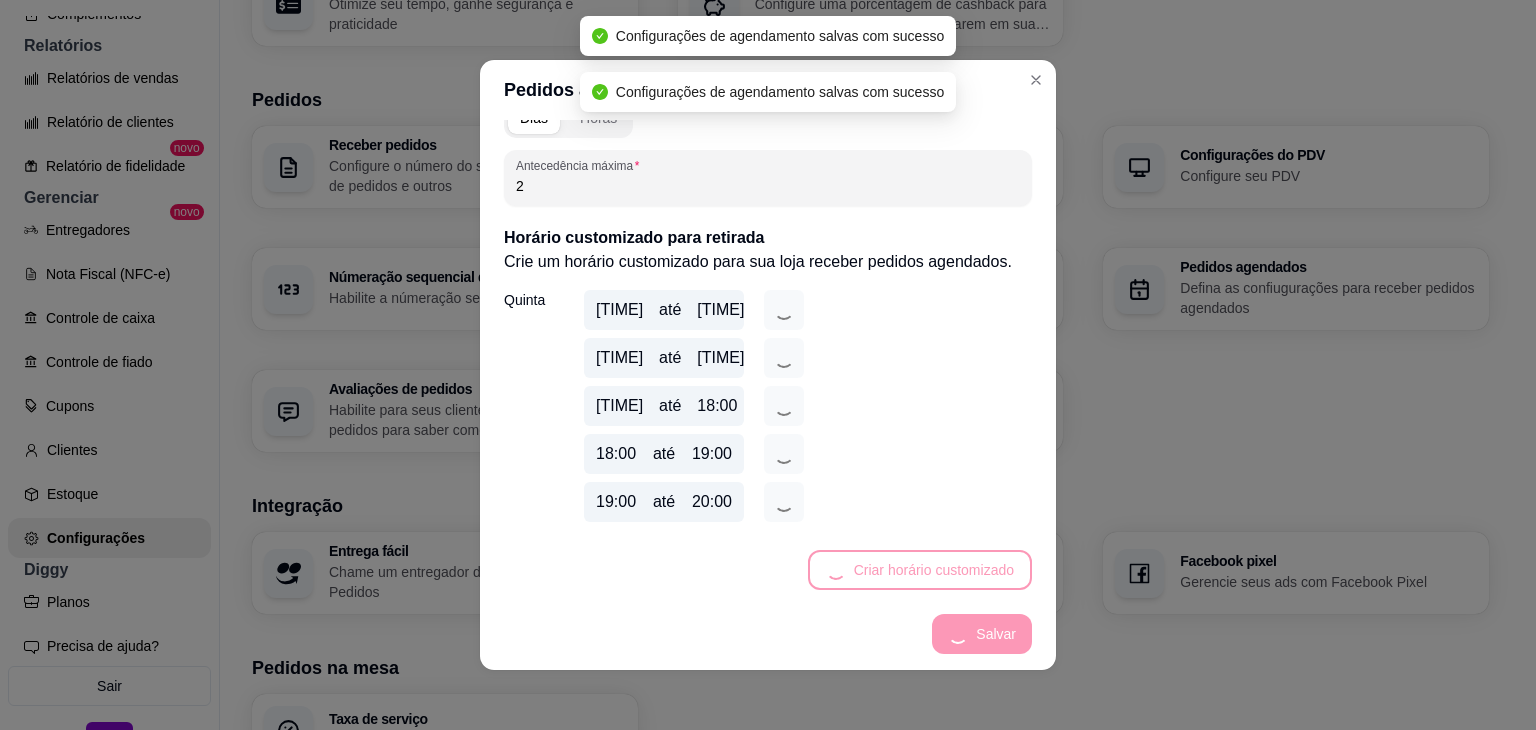 scroll, scrollTop: 739, scrollLeft: 0, axis: vertical 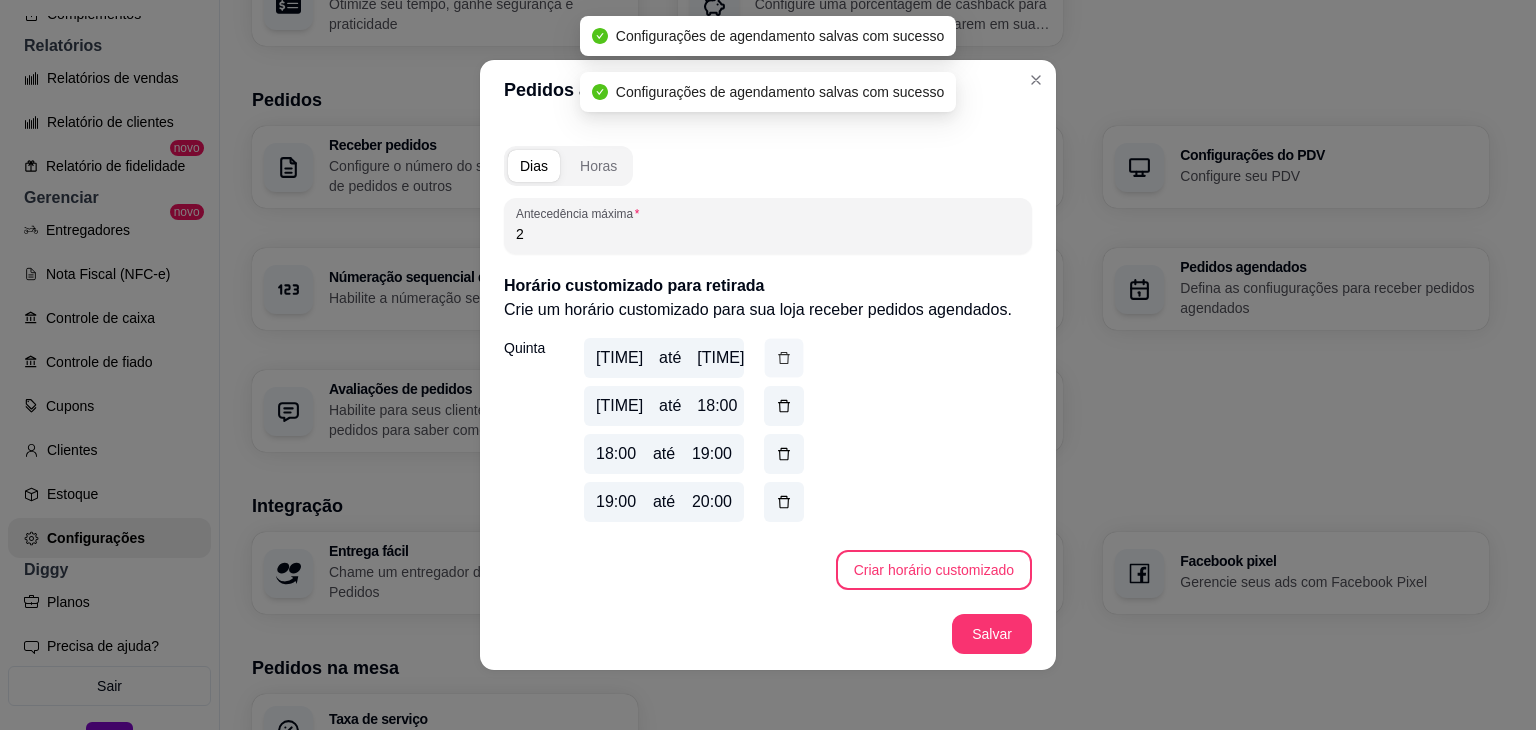 click 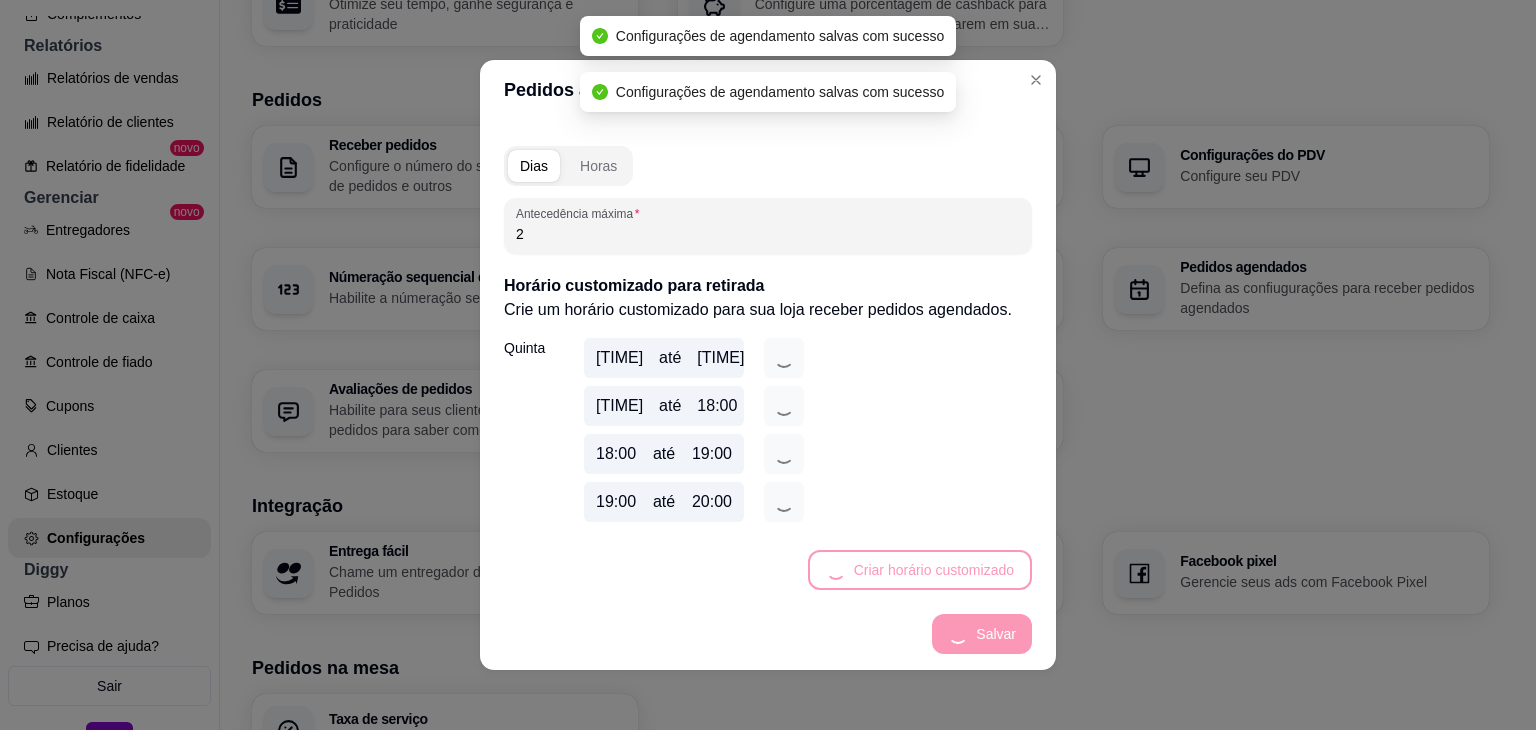 scroll, scrollTop: 691, scrollLeft: 0, axis: vertical 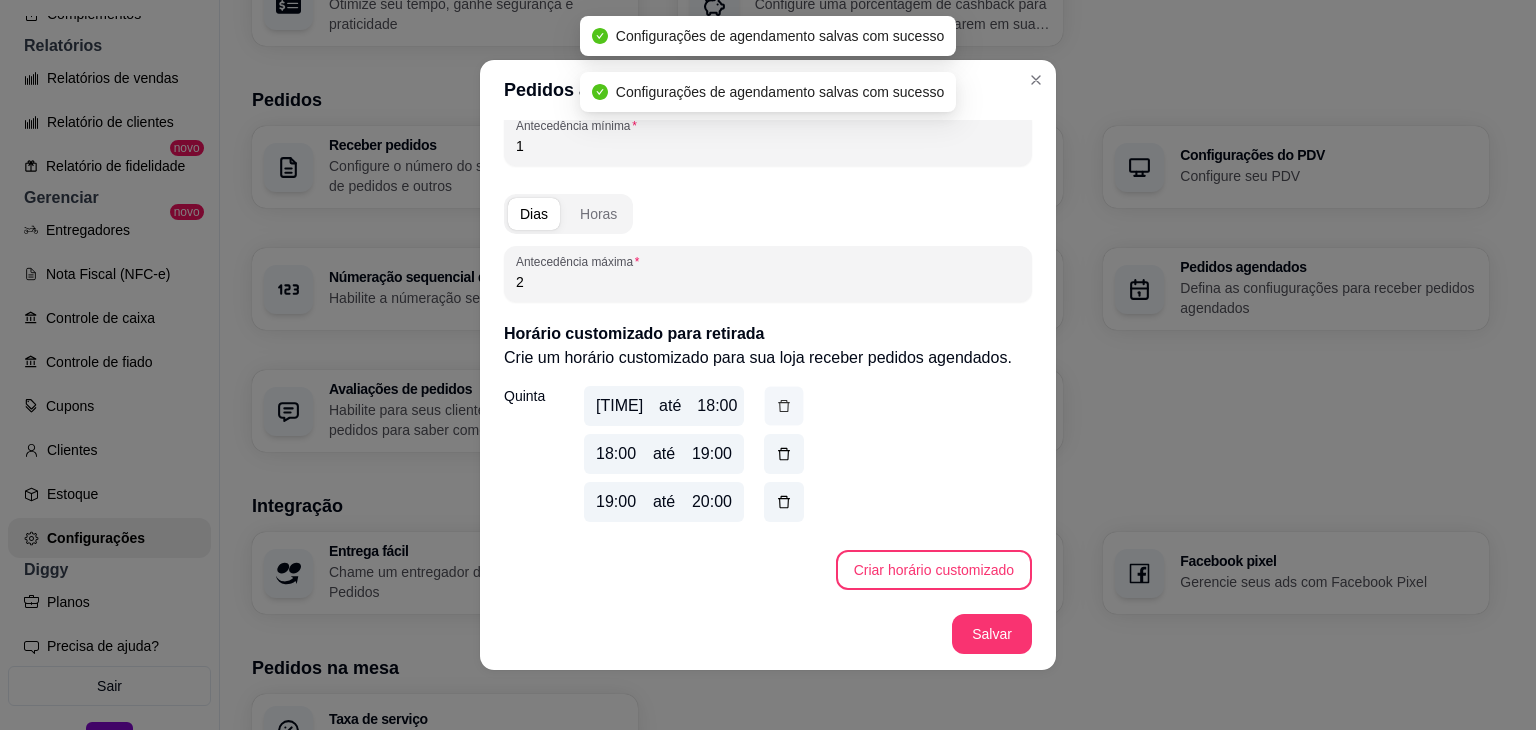 click 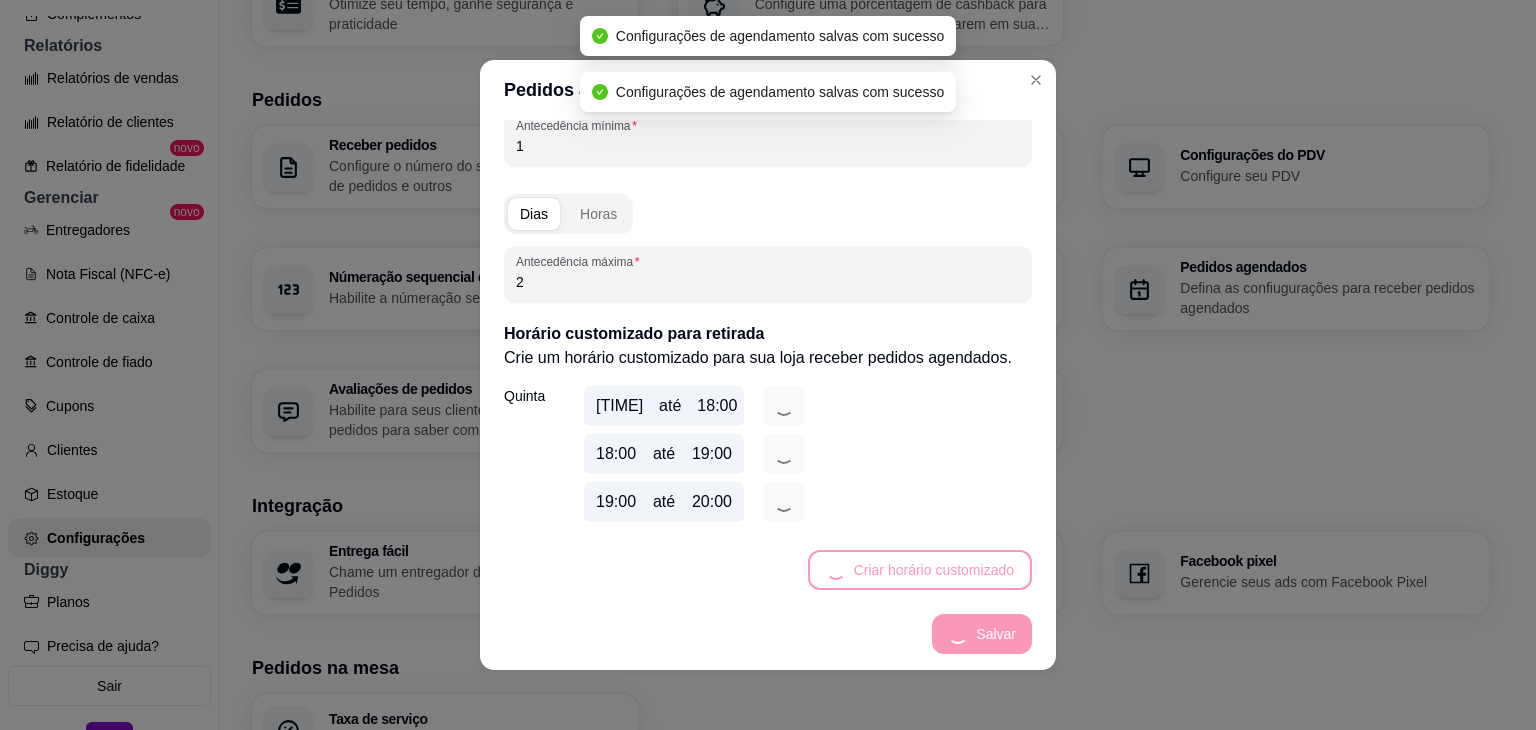 scroll, scrollTop: 643, scrollLeft: 0, axis: vertical 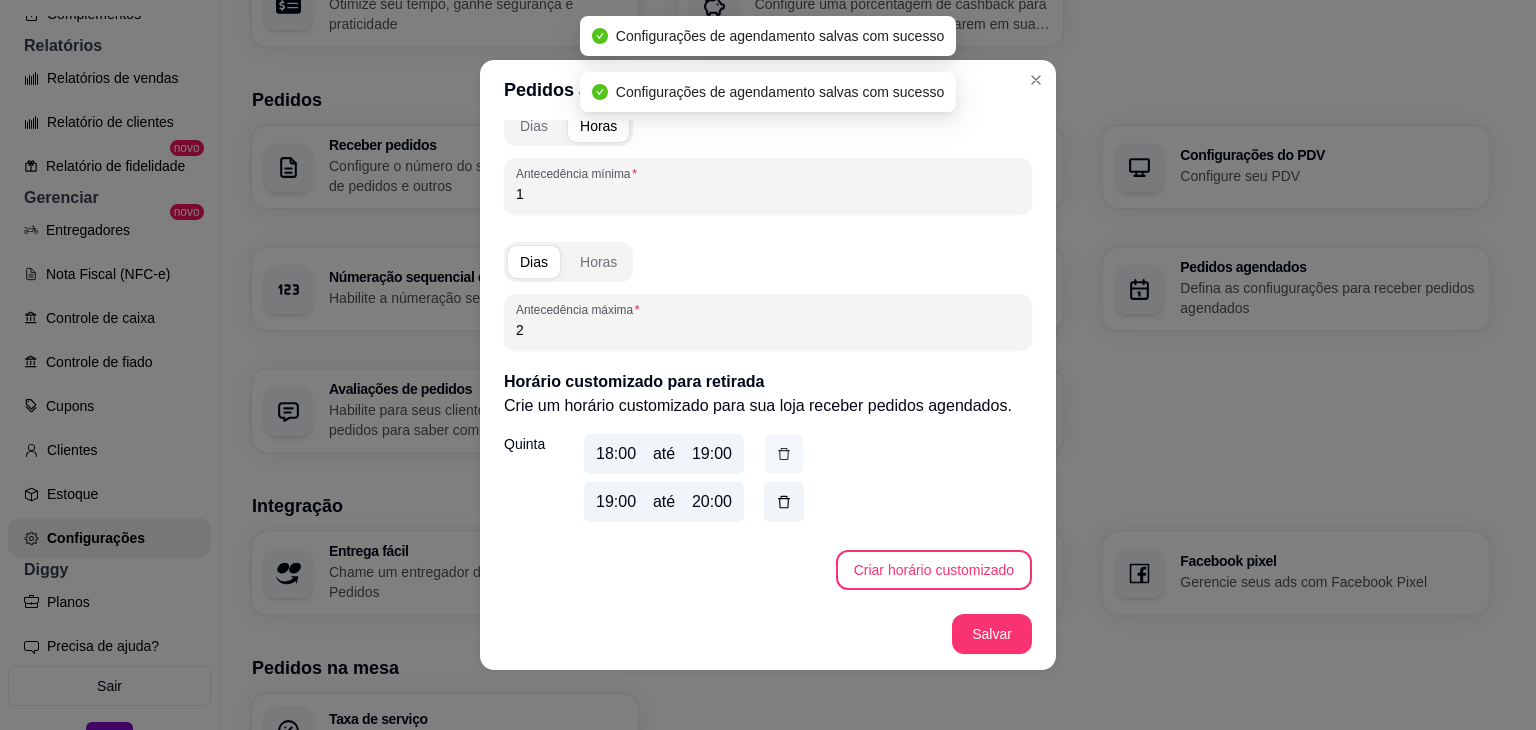 click 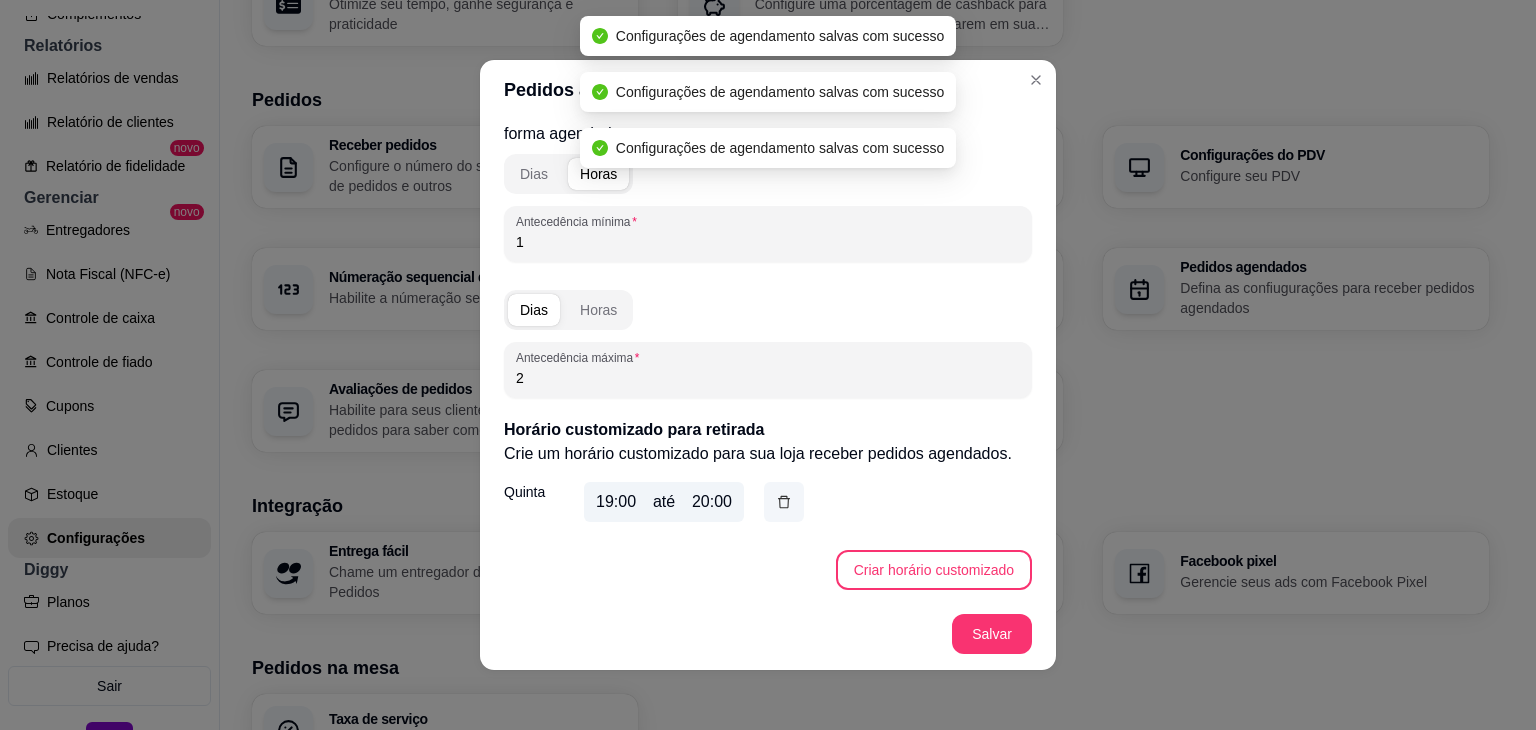 scroll, scrollTop: 595, scrollLeft: 0, axis: vertical 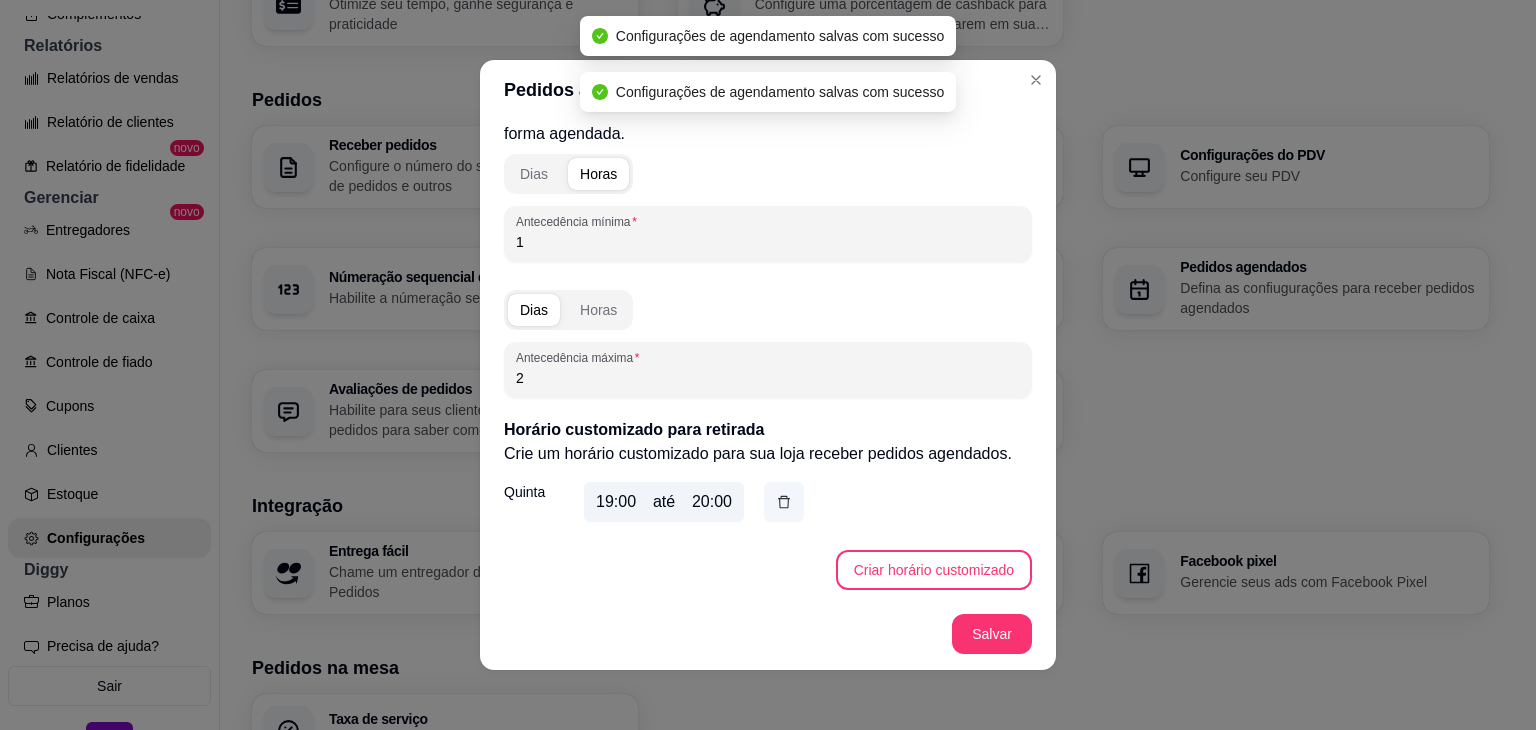 click 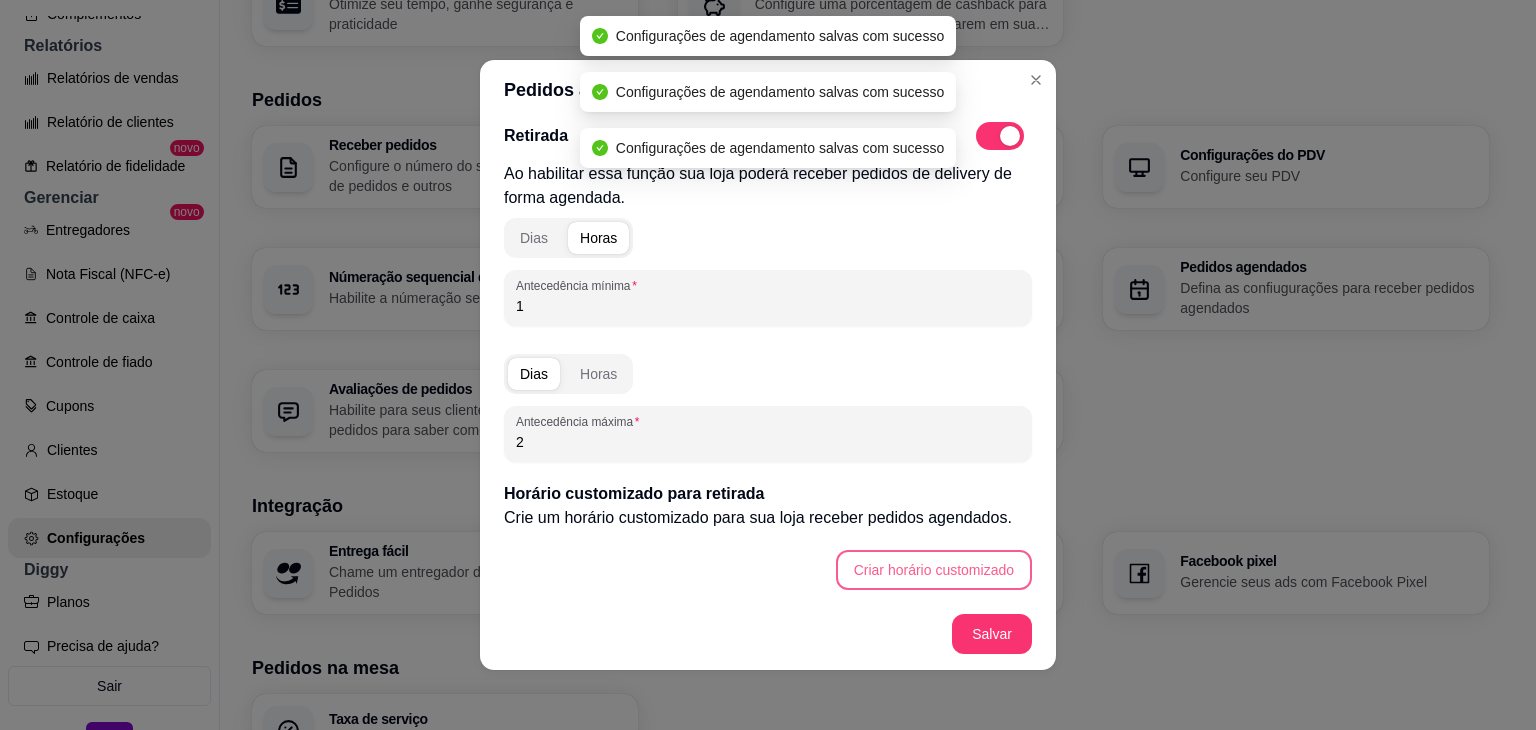 scroll, scrollTop: 531, scrollLeft: 0, axis: vertical 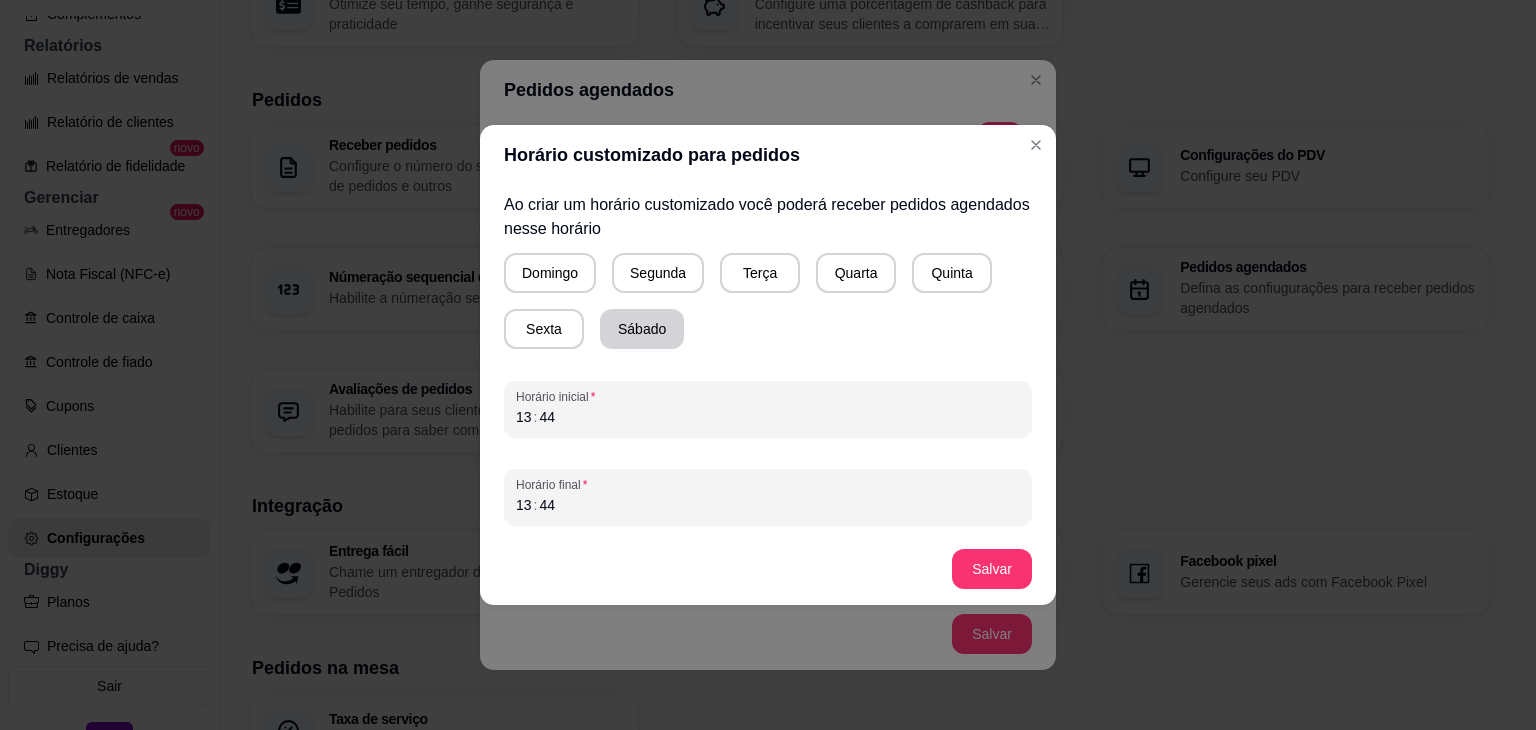 click on "Sábado" at bounding box center [642, 329] 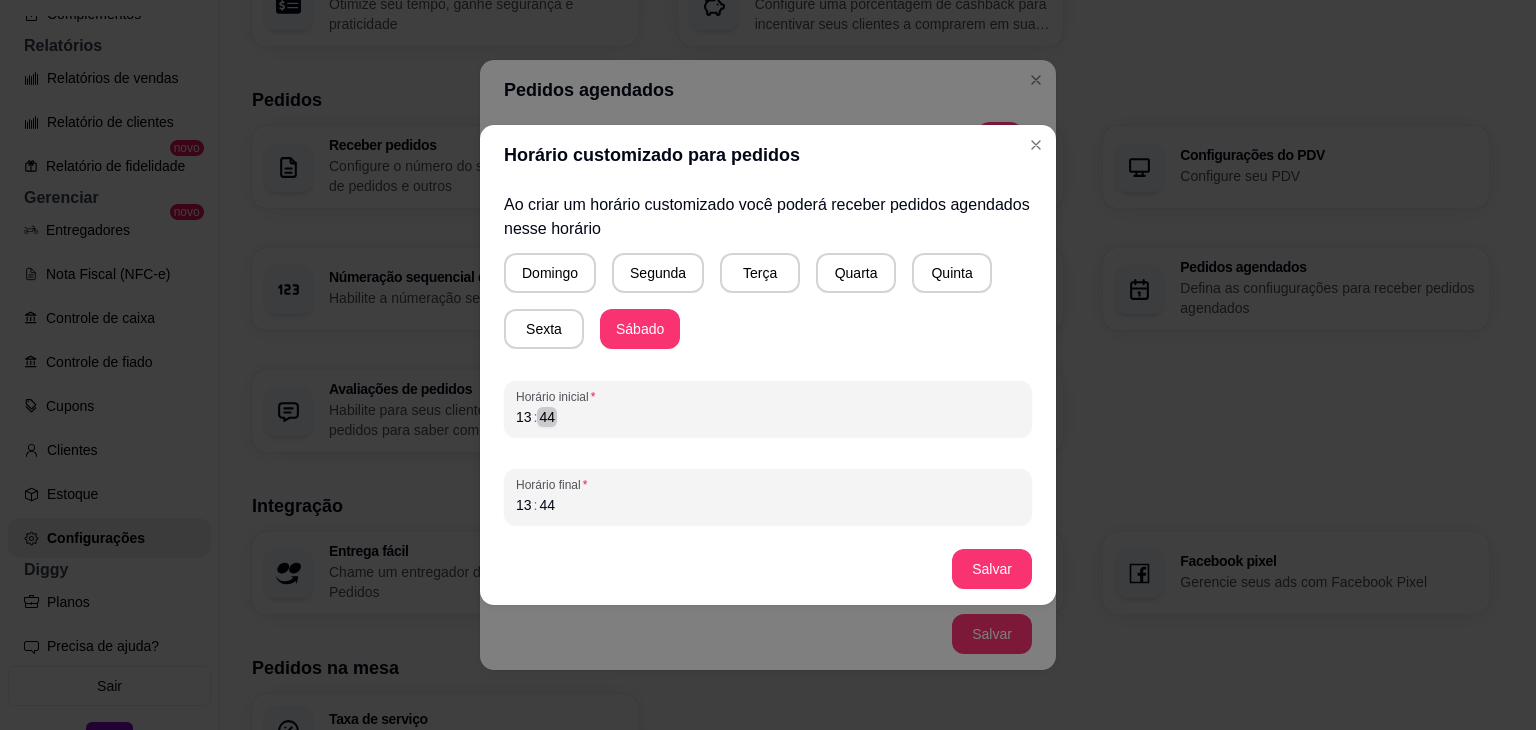 click on "Horário inicial [TIME]" at bounding box center [768, 409] 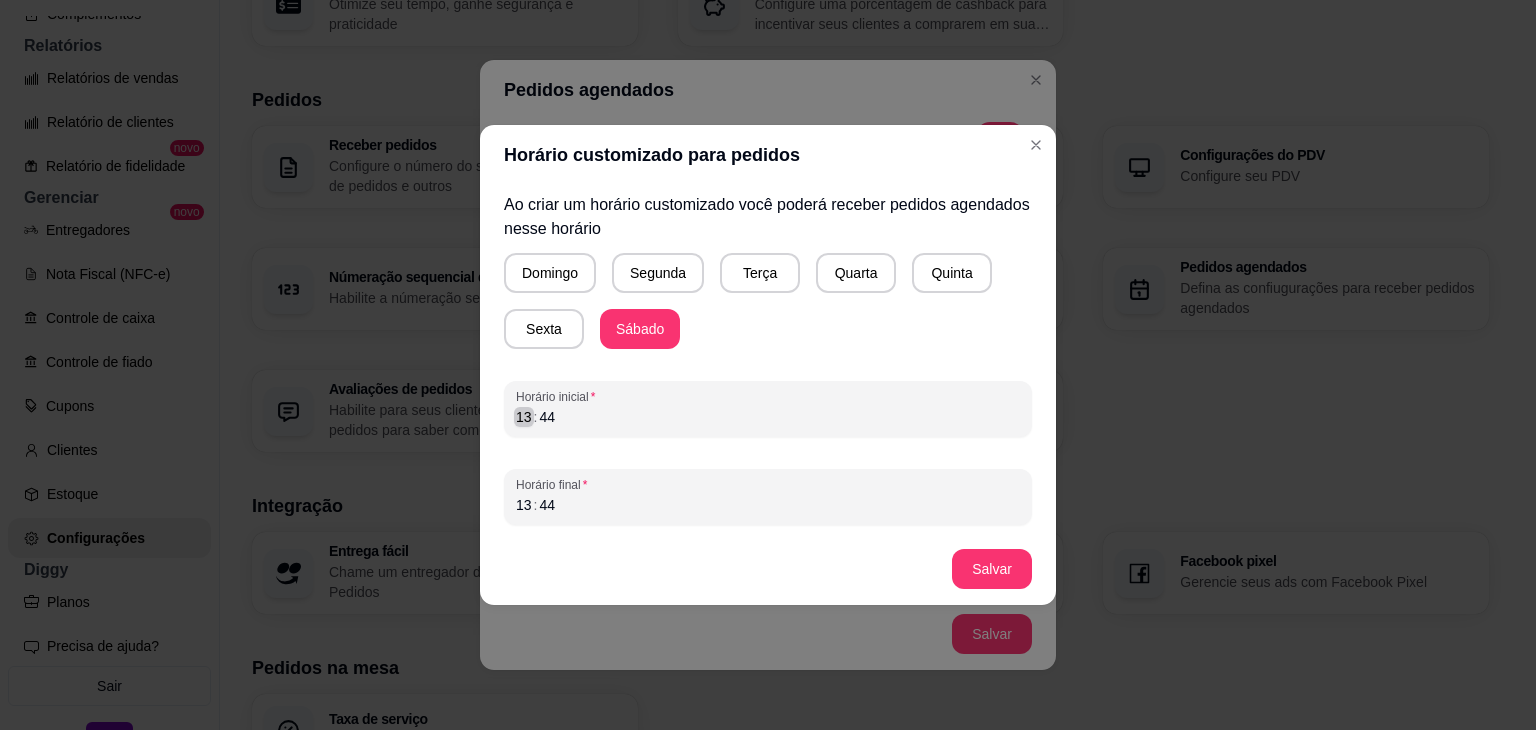 click on "13" at bounding box center [524, 417] 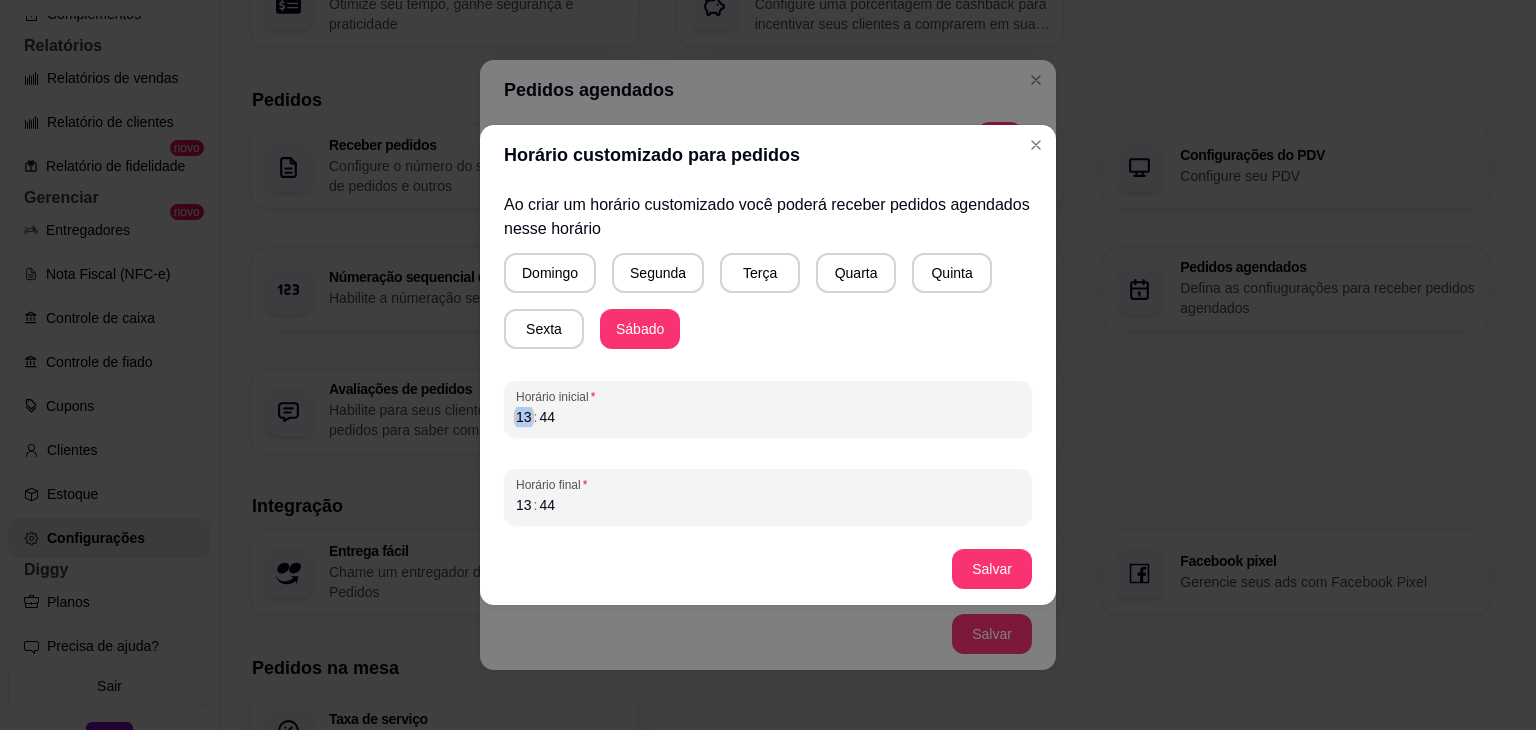 click on "13" at bounding box center [524, 417] 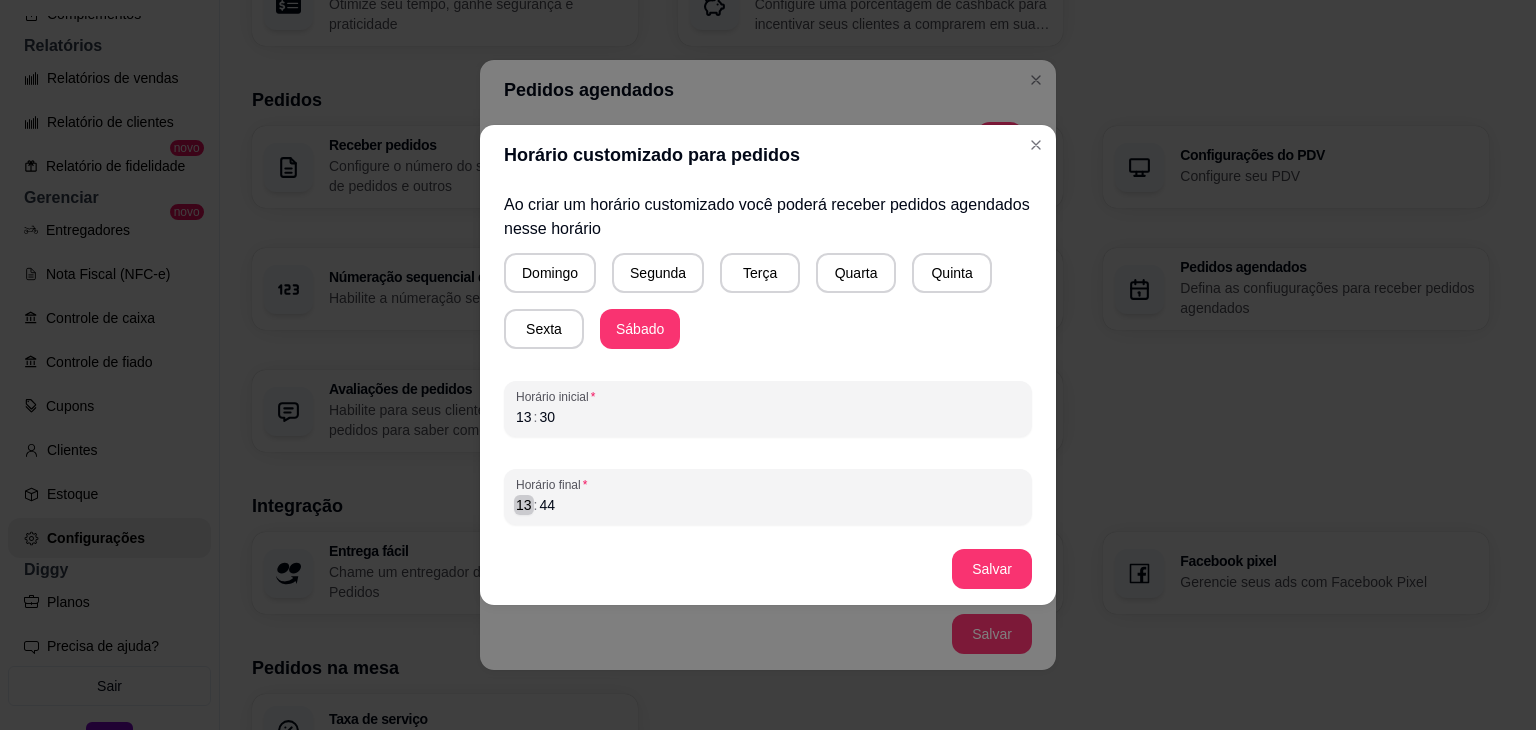 click on "13" at bounding box center (524, 505) 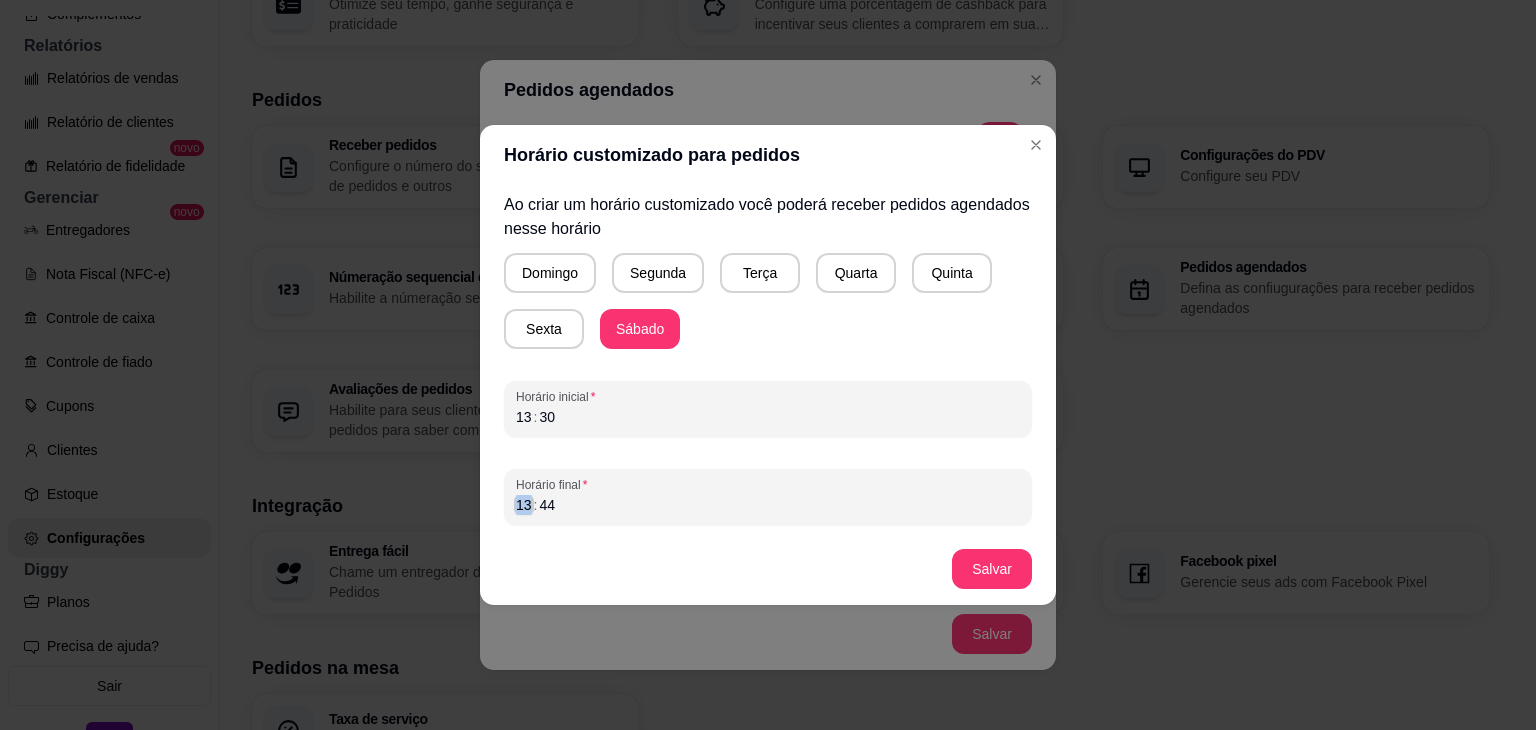 click on "13" at bounding box center (524, 505) 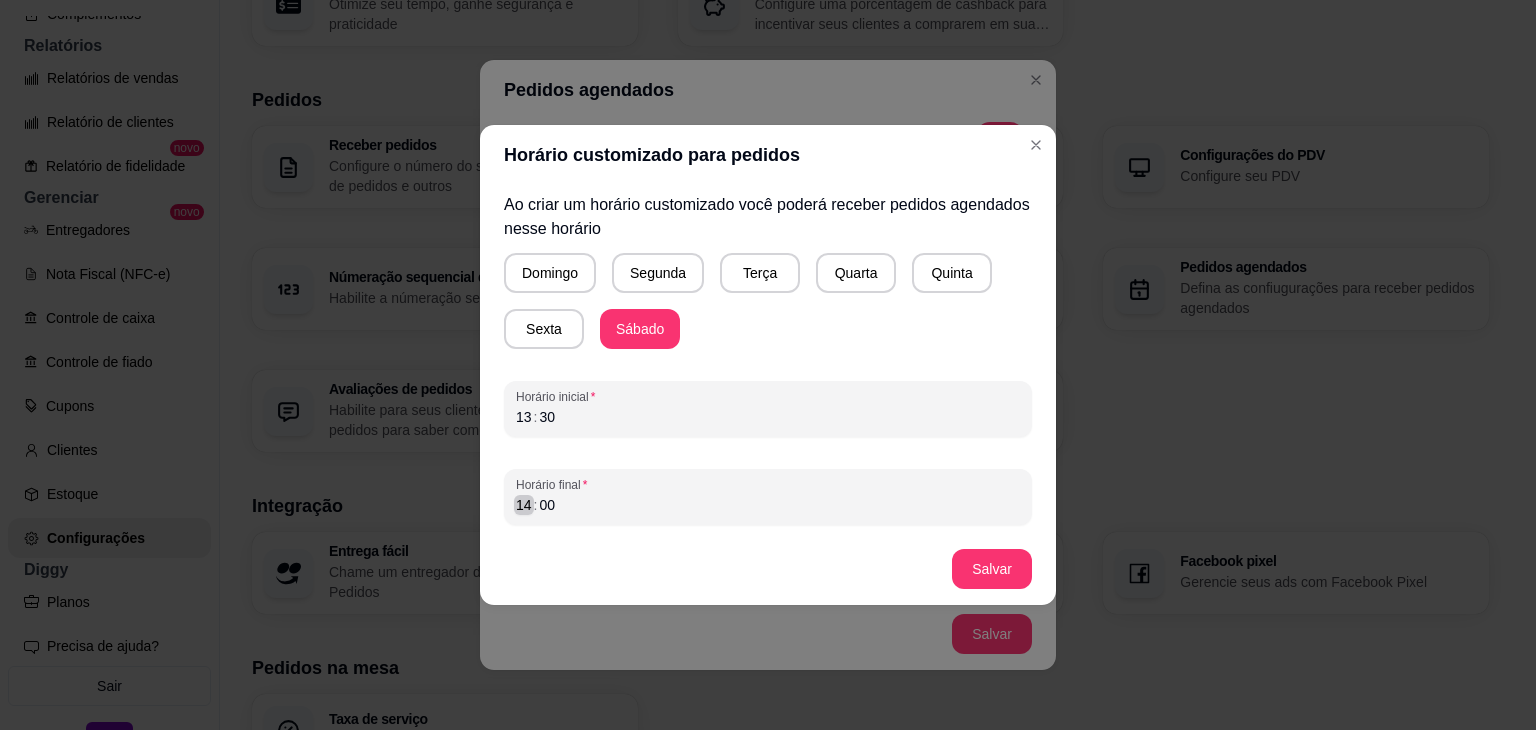 click on "14" at bounding box center [524, 505] 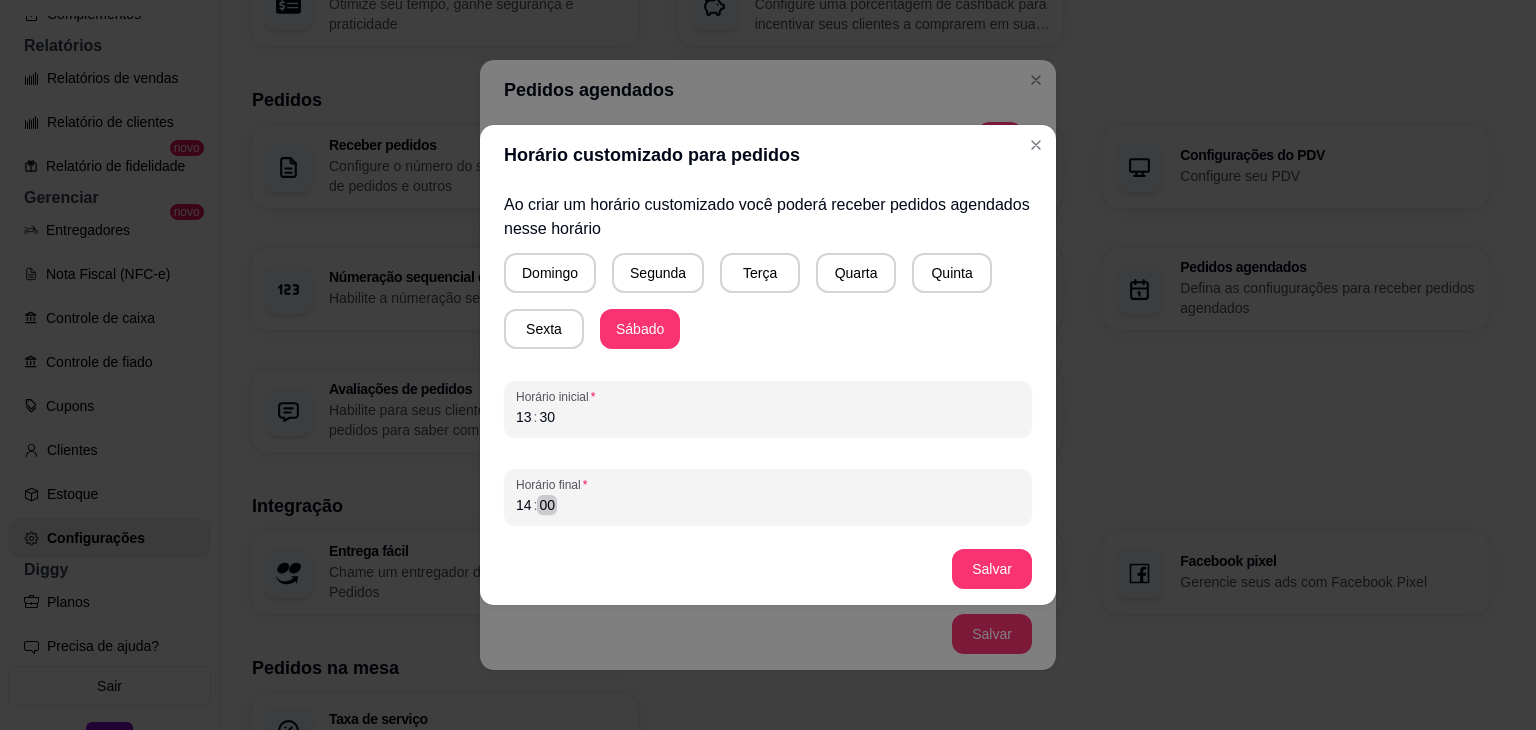 click on "[TIME]" at bounding box center [768, 505] 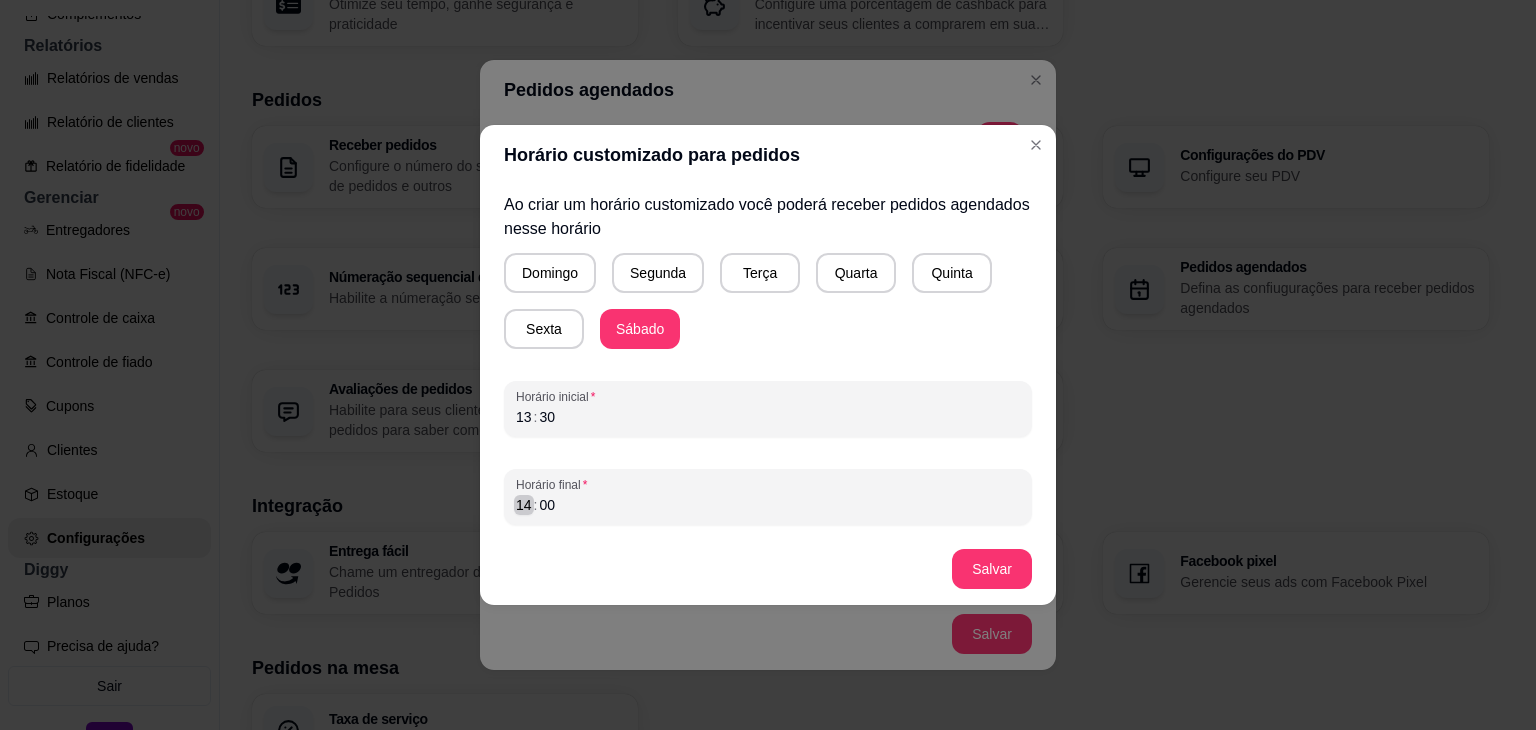click on ":" at bounding box center [536, 505] 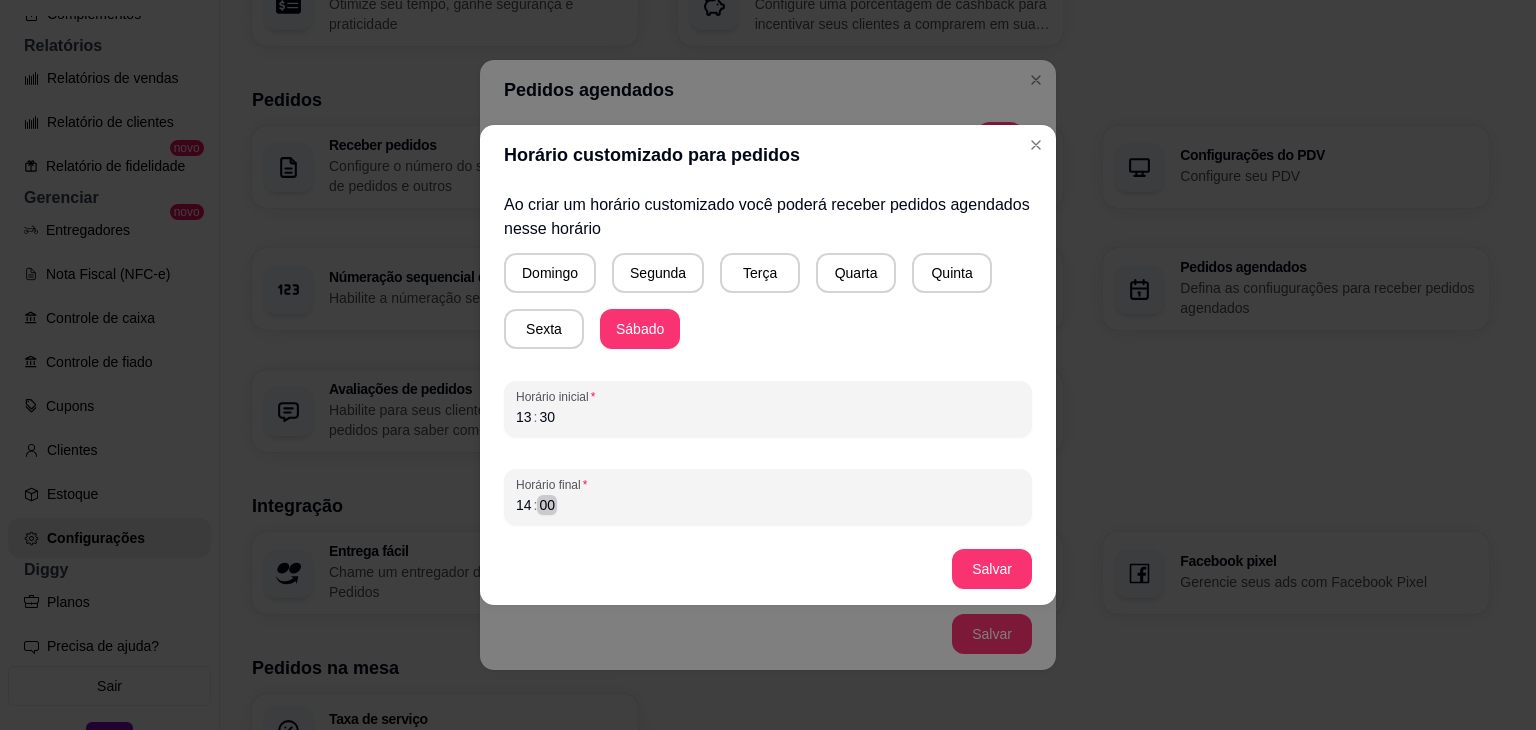 click on "00" at bounding box center (547, 505) 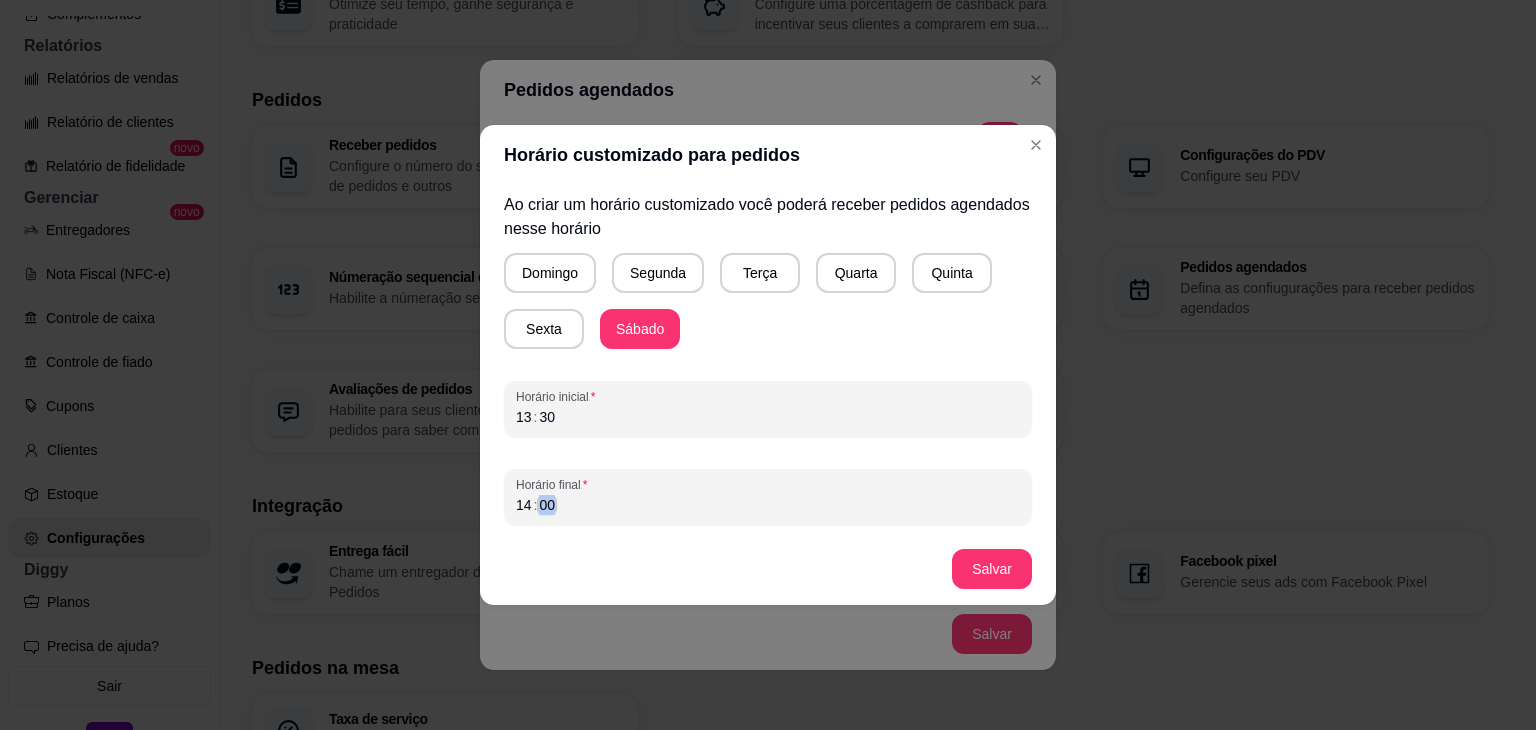 click on "00" at bounding box center (547, 505) 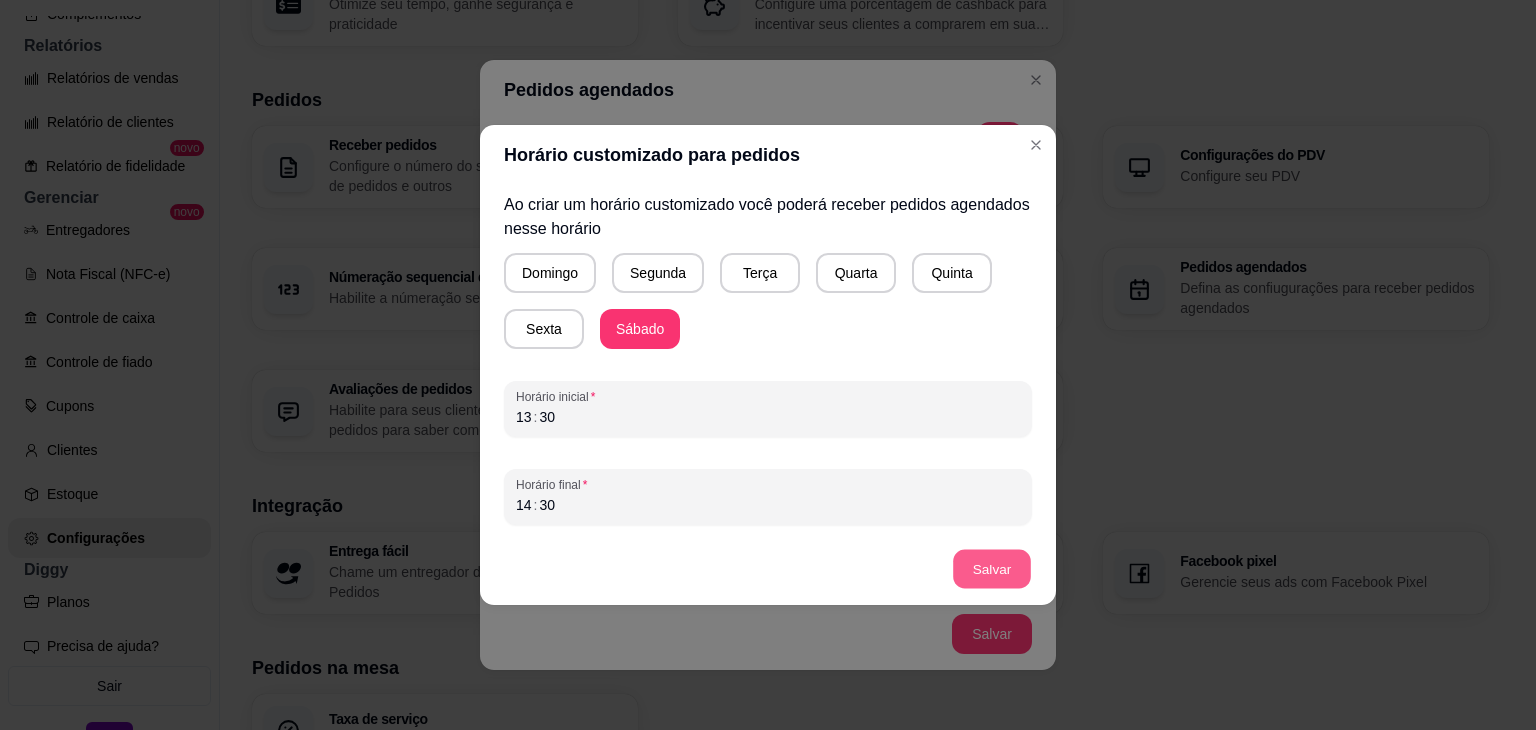 click on "Salvar" at bounding box center [992, 569] 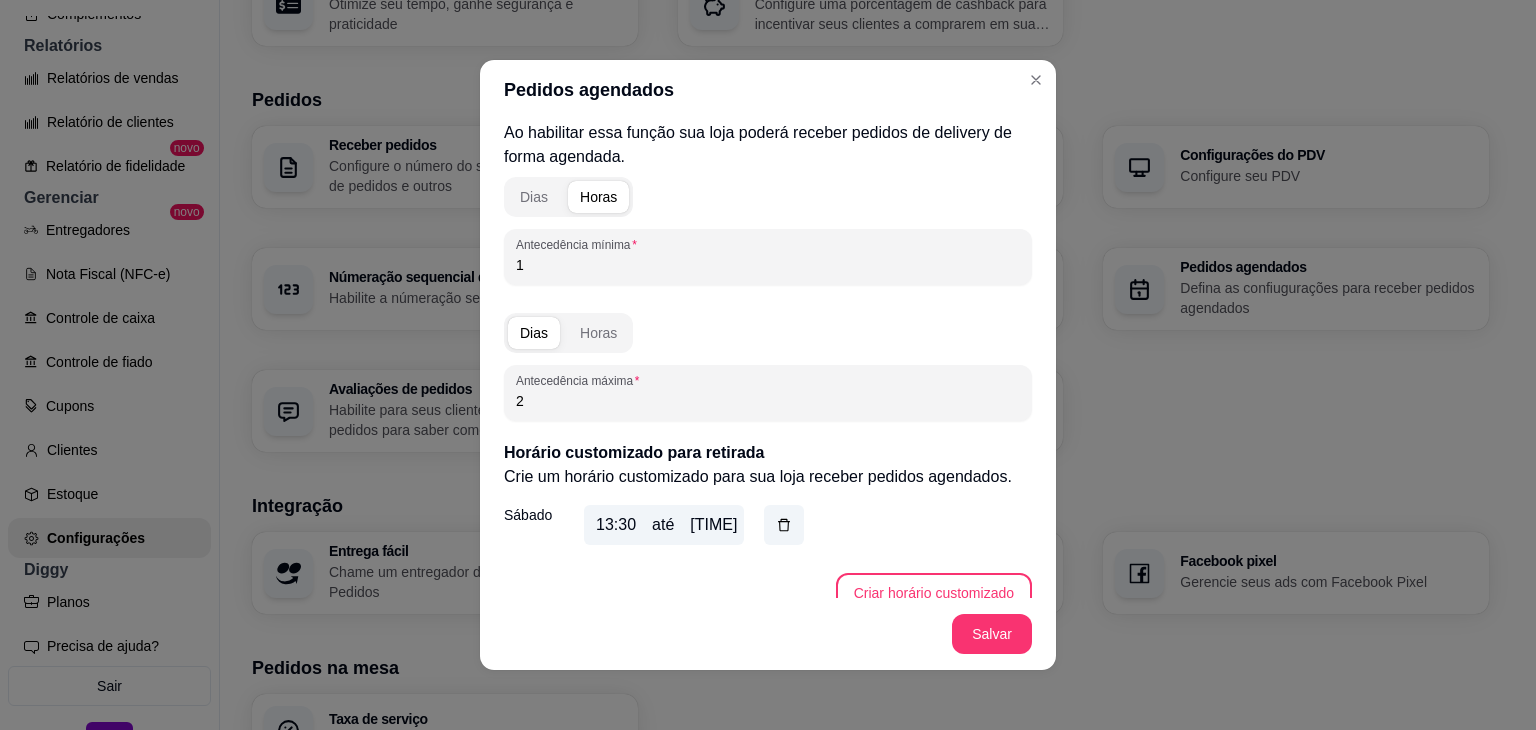 scroll, scrollTop: 595, scrollLeft: 0, axis: vertical 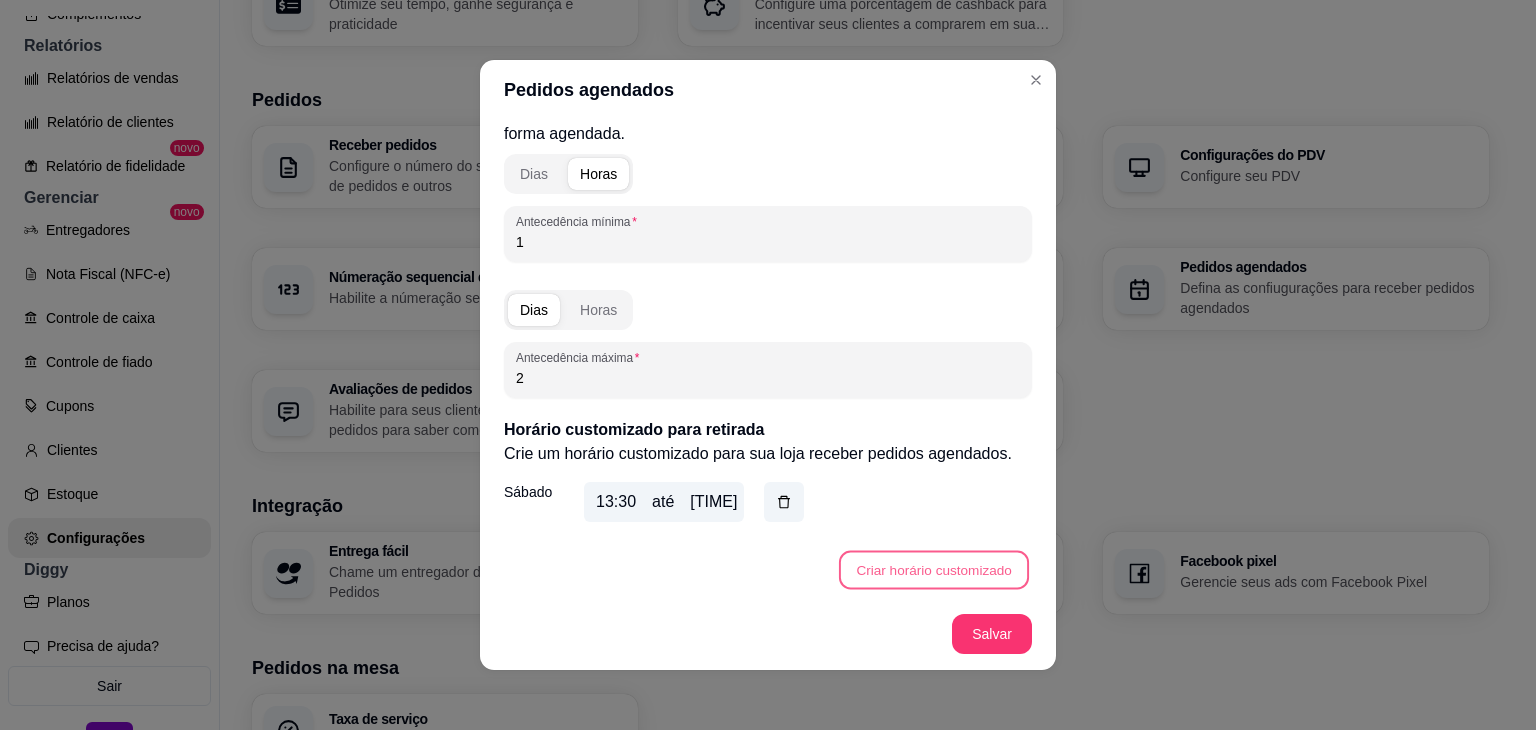 click on "Criar horário customizado" at bounding box center [934, 570] 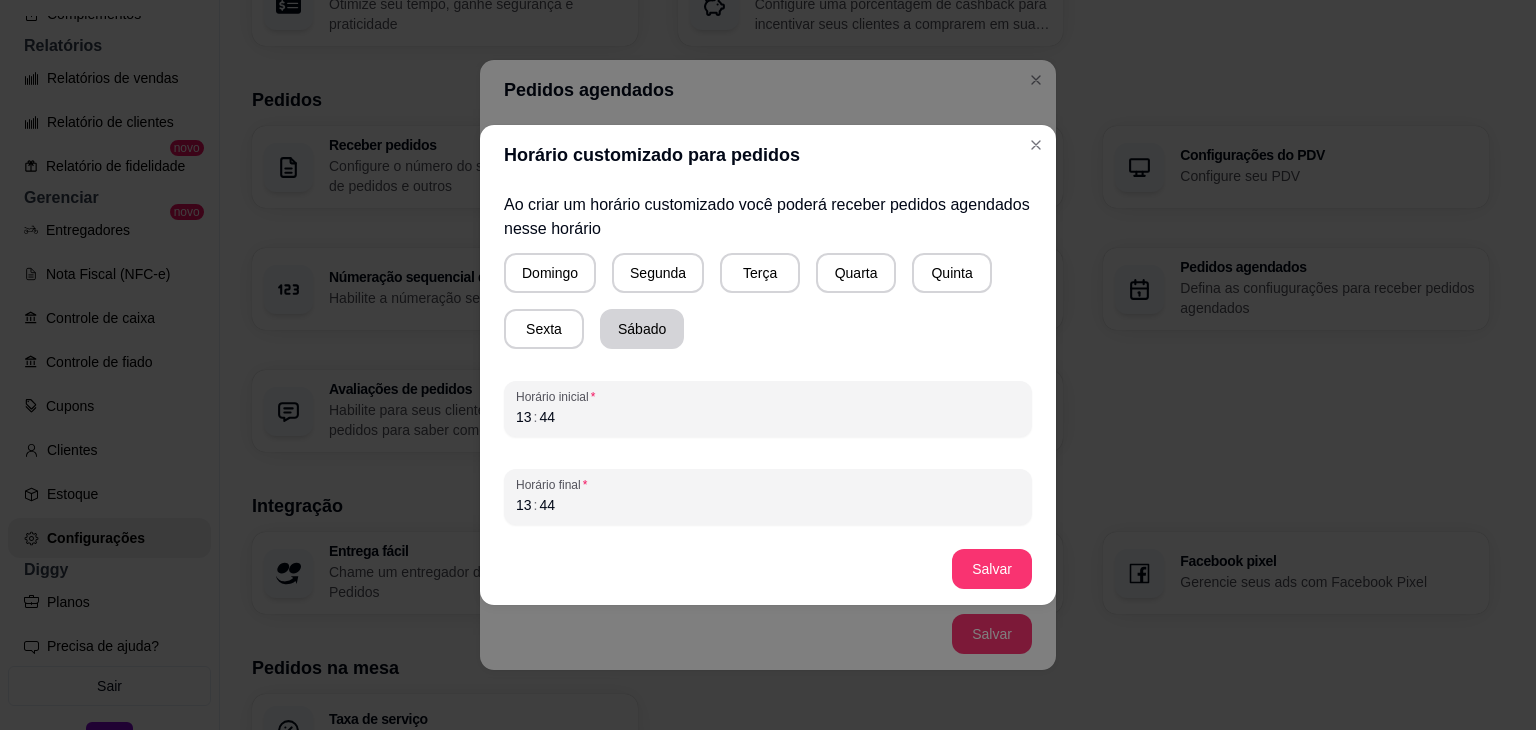 click on "Sábado" at bounding box center (642, 329) 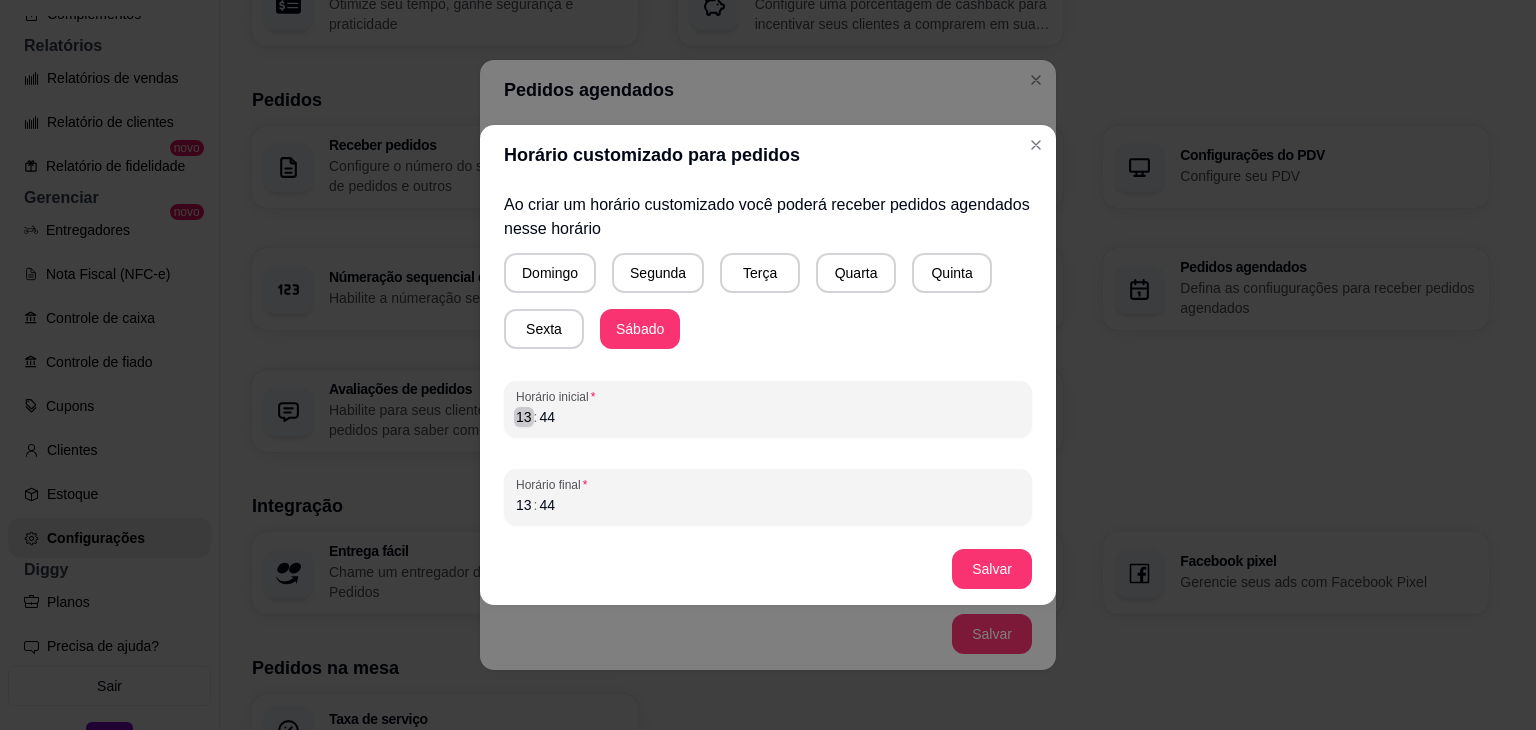 click on "Horário inicial [TIME]" at bounding box center [768, 409] 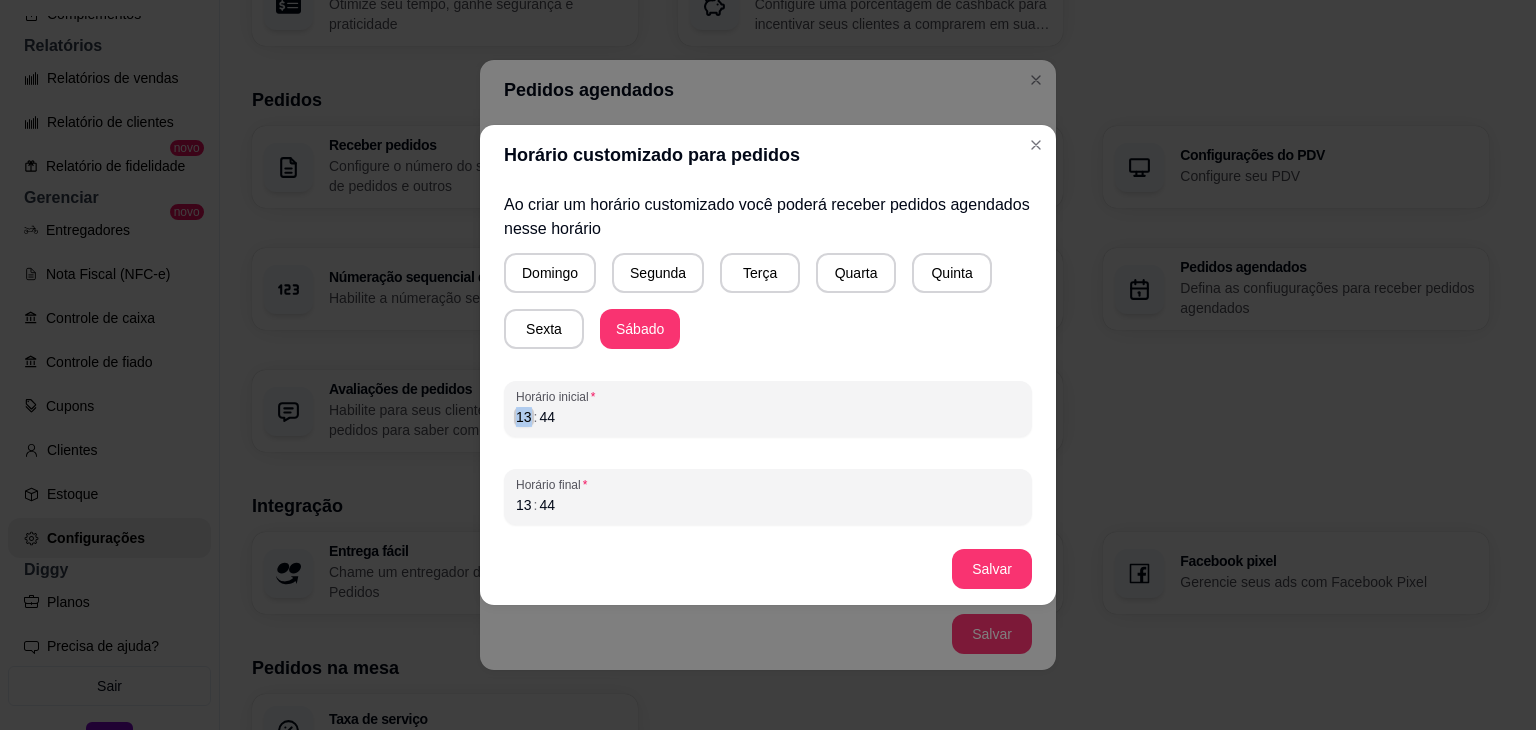 click on "13" at bounding box center [524, 417] 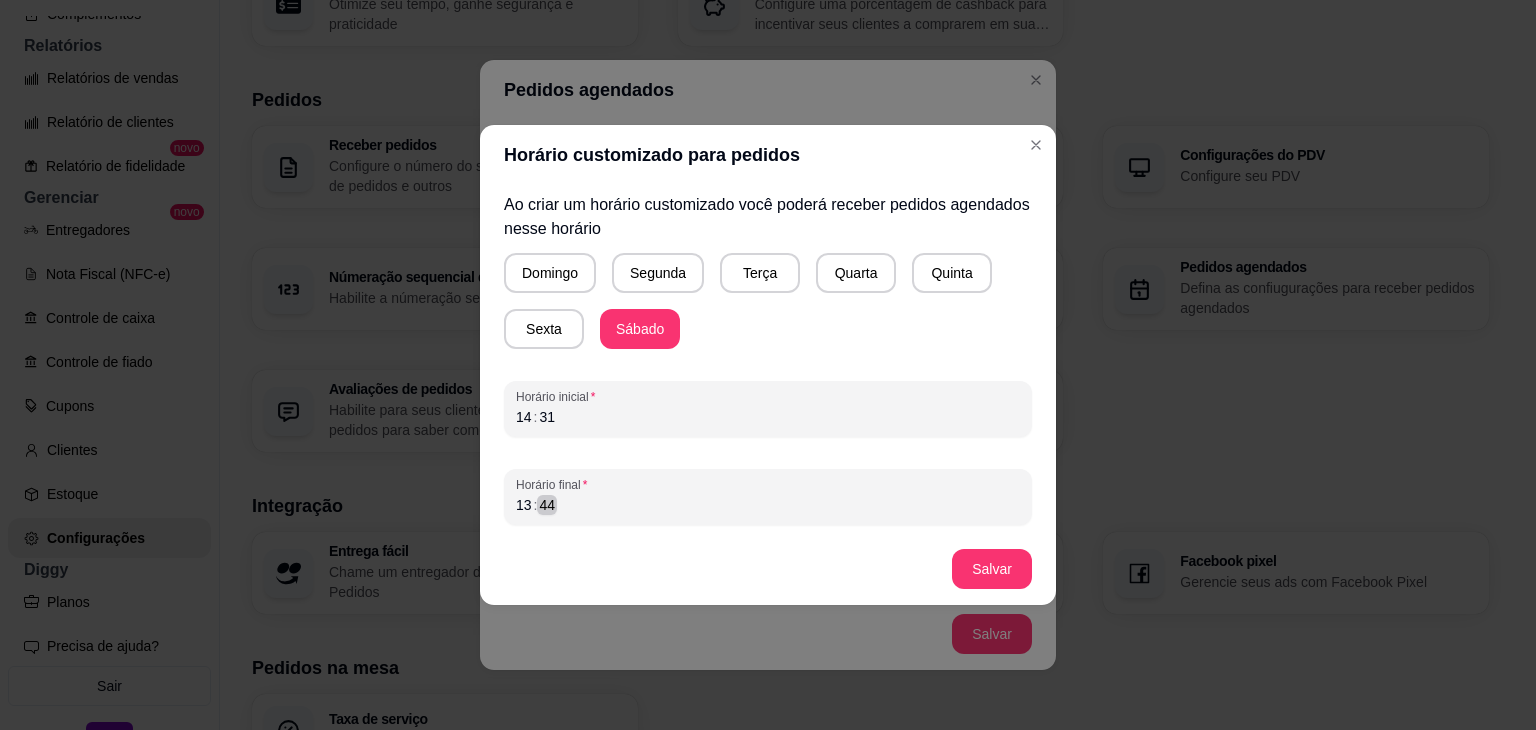 click on "44" at bounding box center (547, 505) 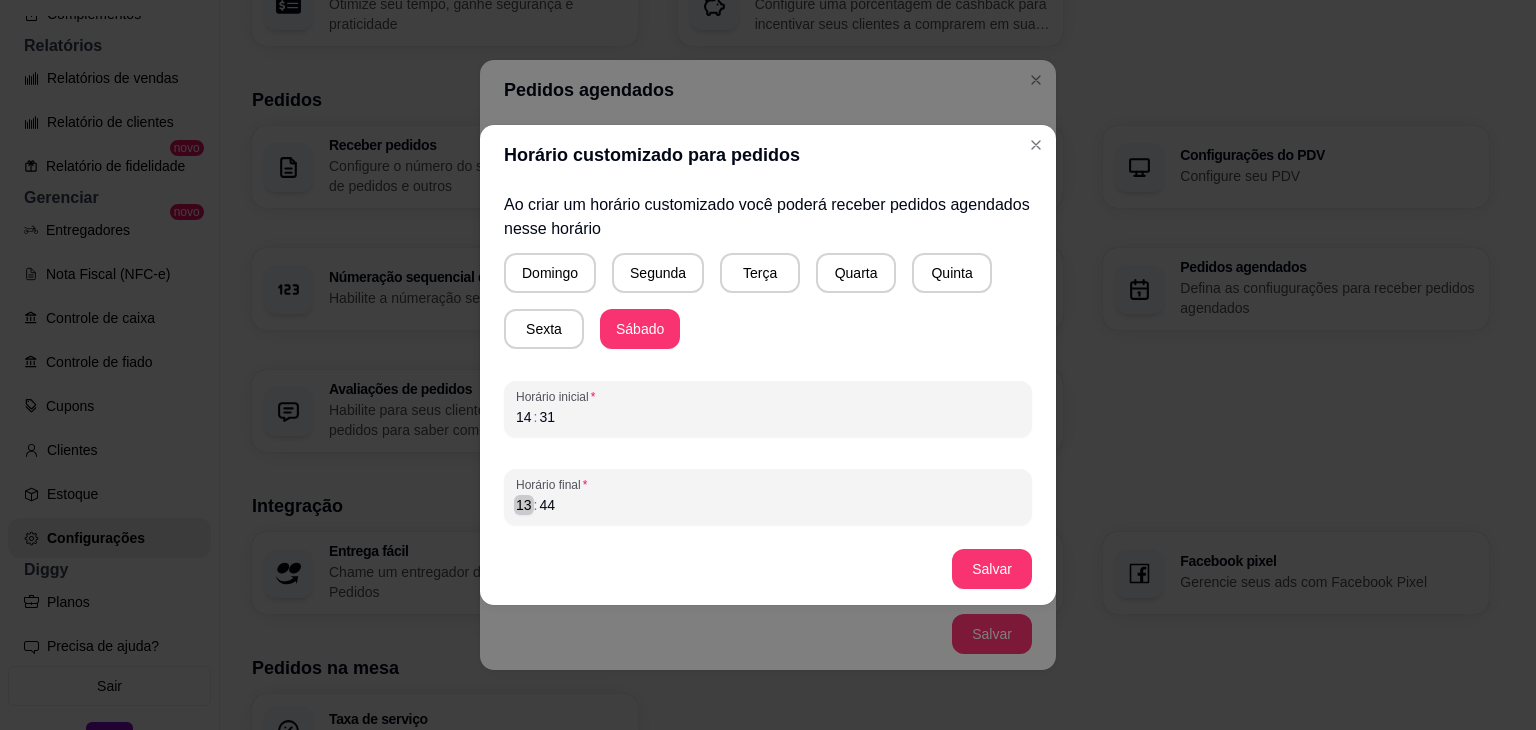 click on "13" at bounding box center [524, 505] 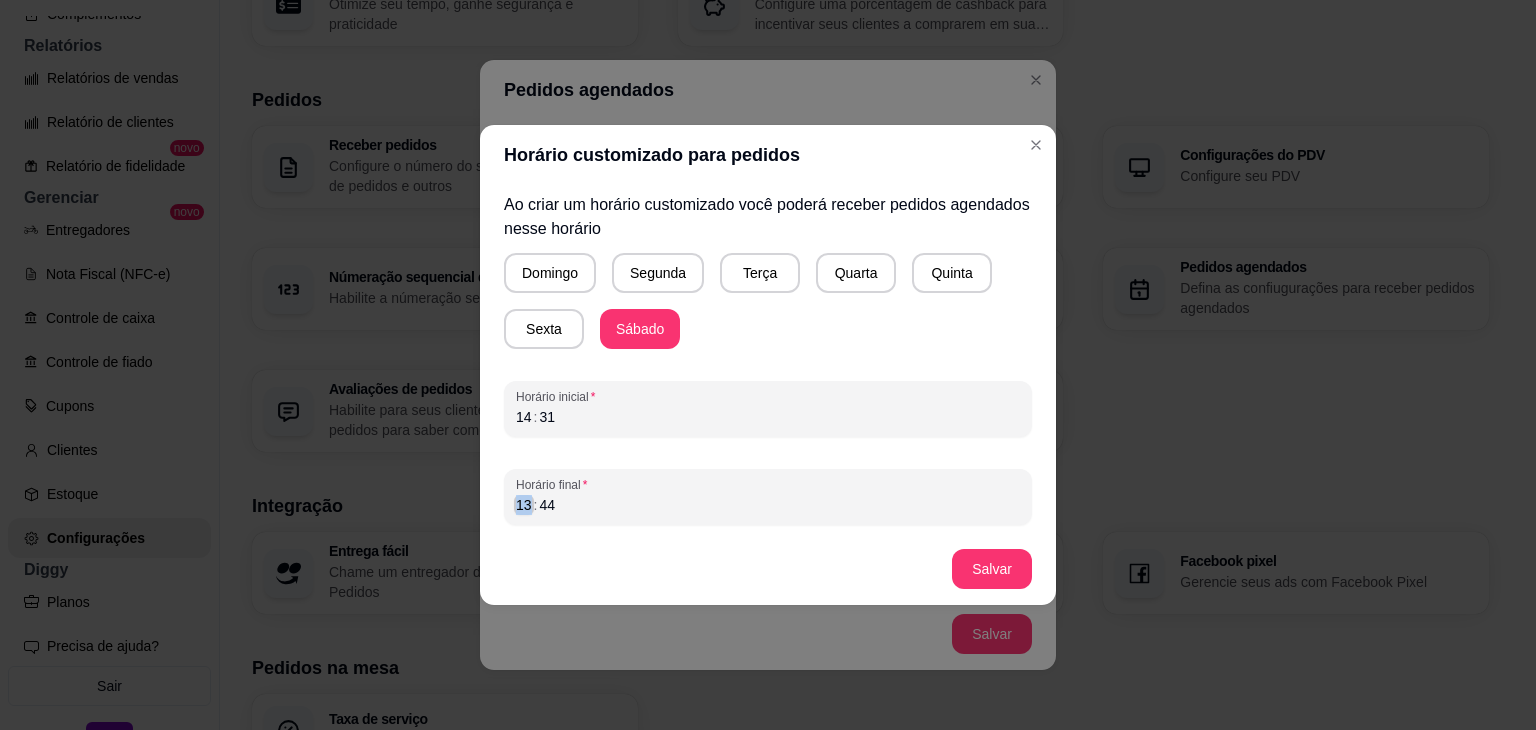 click on "13" at bounding box center [524, 505] 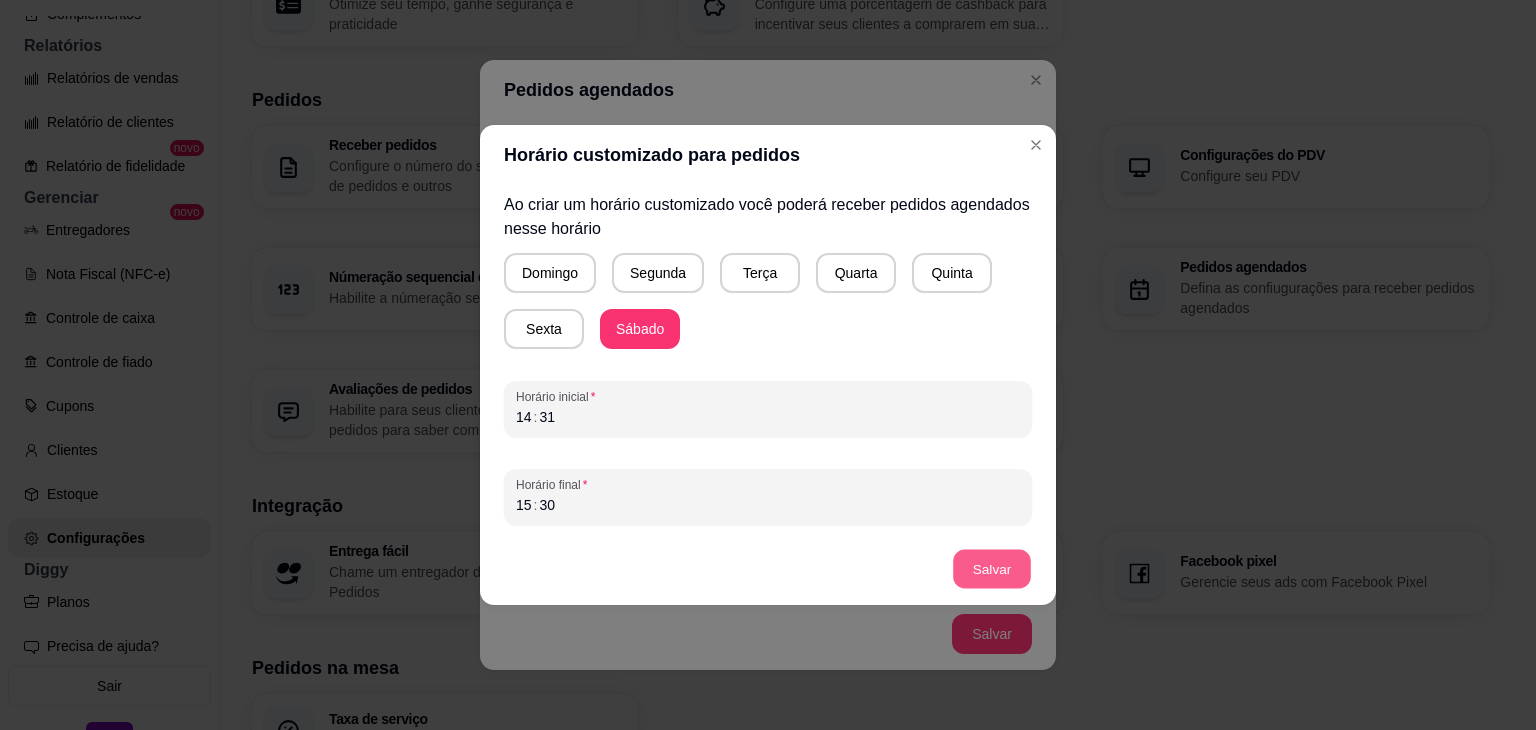 click on "Salvar" at bounding box center (992, 569) 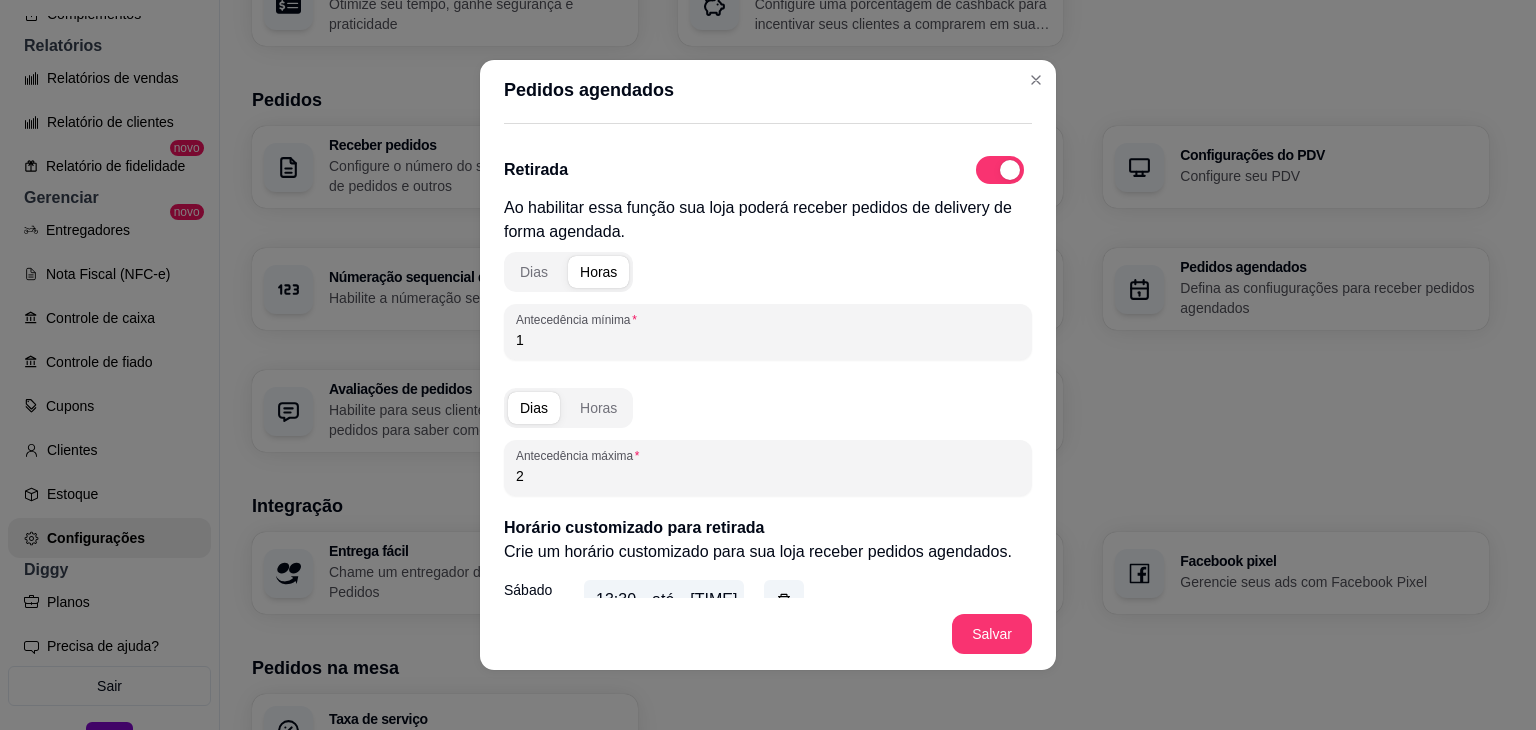 scroll, scrollTop: 643, scrollLeft: 0, axis: vertical 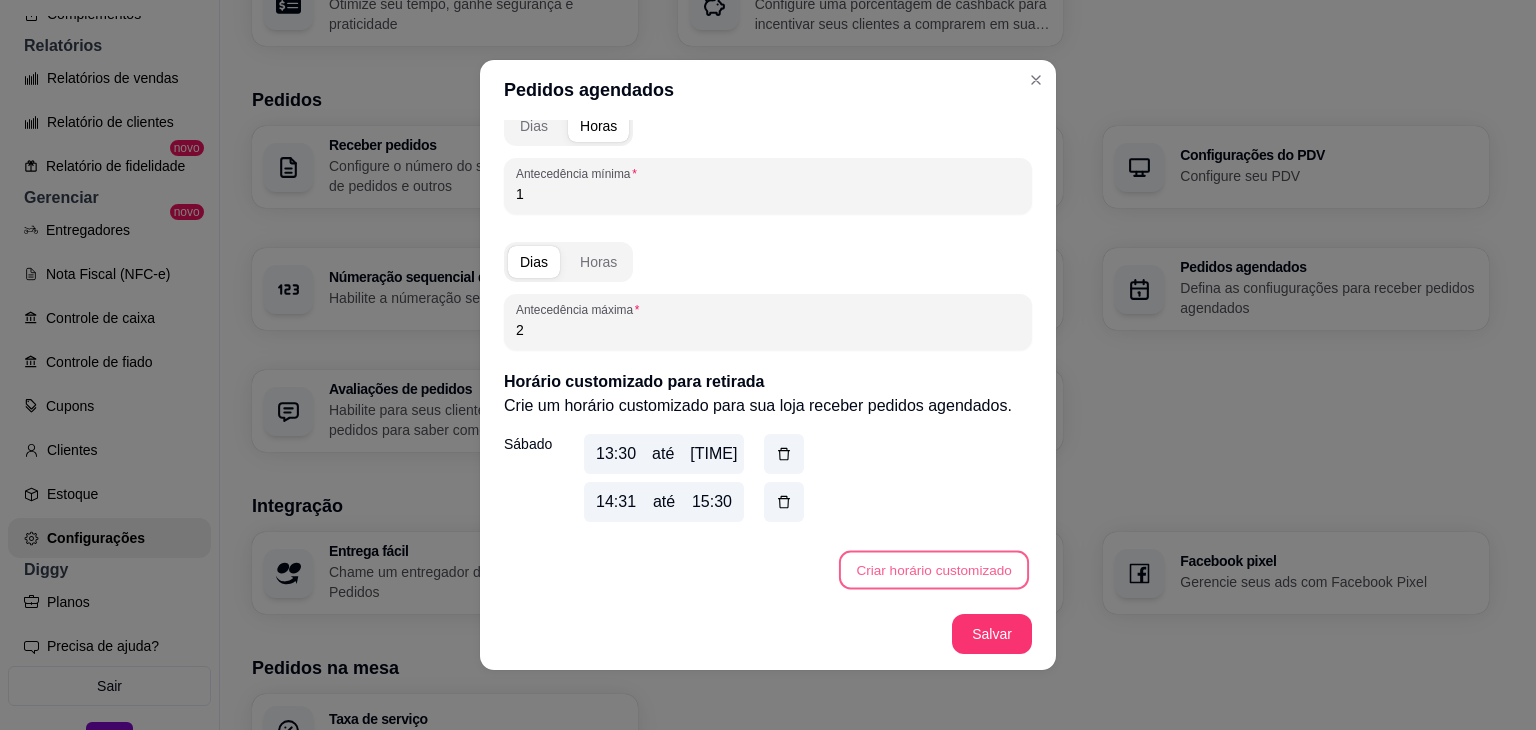 click on "Criar horário customizado" at bounding box center [934, 570] 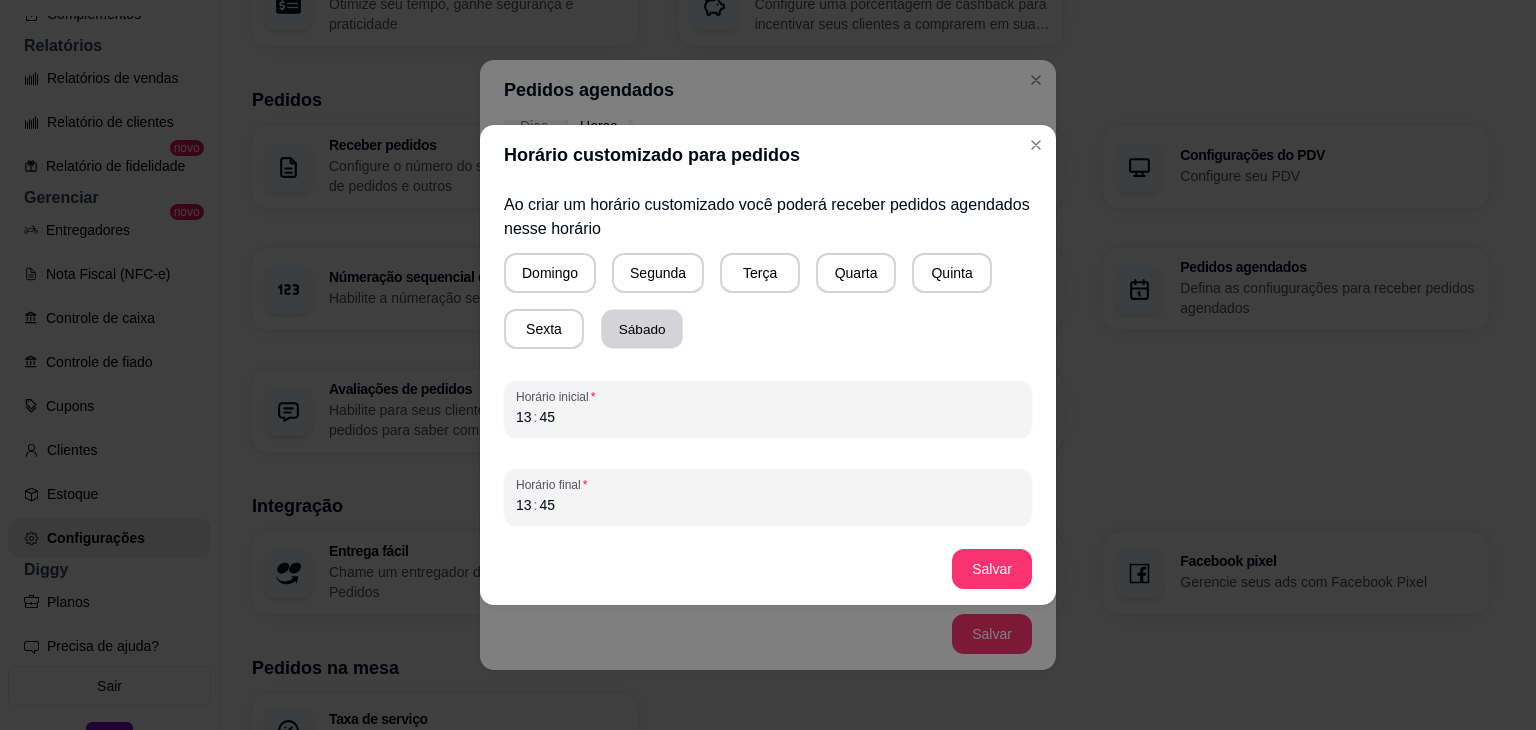 click on "Sábado" at bounding box center [642, 329] 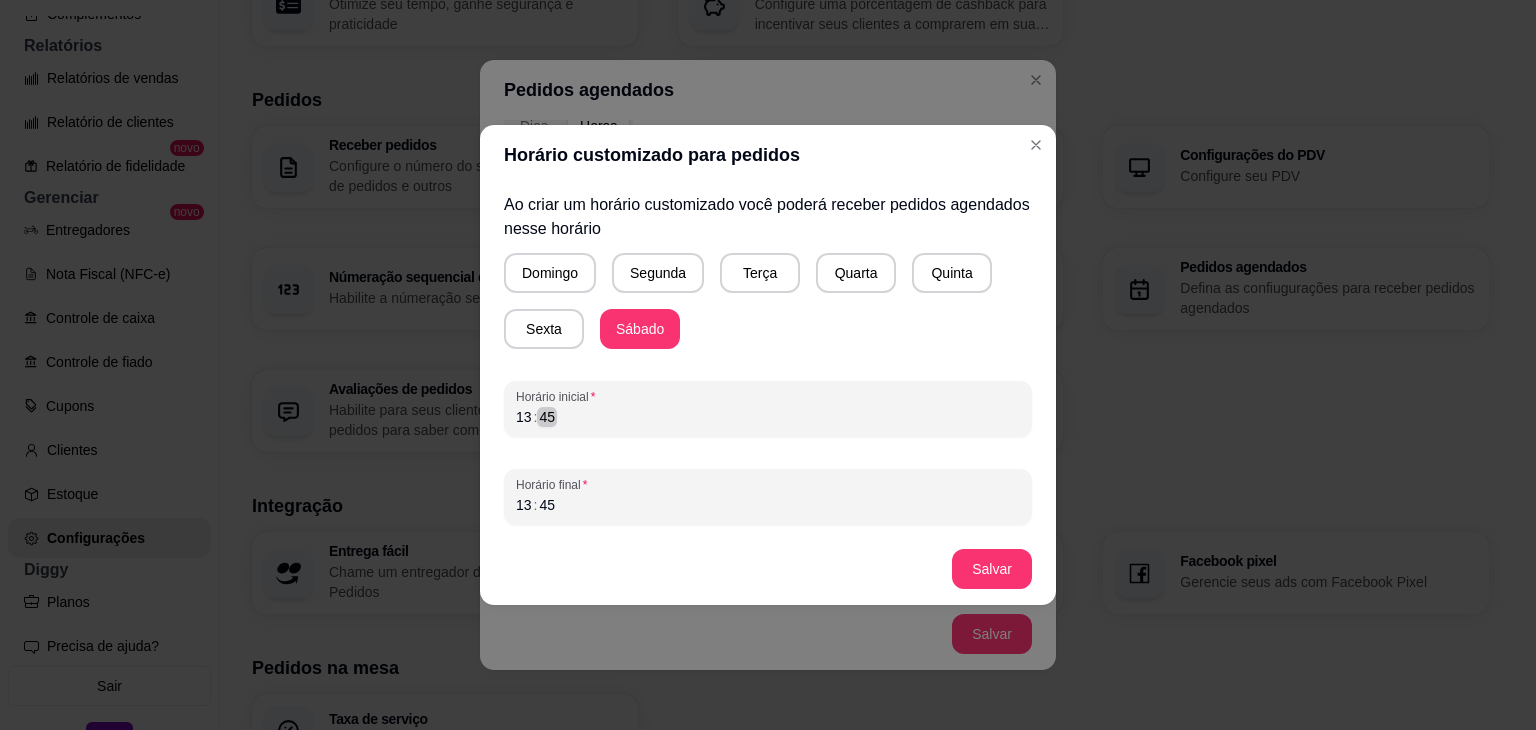 click on "[TIME]" at bounding box center (768, 417) 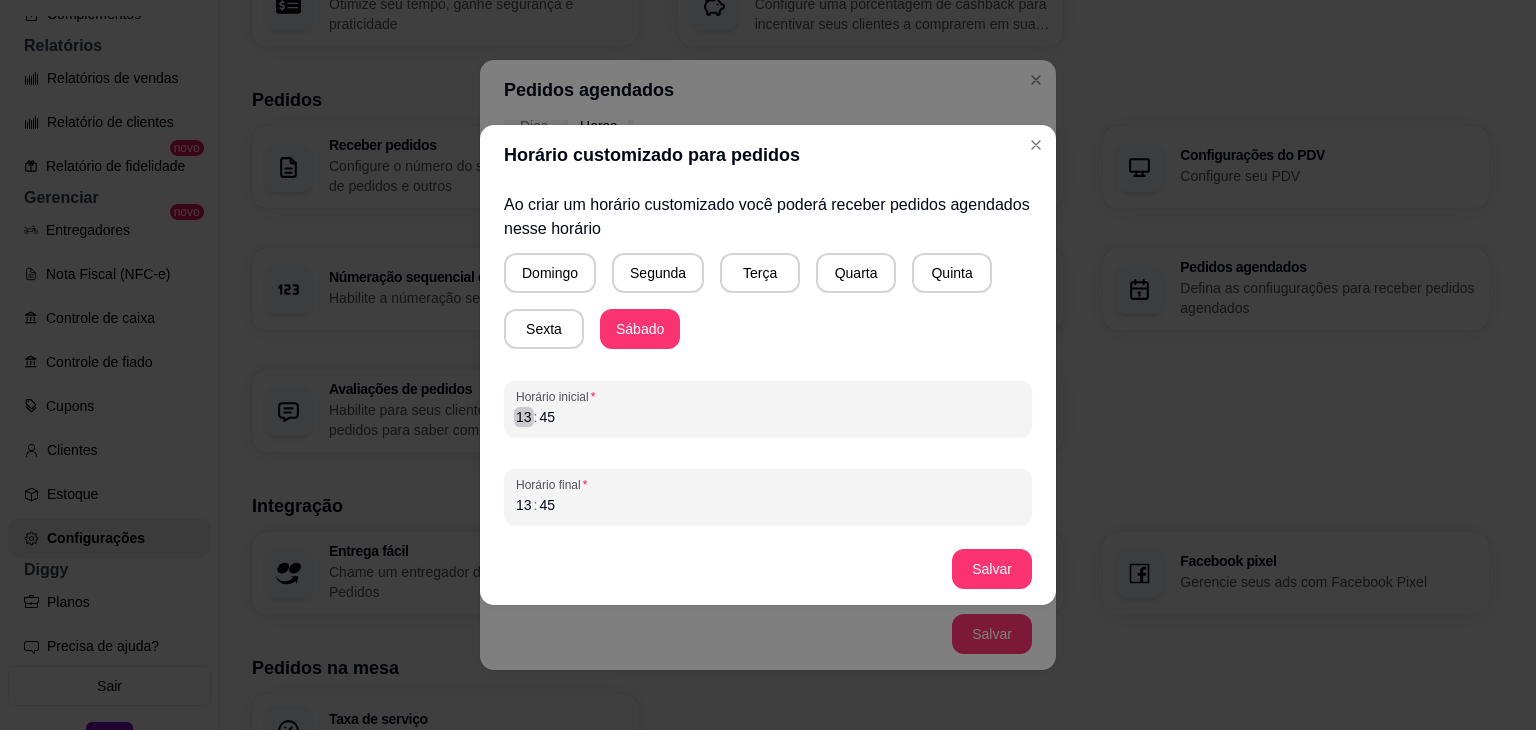 click on "13" at bounding box center (524, 417) 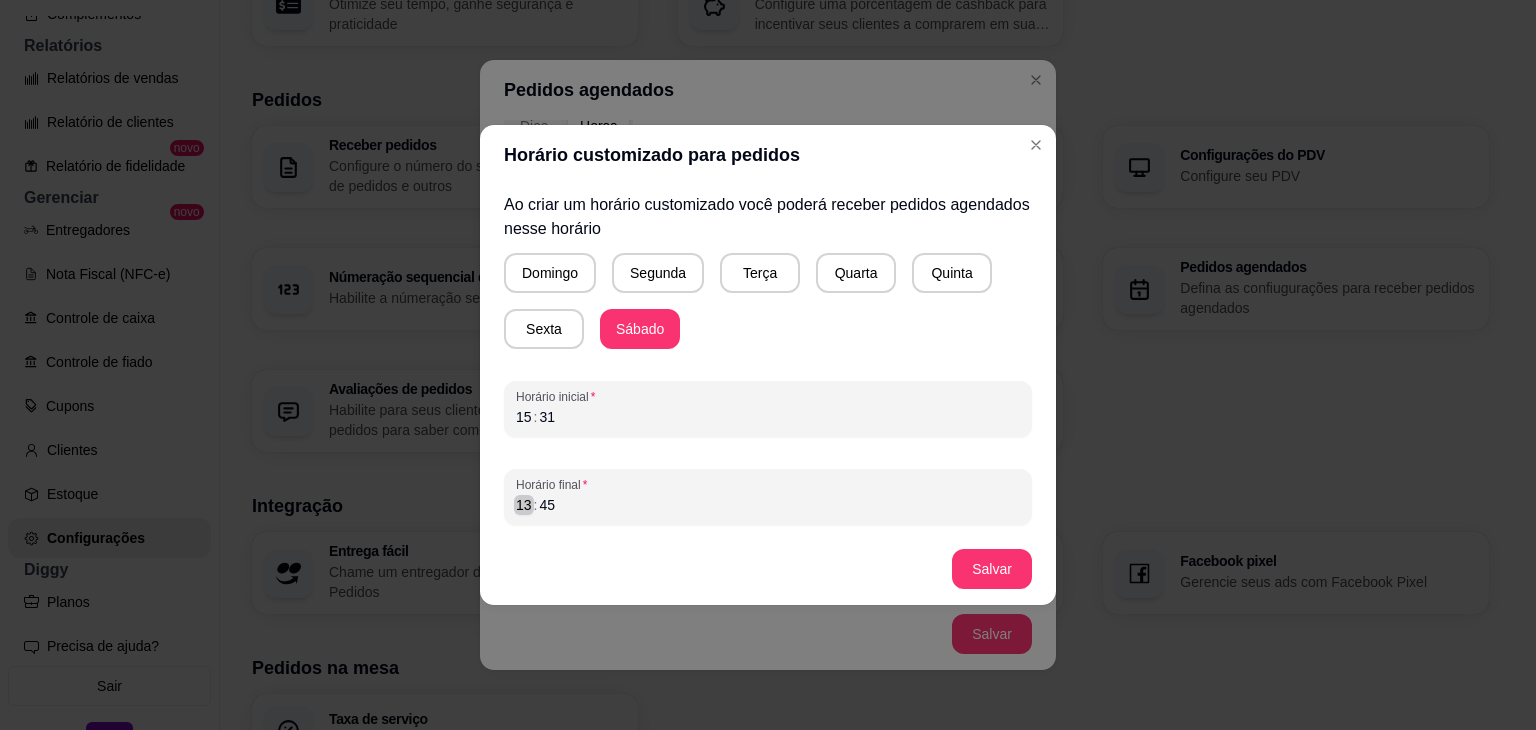 click on "13" at bounding box center [524, 505] 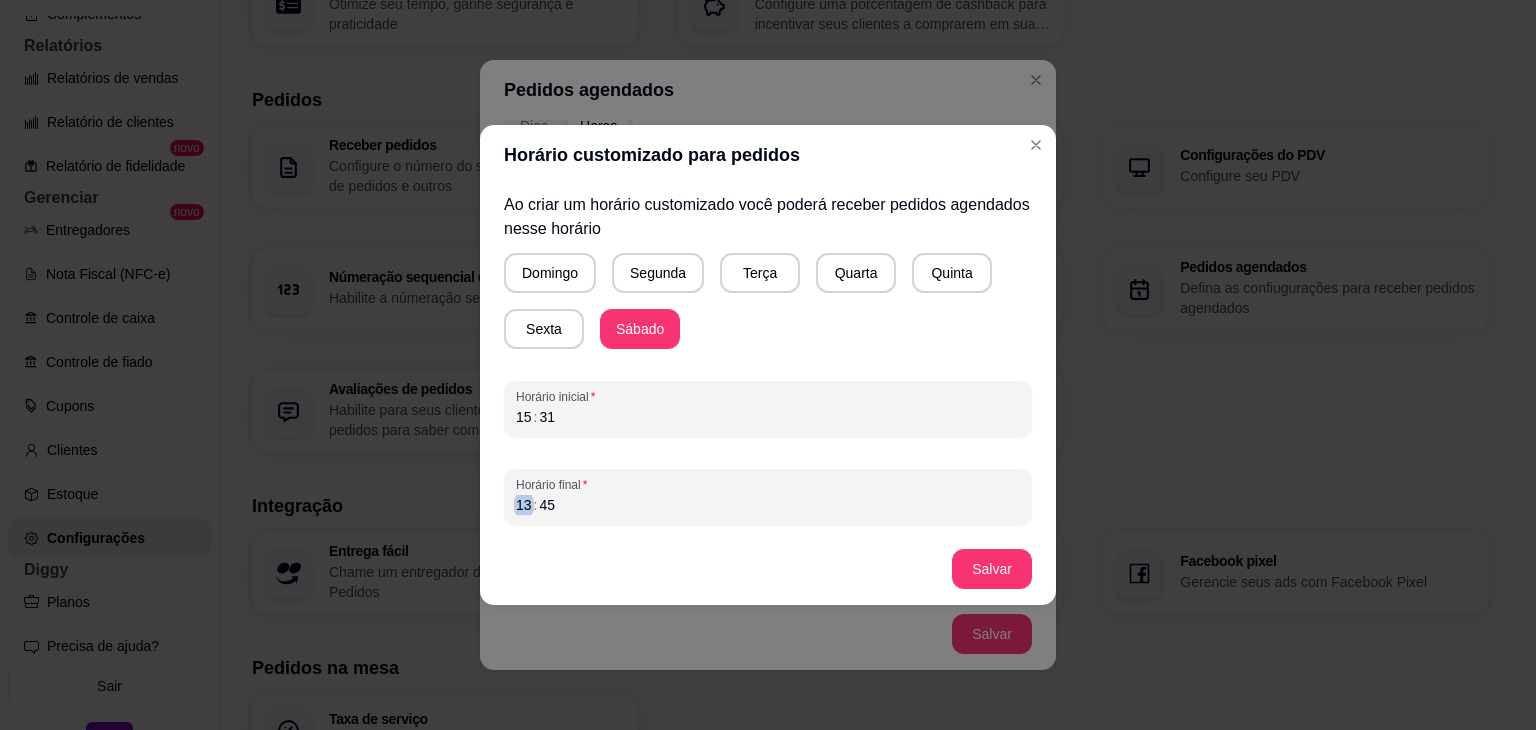 click on "13" at bounding box center [524, 505] 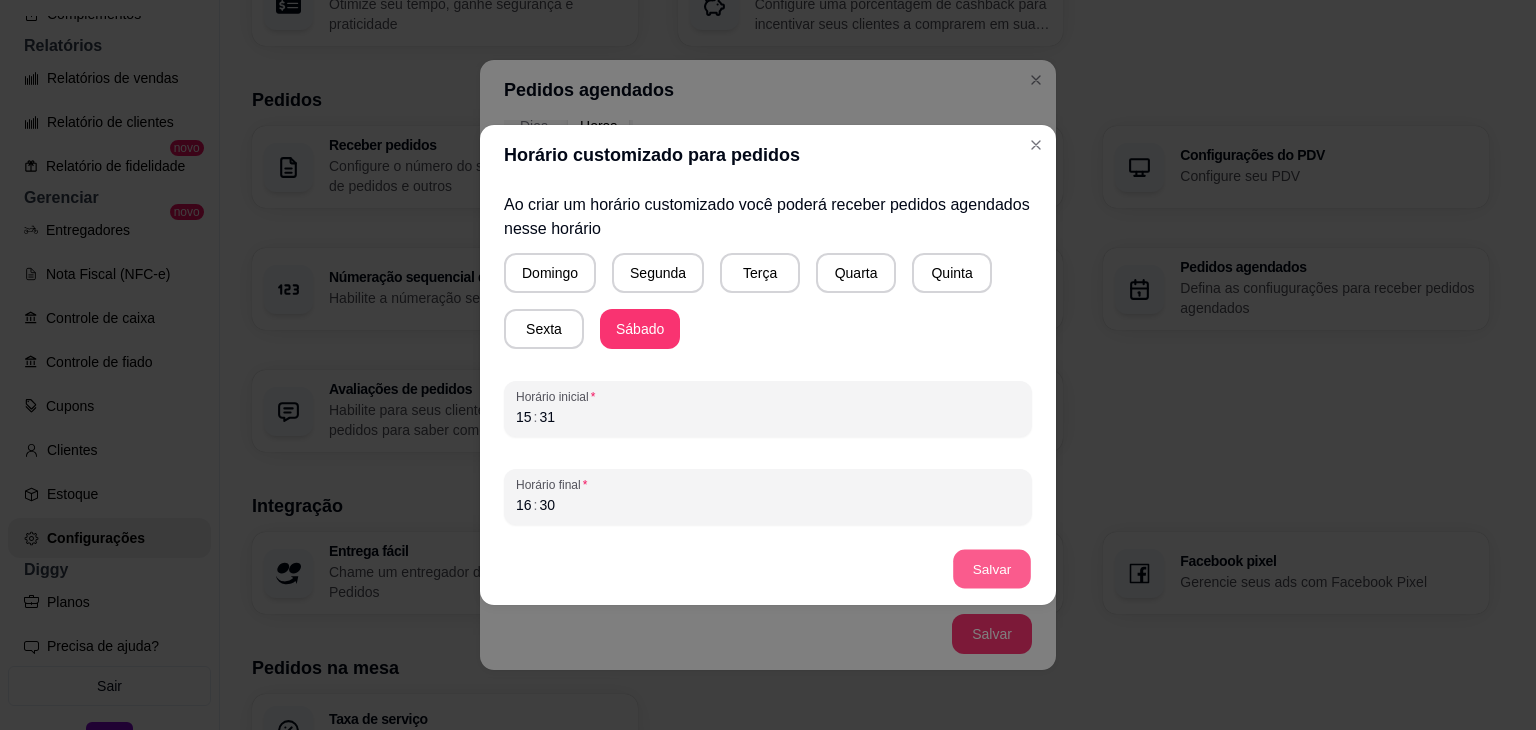 click on "Salvar" at bounding box center [992, 569] 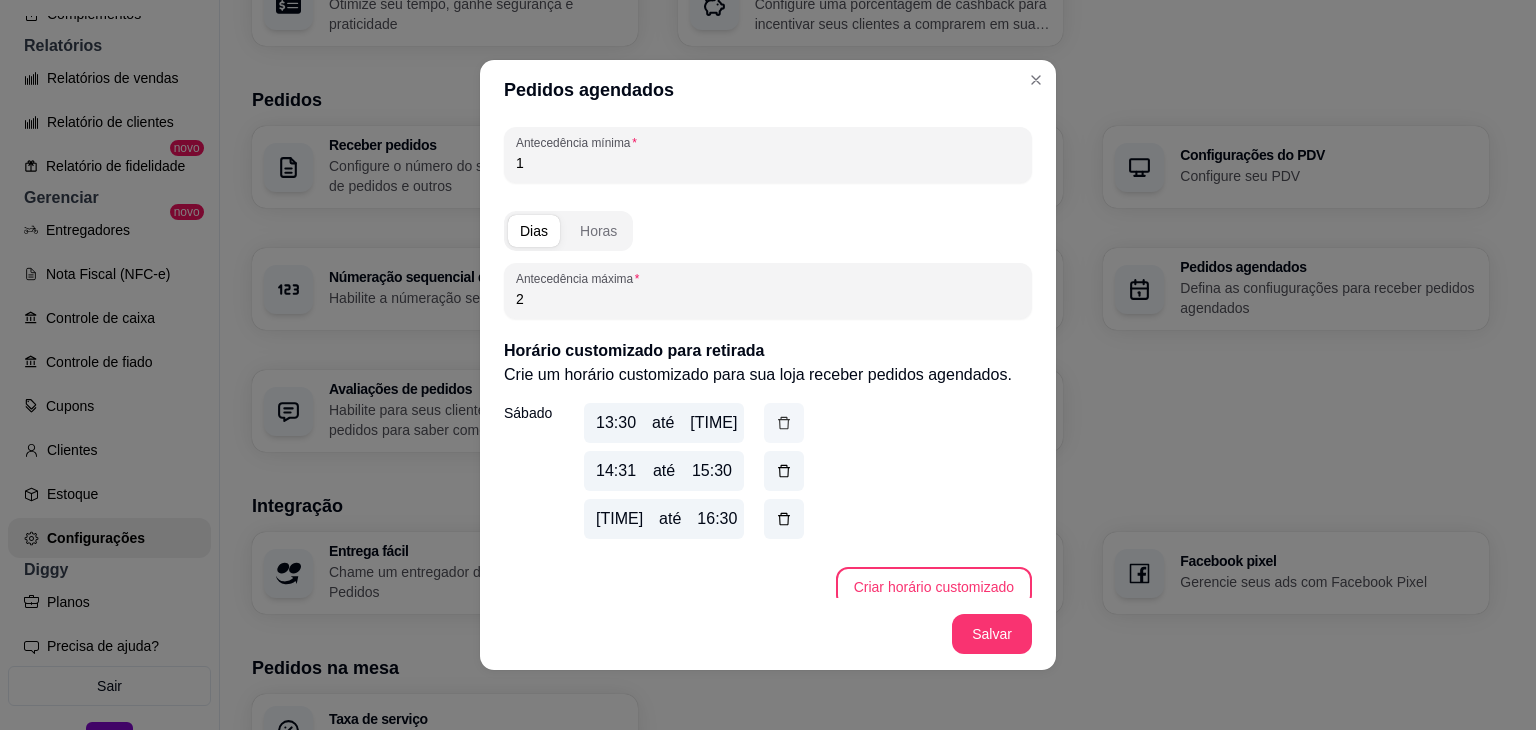 scroll, scrollTop: 691, scrollLeft: 0, axis: vertical 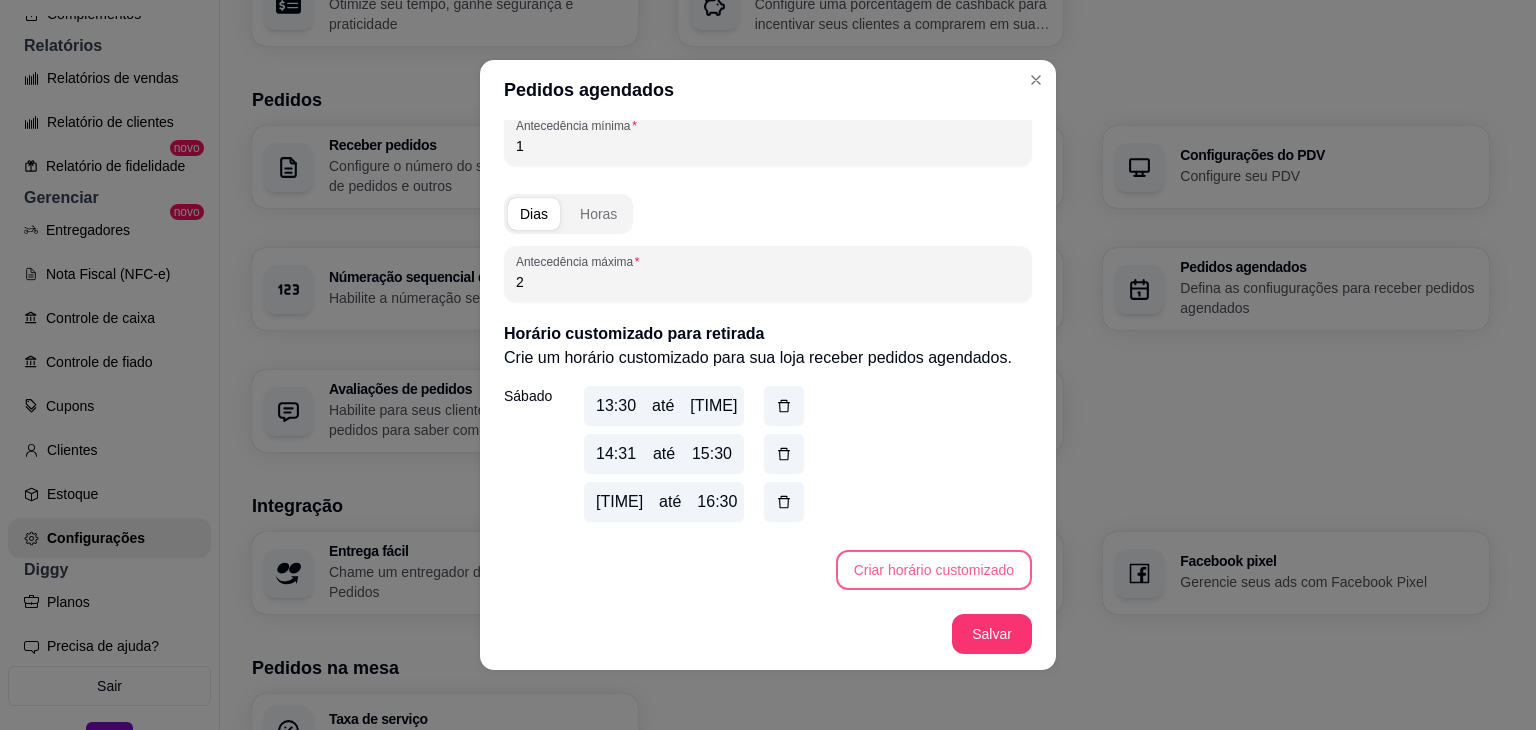 click on "Criar horário customizado" at bounding box center (934, 570) 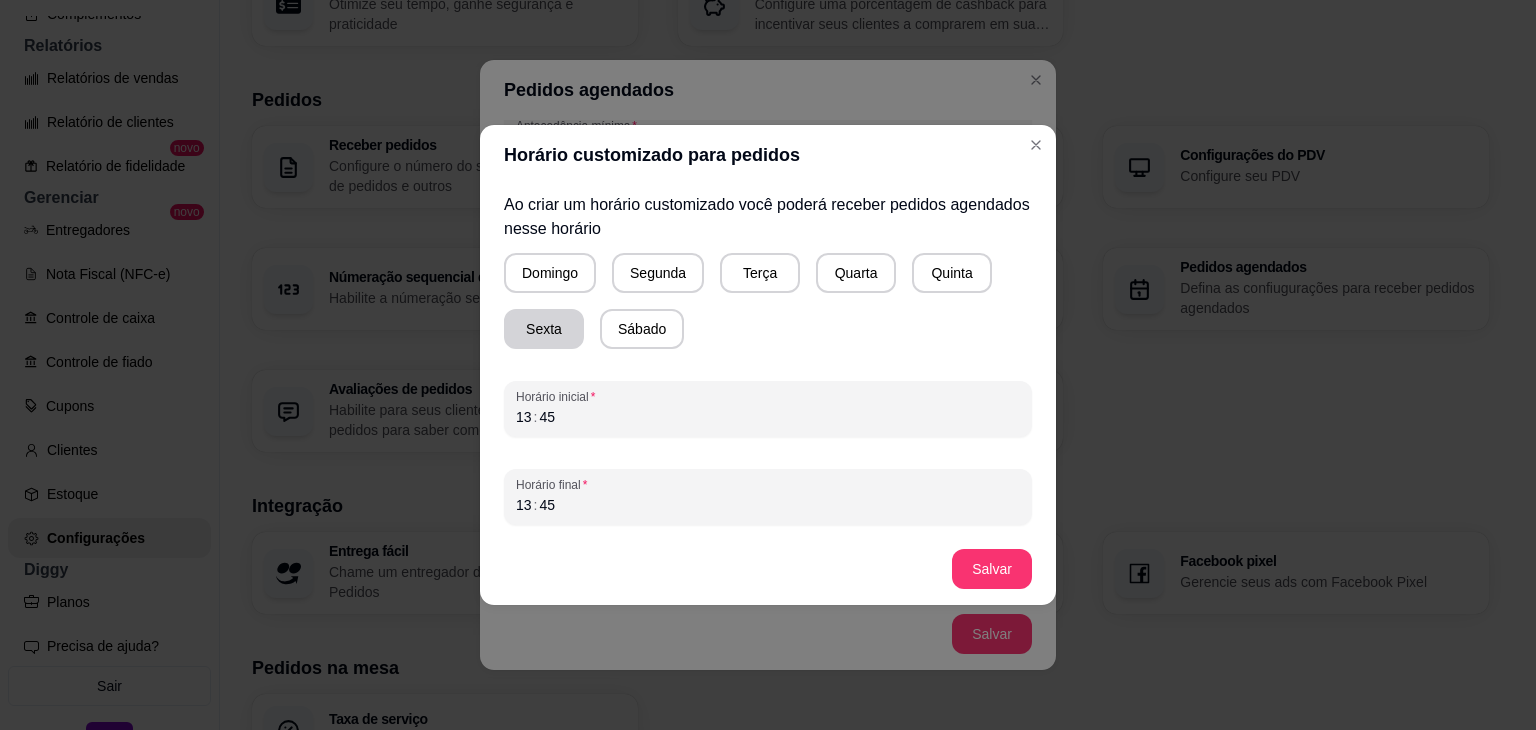 click on "Sexta" at bounding box center [544, 329] 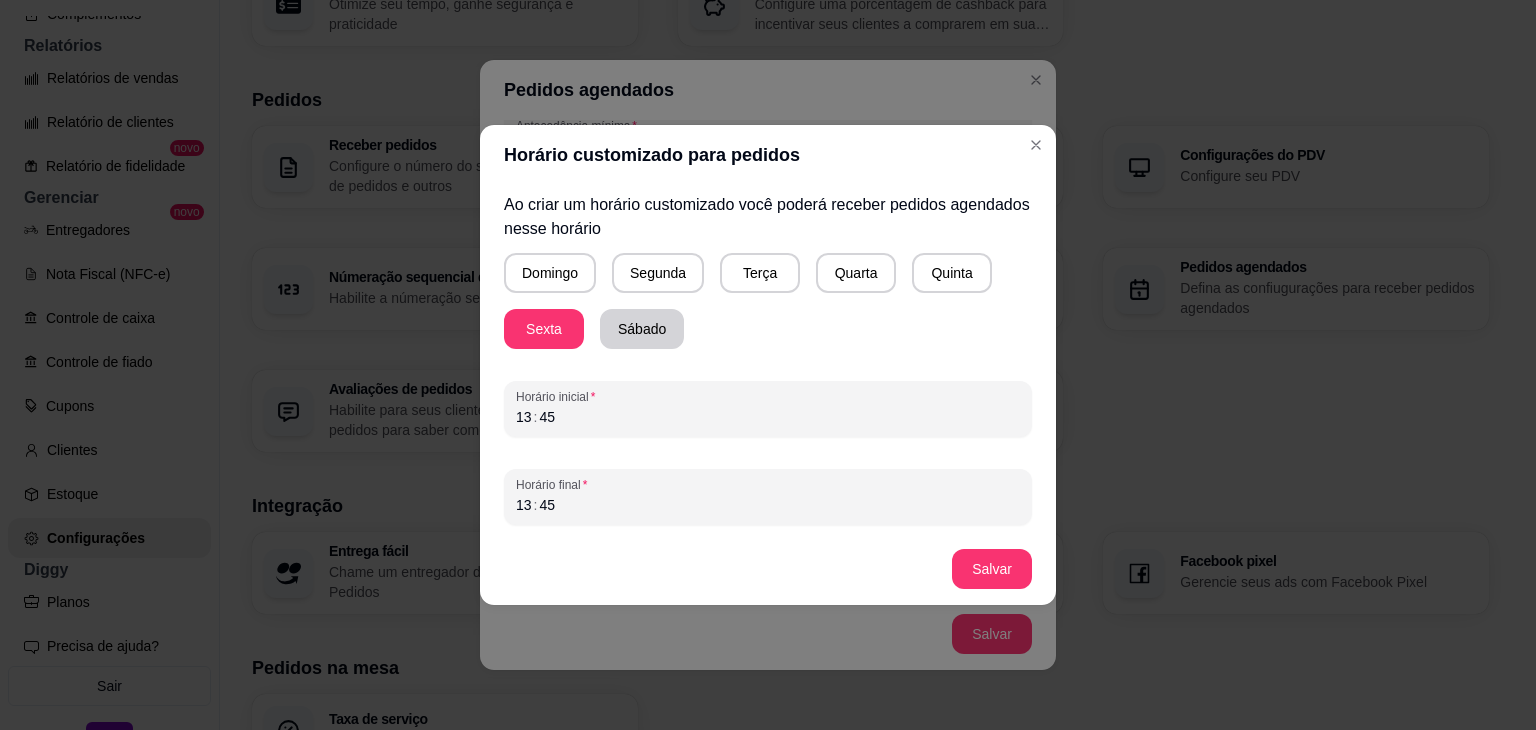 click on "Sábado" at bounding box center (642, 329) 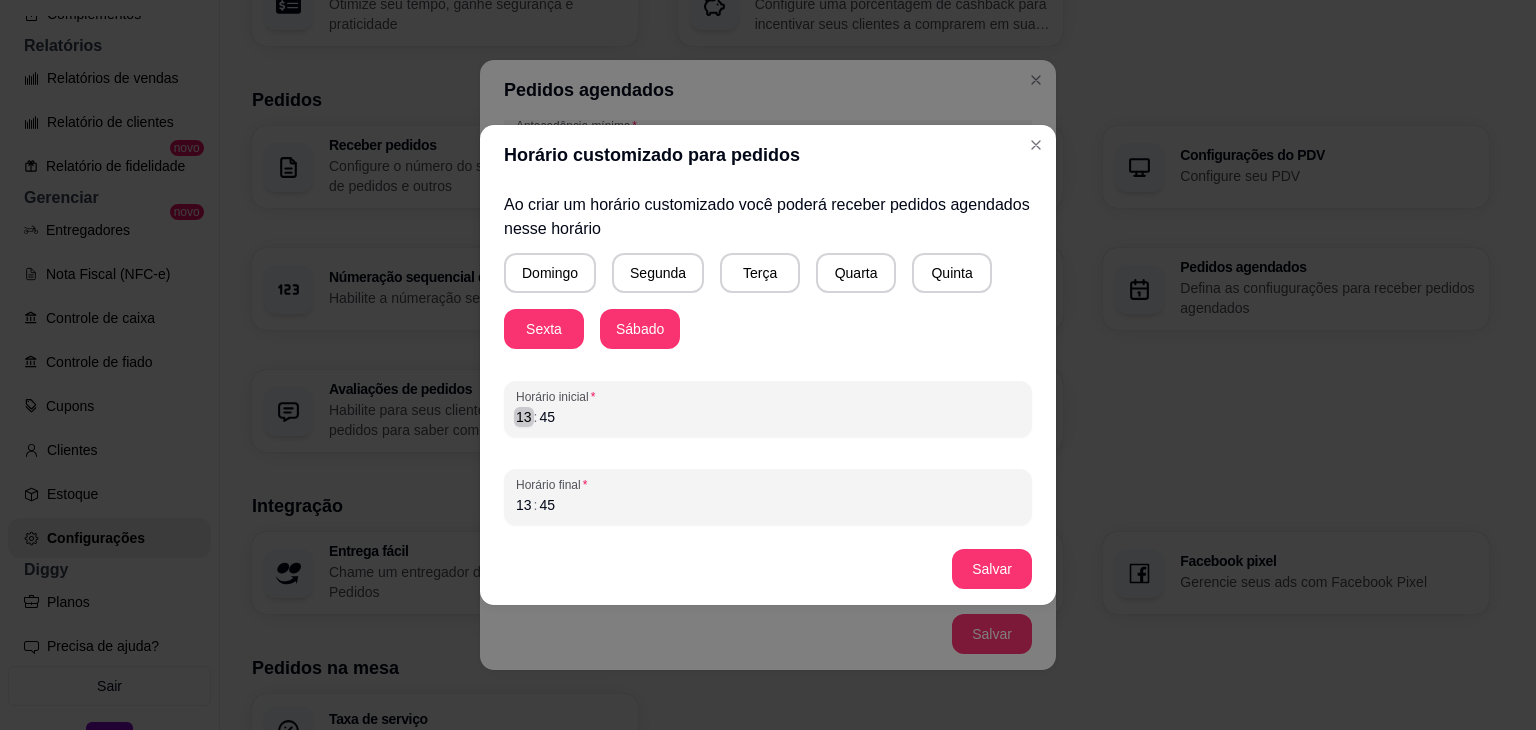 click on "13" at bounding box center (524, 417) 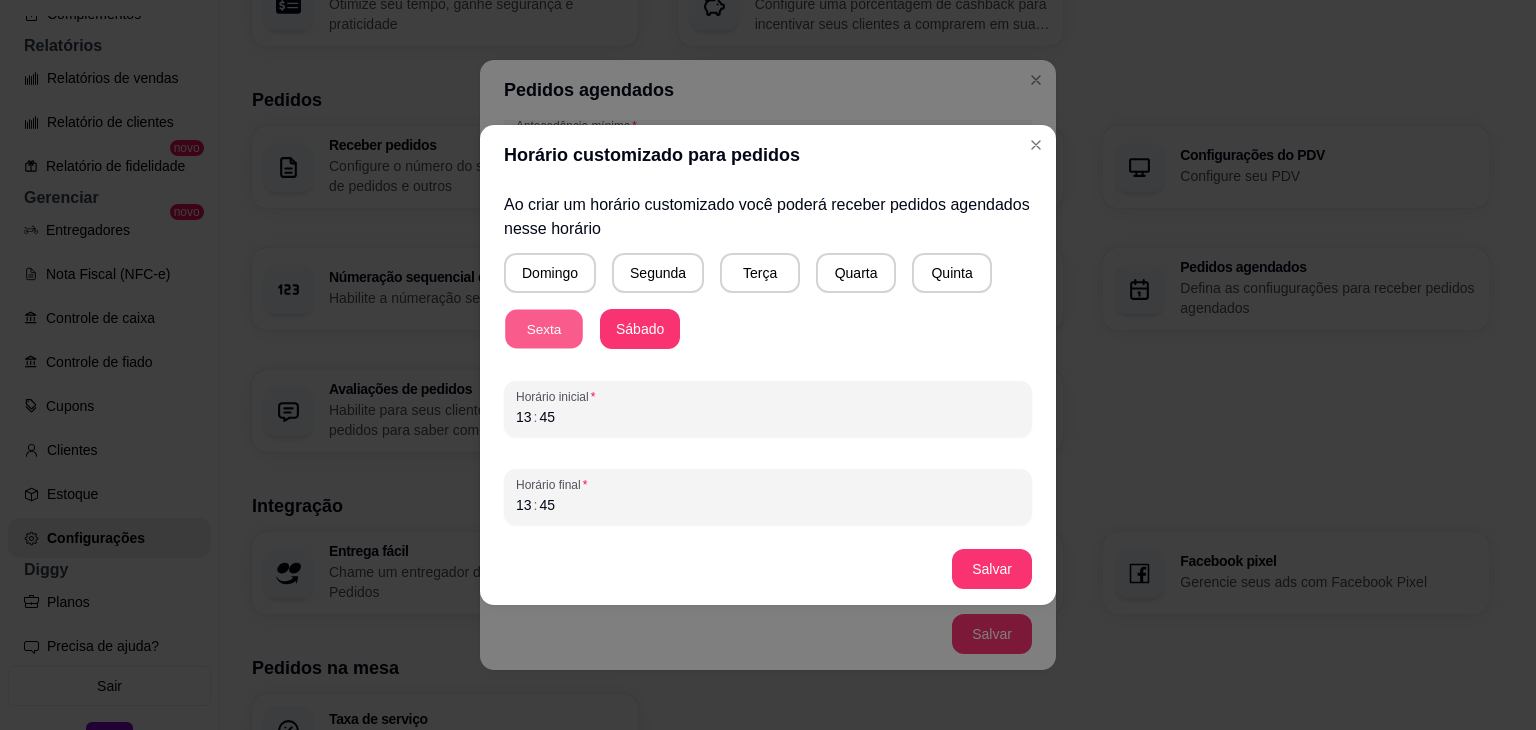 click on "Sexta" at bounding box center [544, 329] 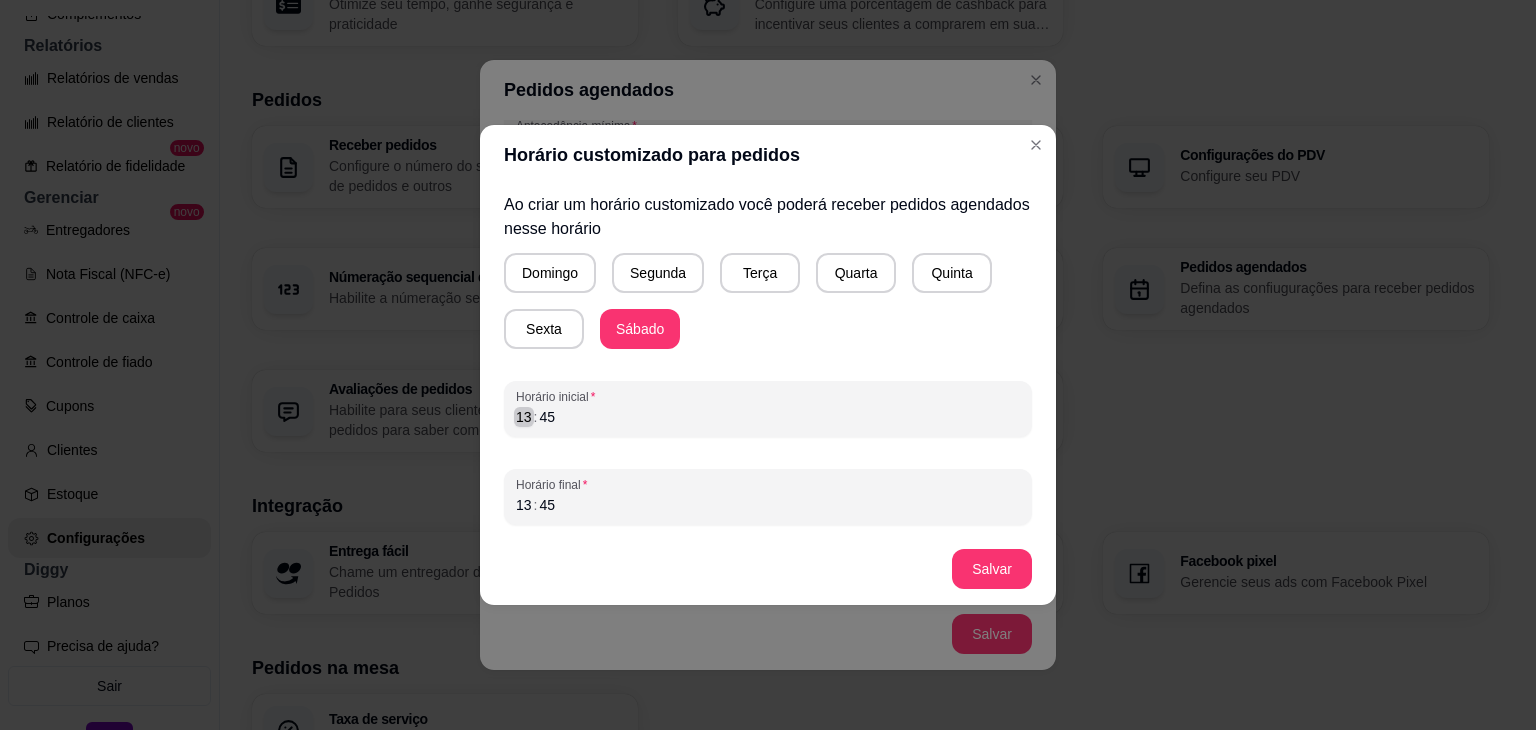 click on "13" at bounding box center [524, 417] 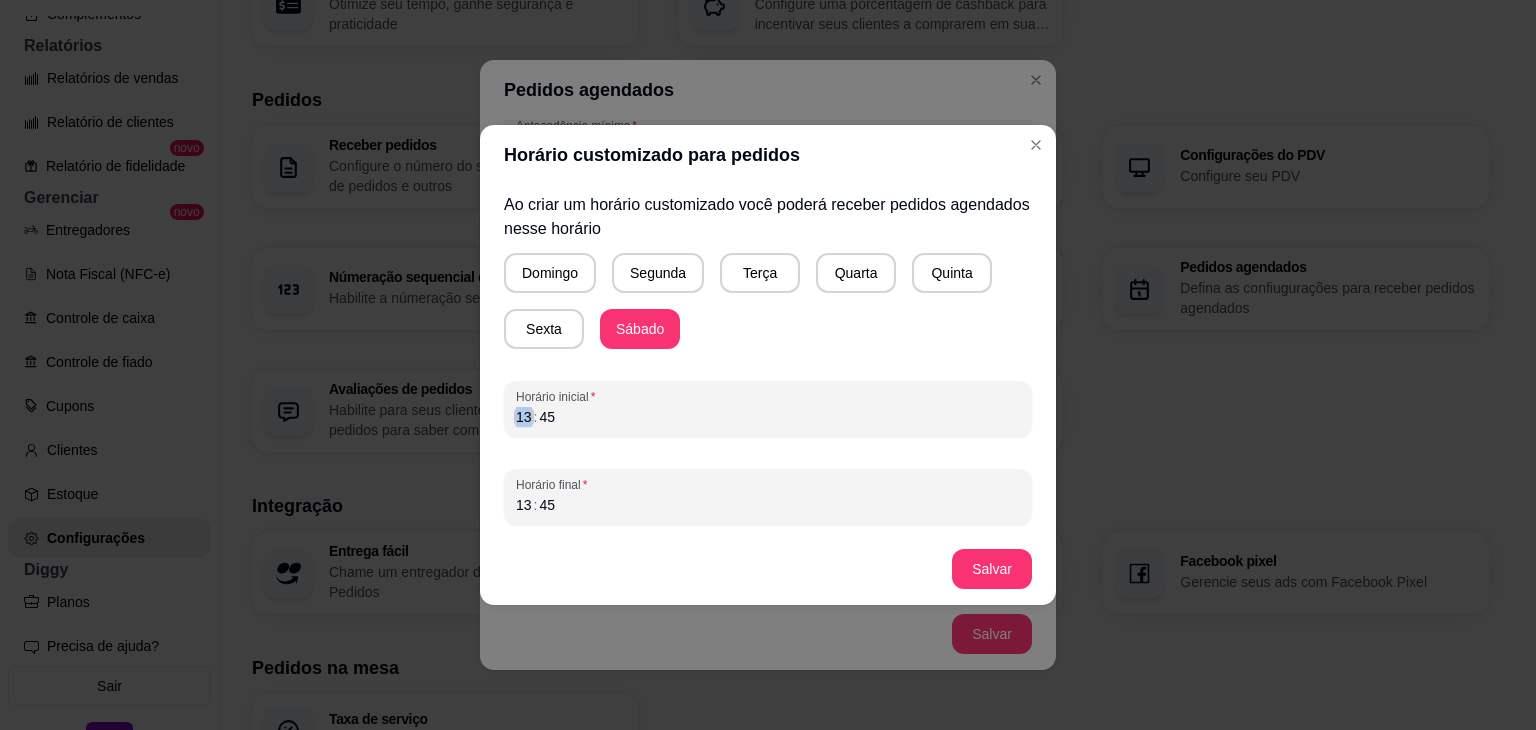 click on "13" at bounding box center [524, 417] 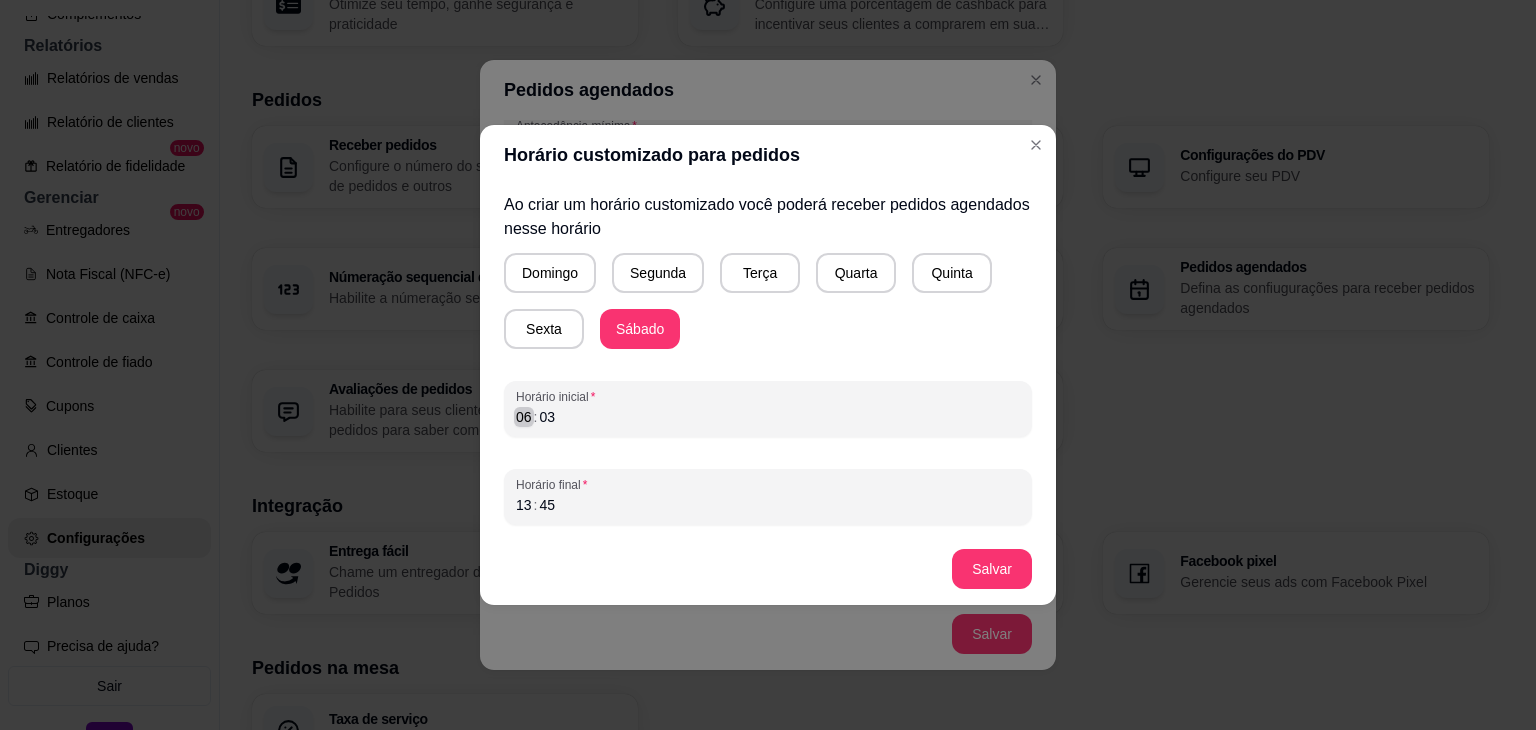 click on "06" at bounding box center (524, 417) 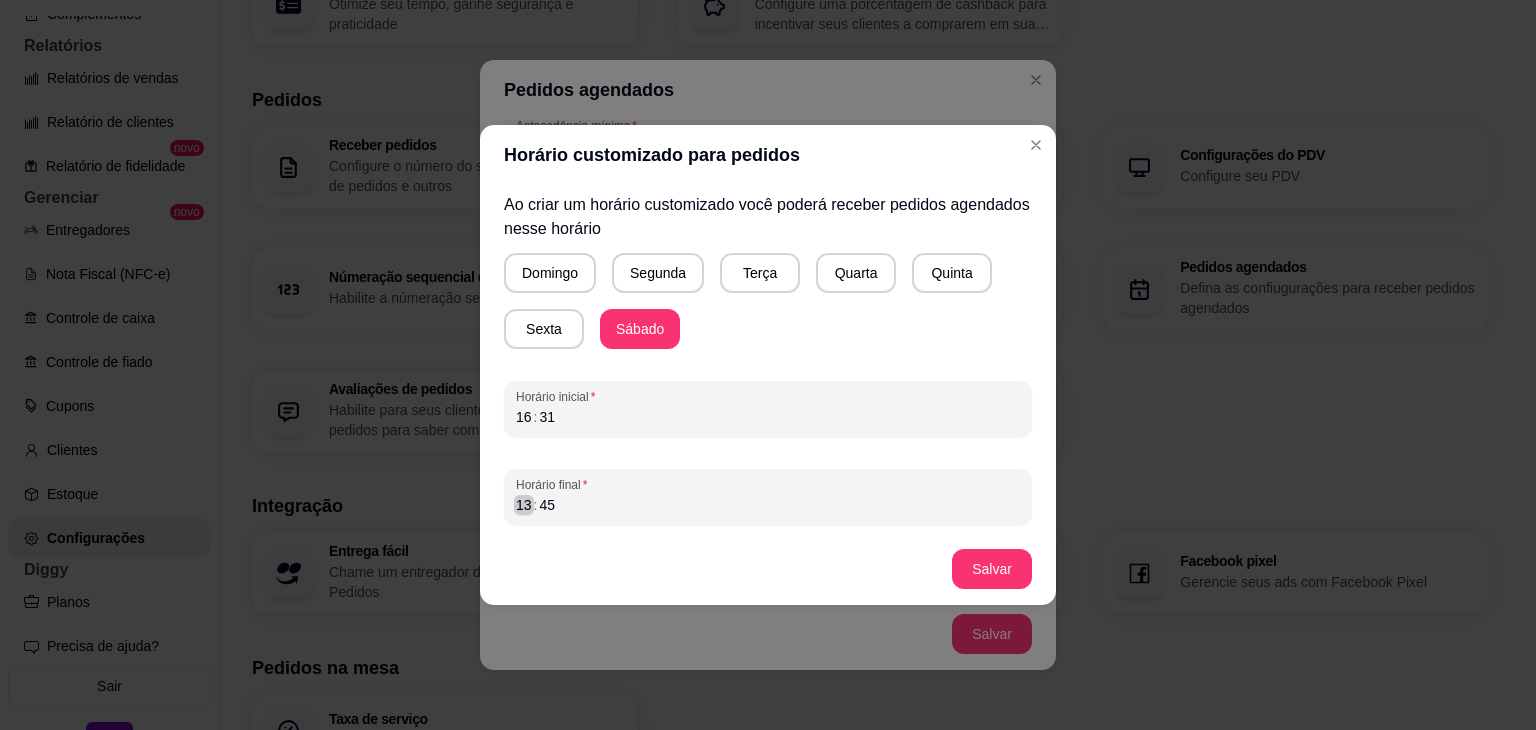 click on "Horário final [TIME]" at bounding box center (768, 497) 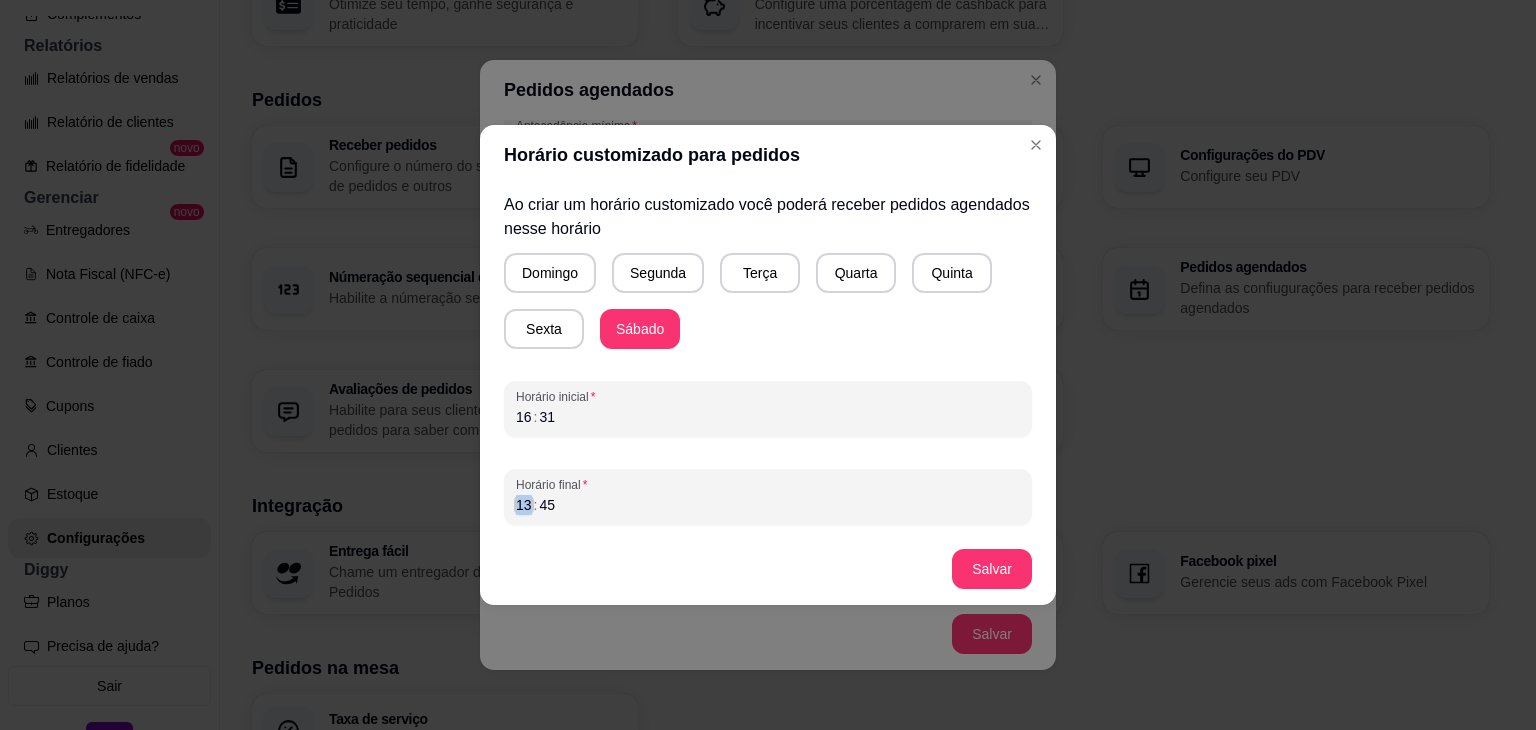 click on "13" at bounding box center [524, 505] 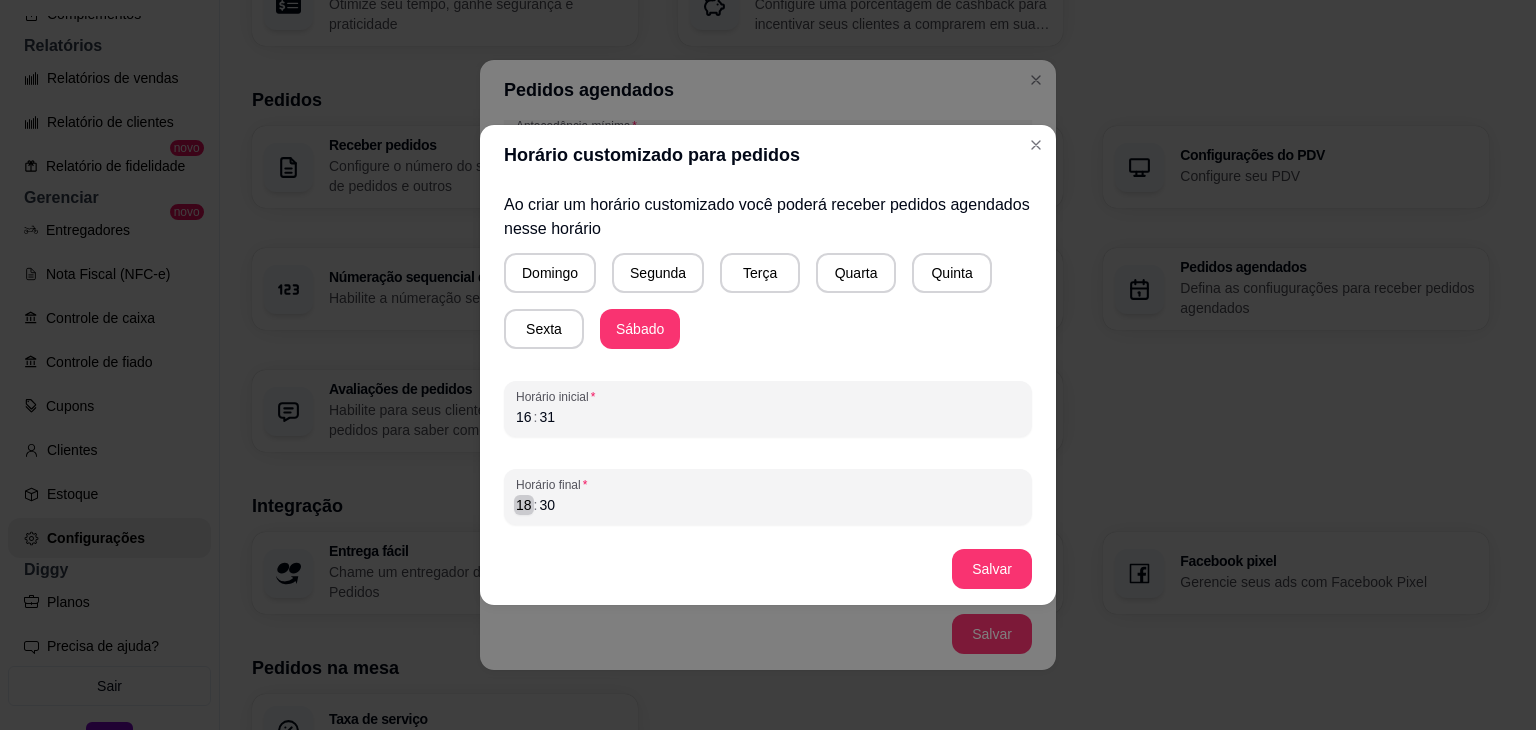 click on "18" at bounding box center [524, 505] 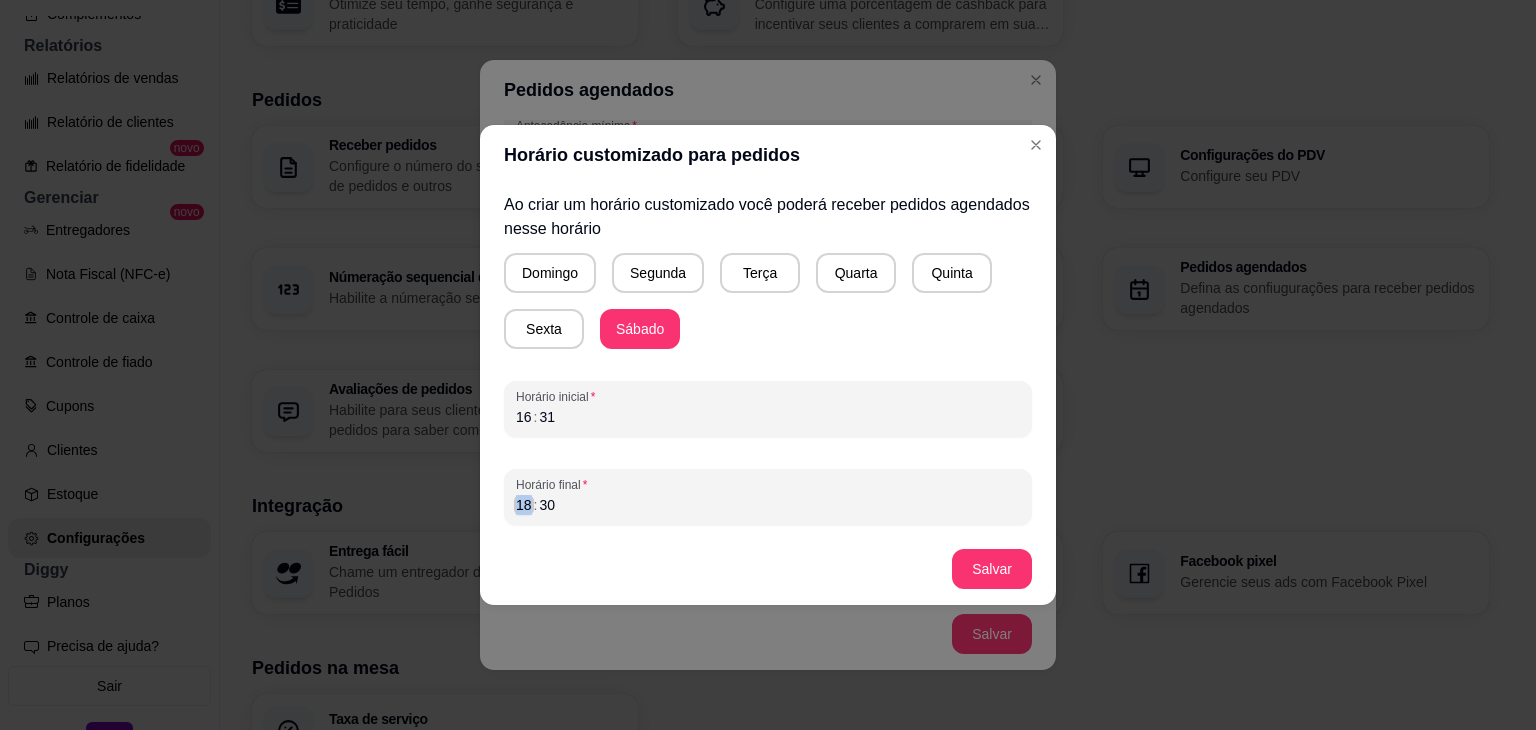 click on "18" at bounding box center (524, 505) 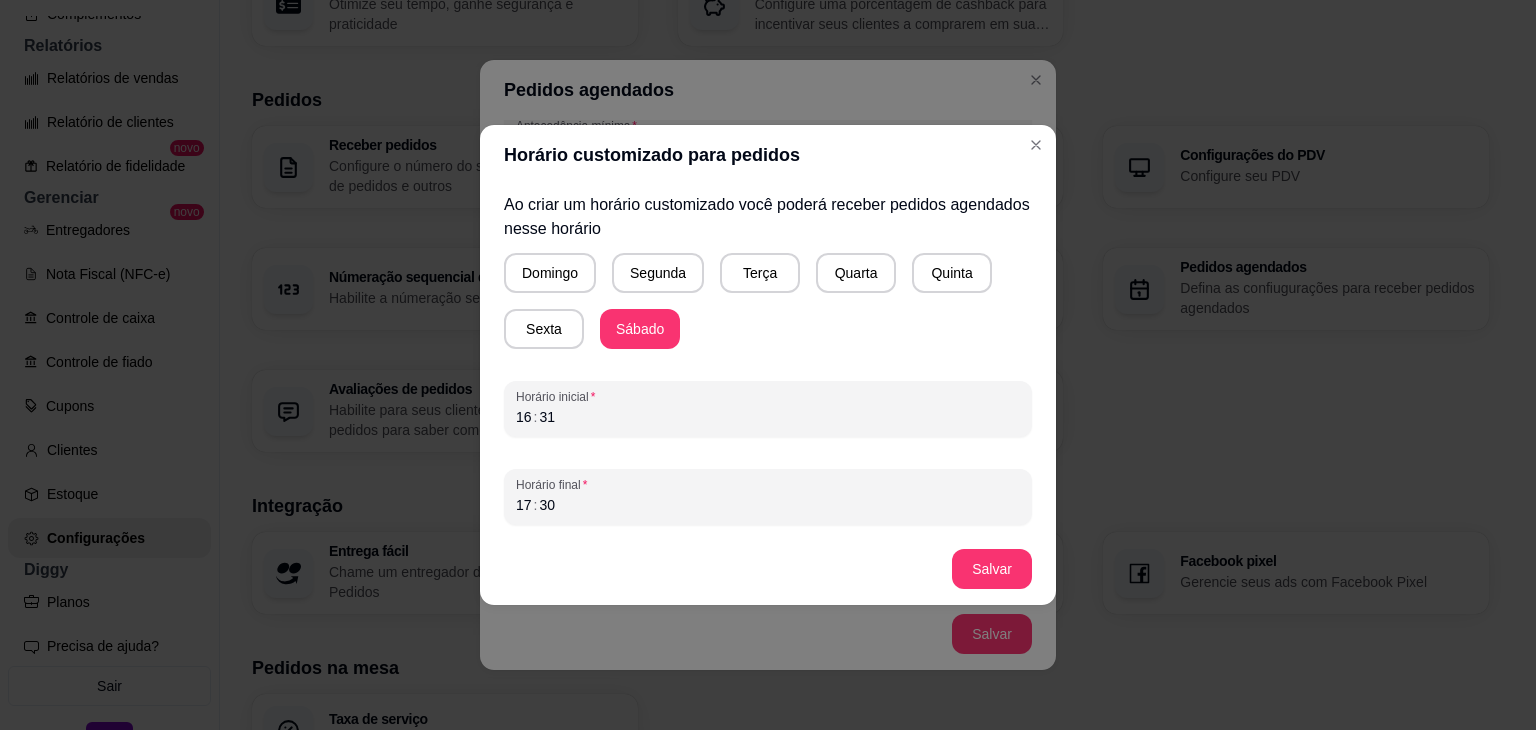 click on "Salvar" at bounding box center [992, 569] 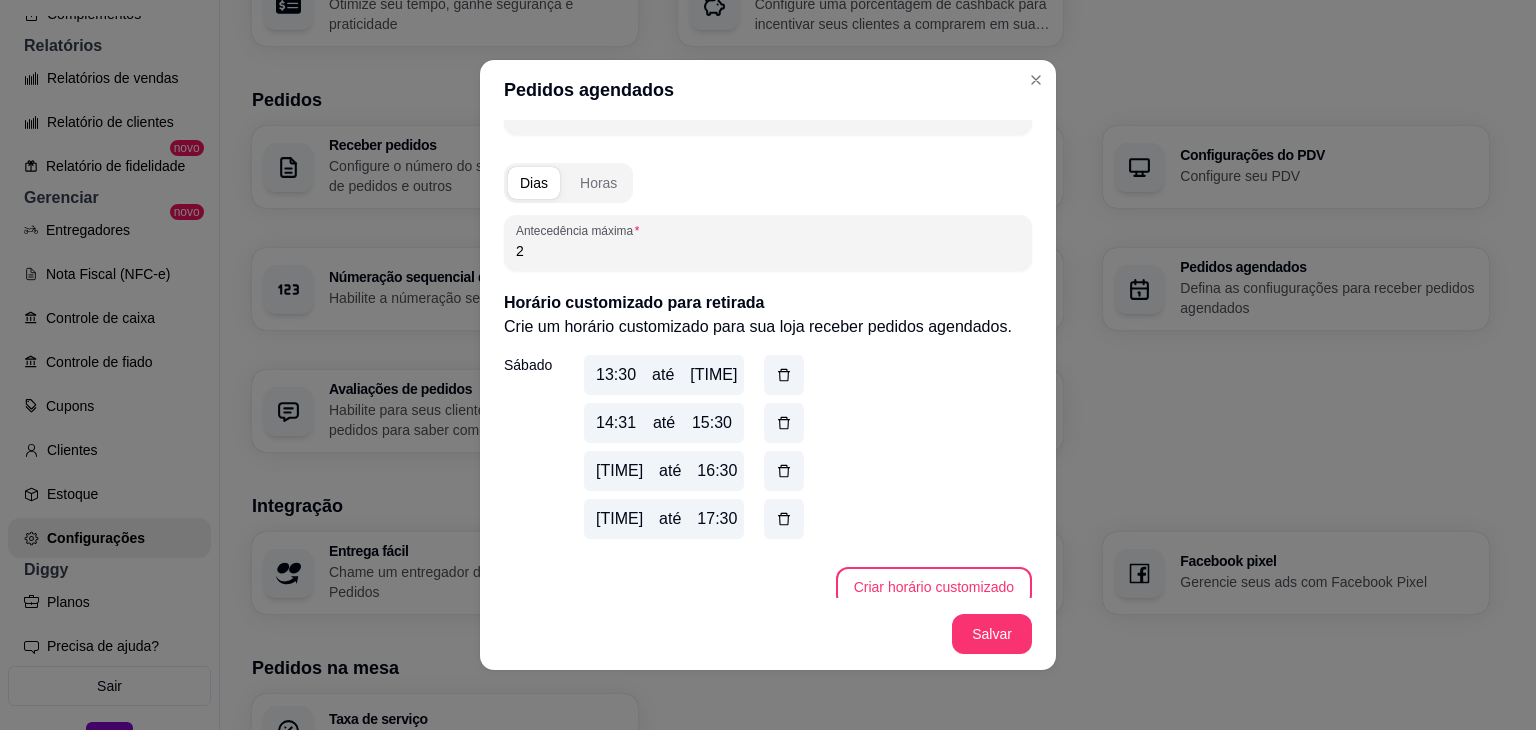 scroll, scrollTop: 739, scrollLeft: 0, axis: vertical 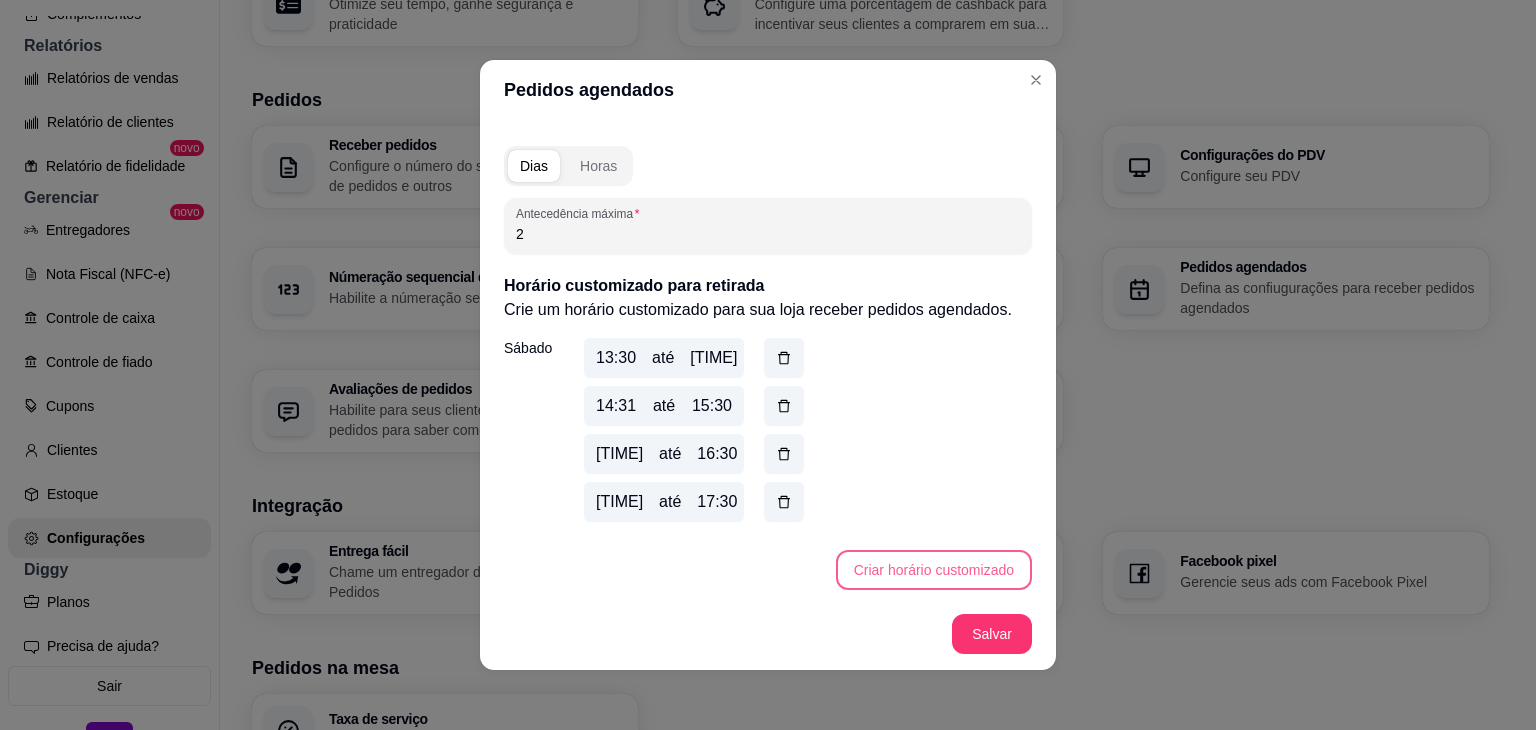 click on "Criar horário customizado" at bounding box center [934, 570] 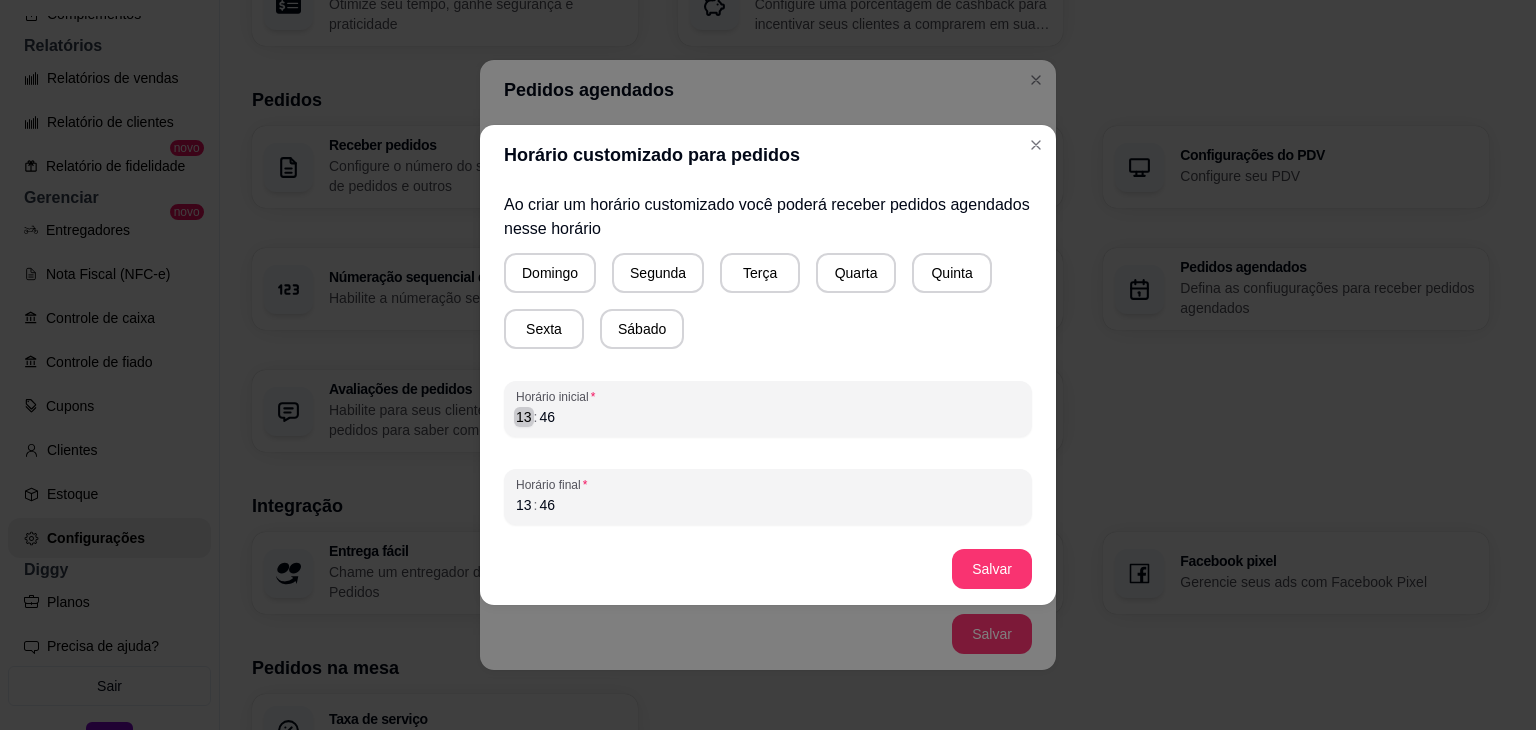 click on "13" at bounding box center (524, 417) 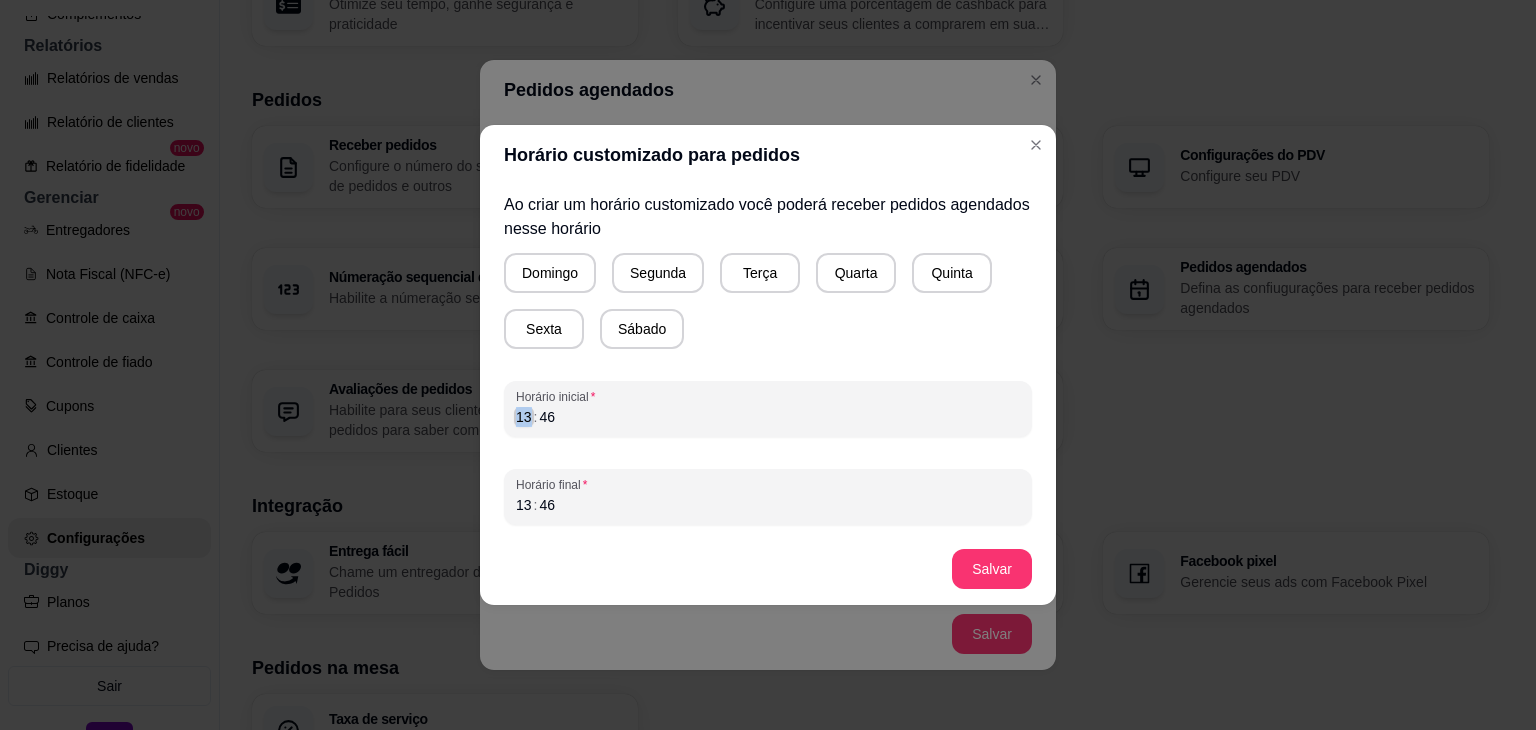 click on "13" at bounding box center (524, 417) 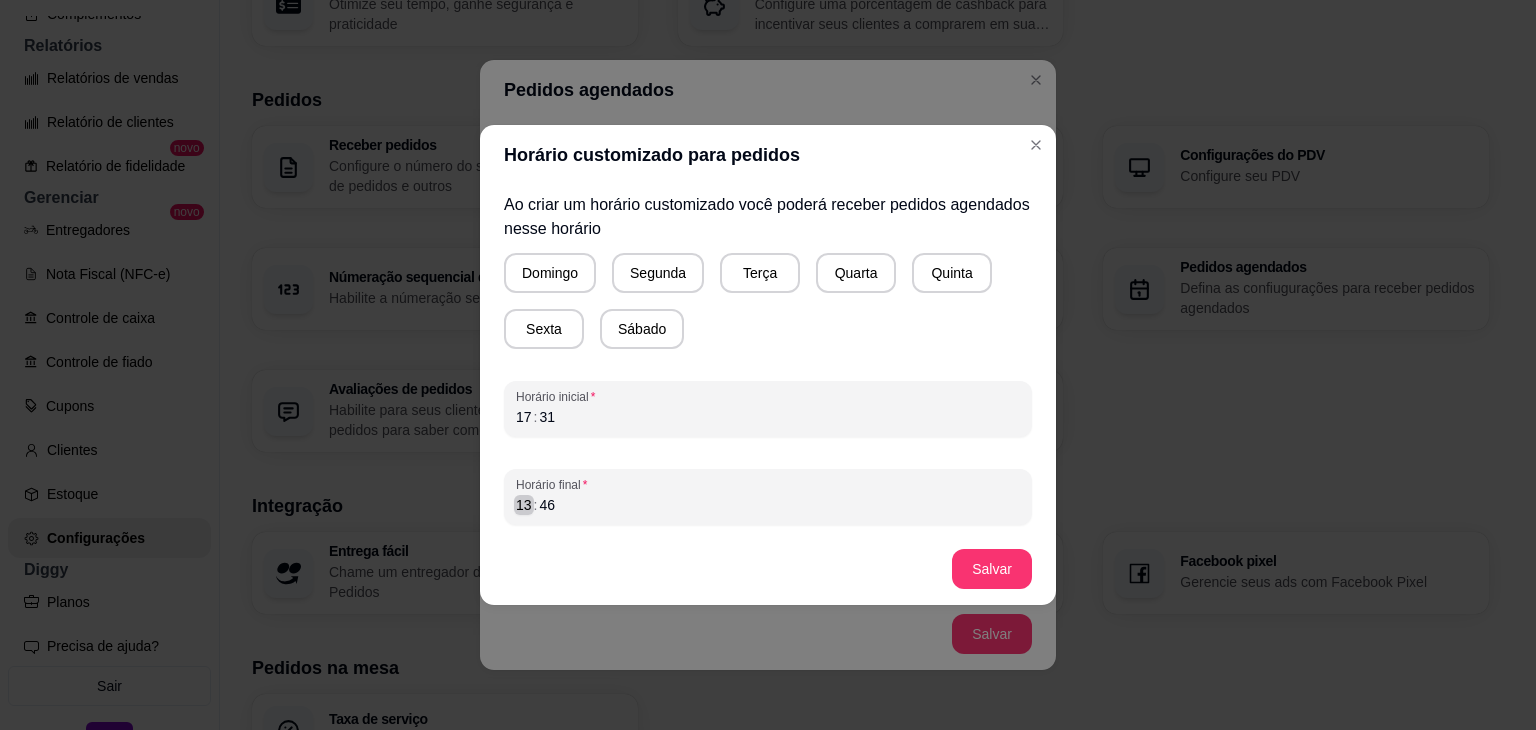 click on "13" at bounding box center [524, 505] 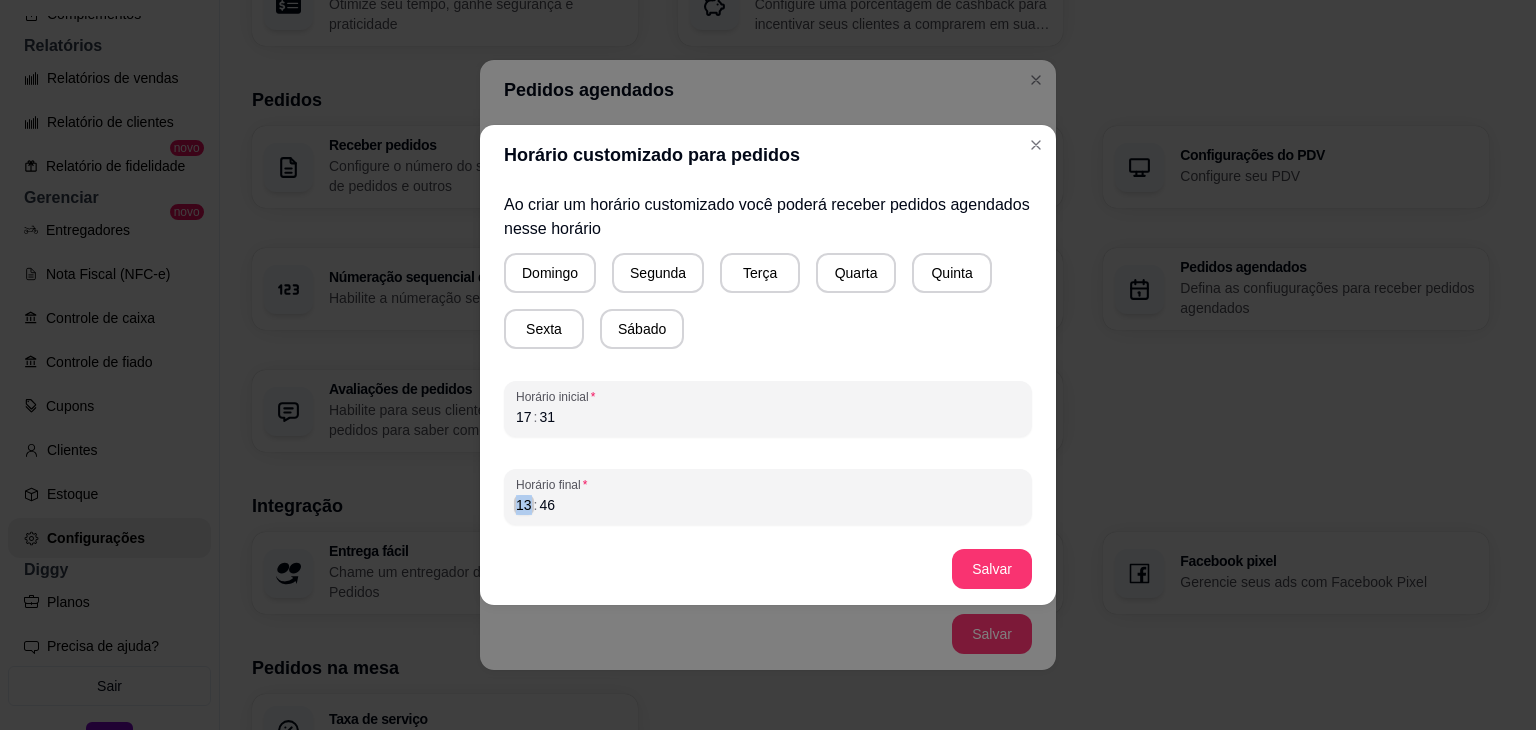 click on "13" at bounding box center [524, 505] 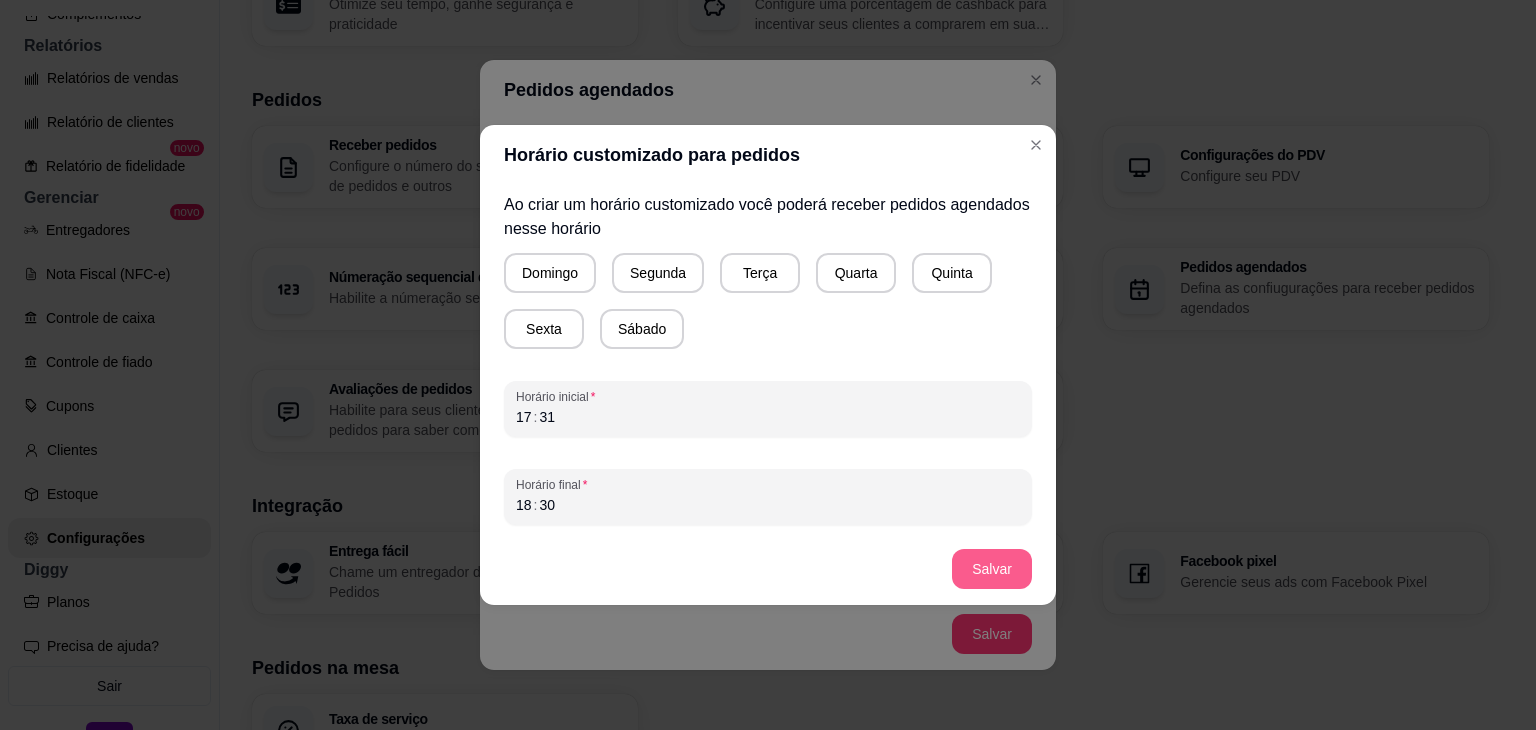 click on "Salvar" at bounding box center [992, 569] 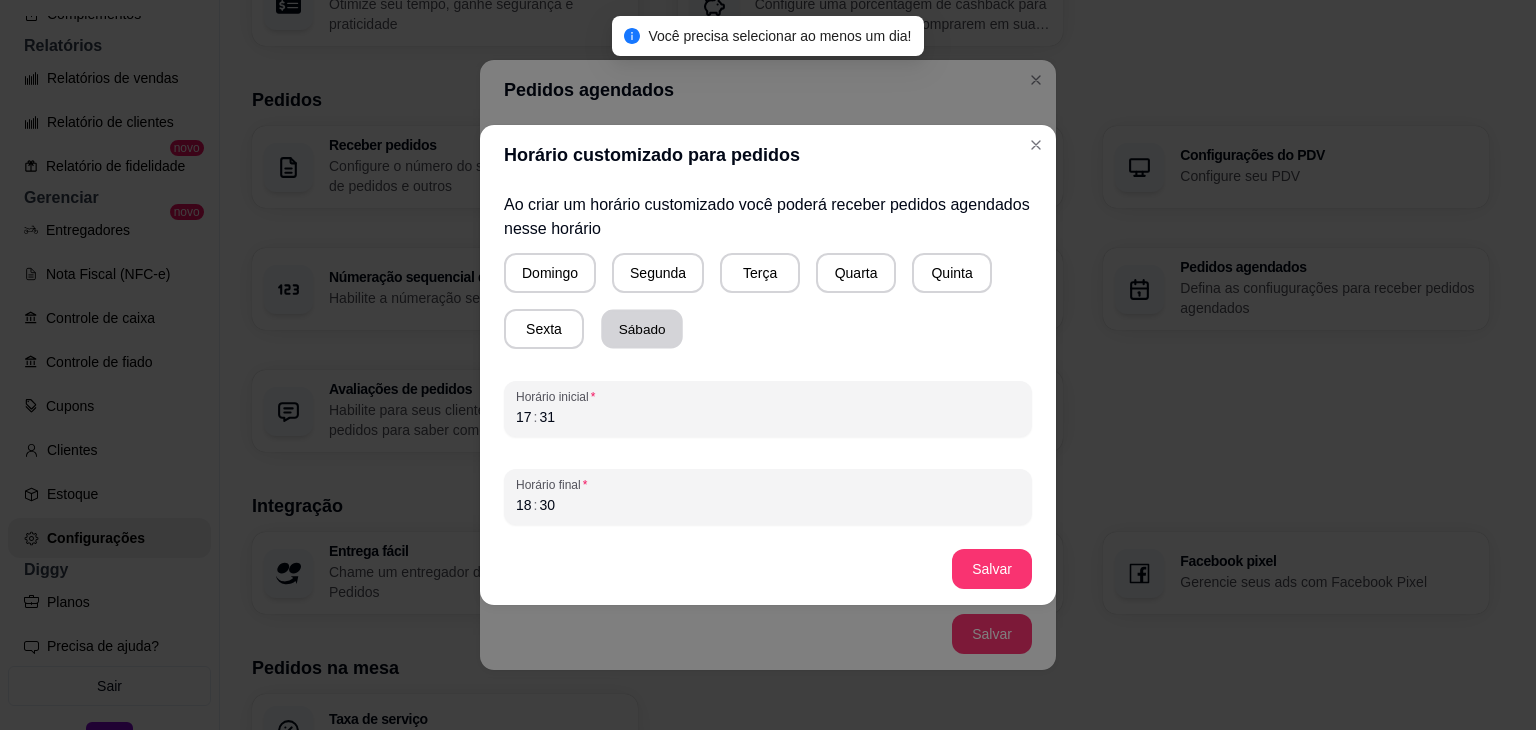 click on "Sábado" at bounding box center (642, 329) 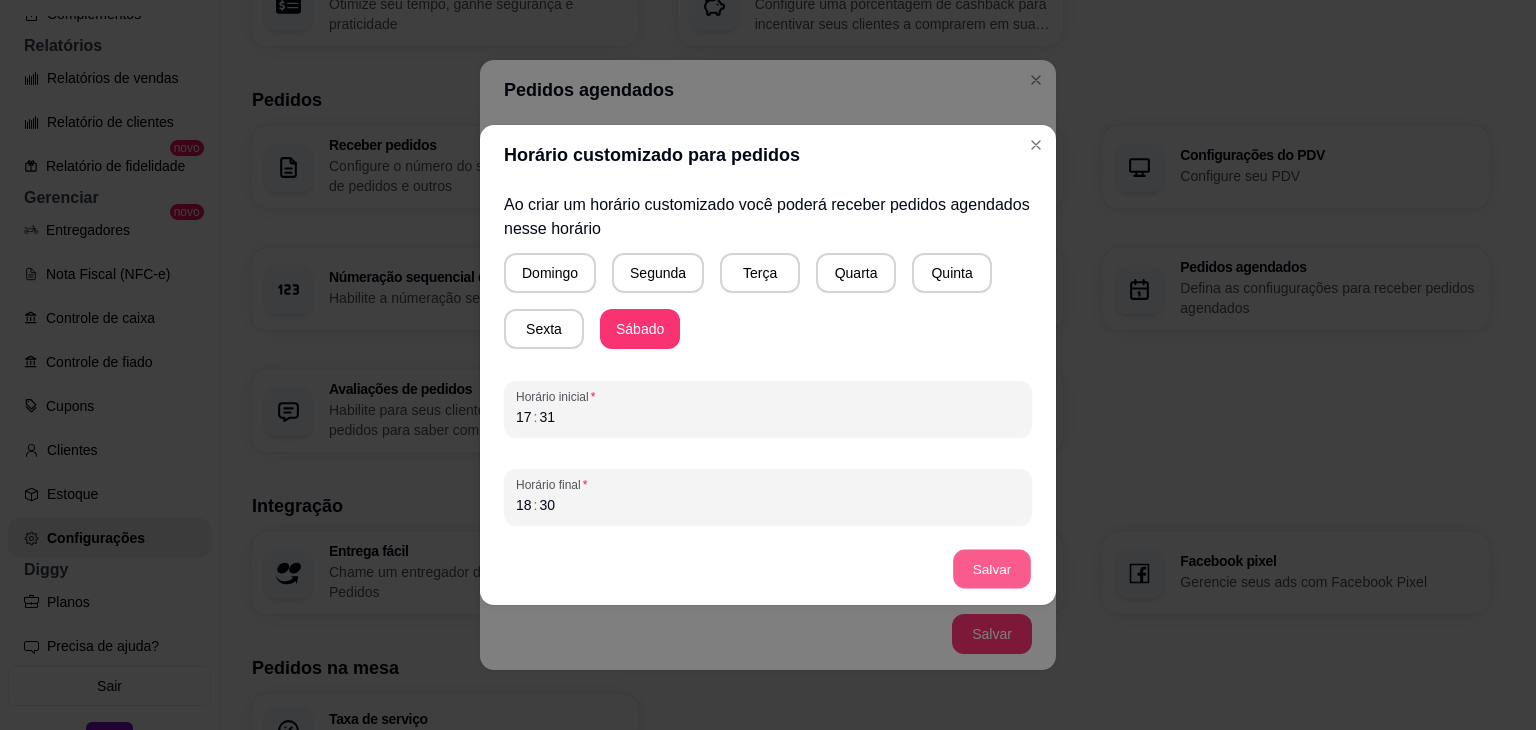 click on "Salvar" at bounding box center [992, 569] 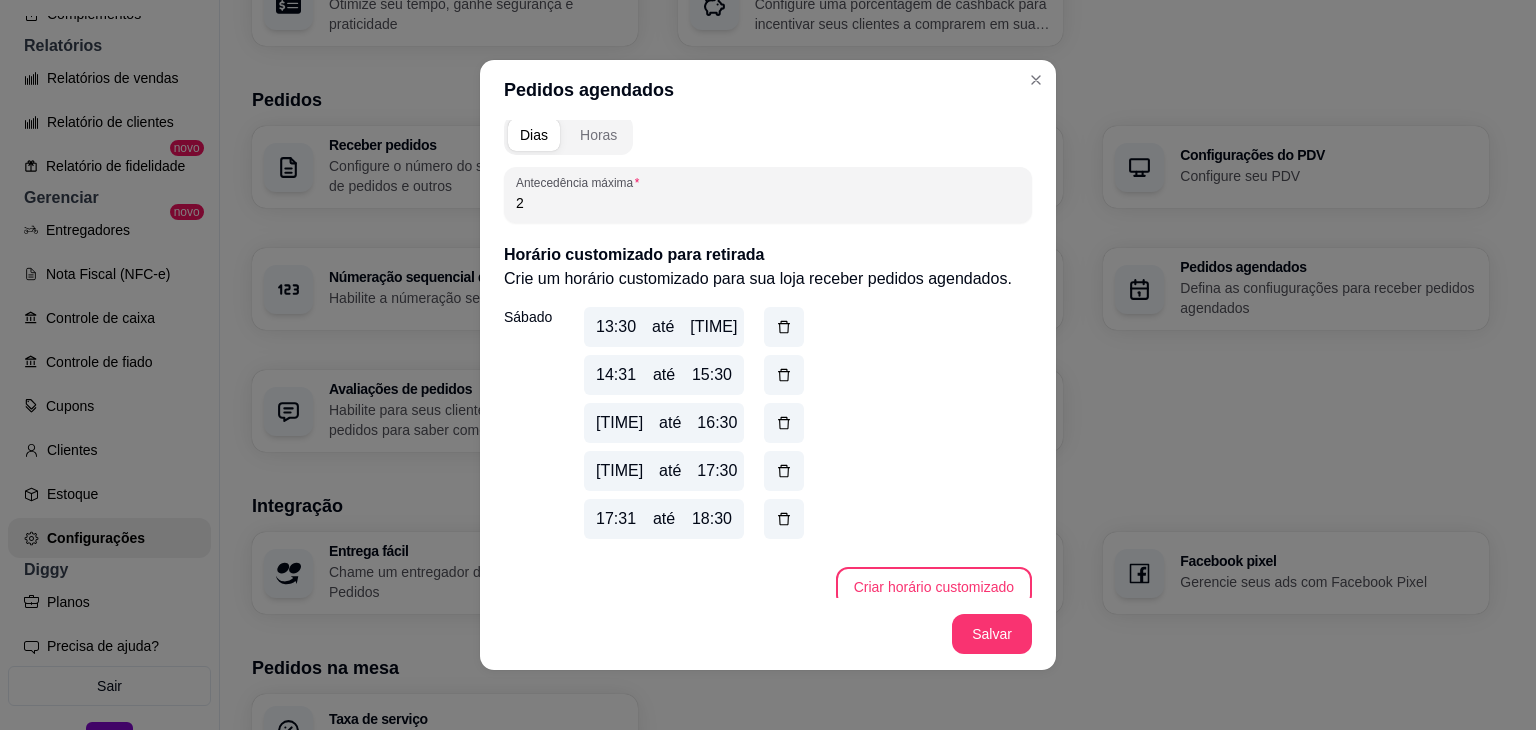 scroll, scrollTop: 787, scrollLeft: 0, axis: vertical 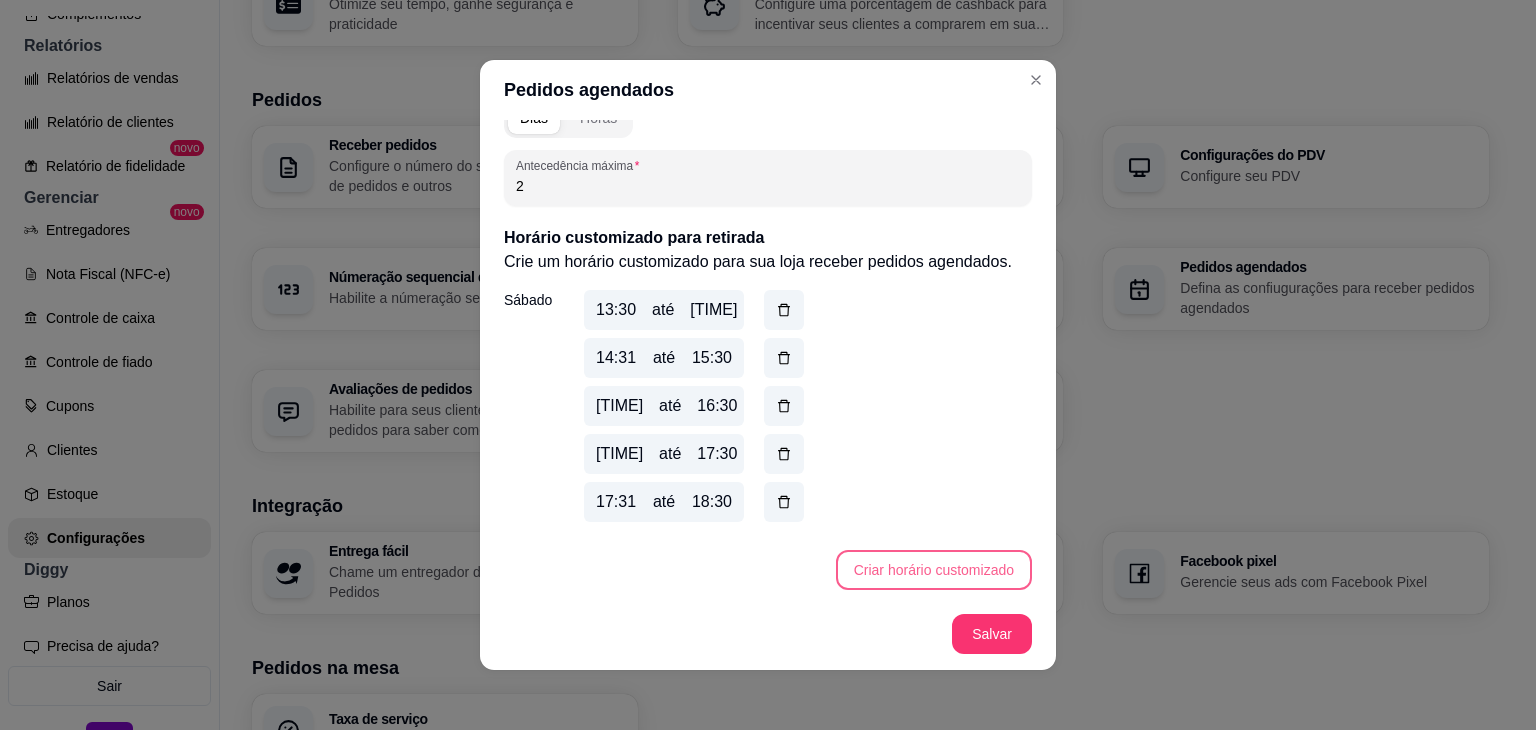 click on "Criar horário customizado" at bounding box center [934, 570] 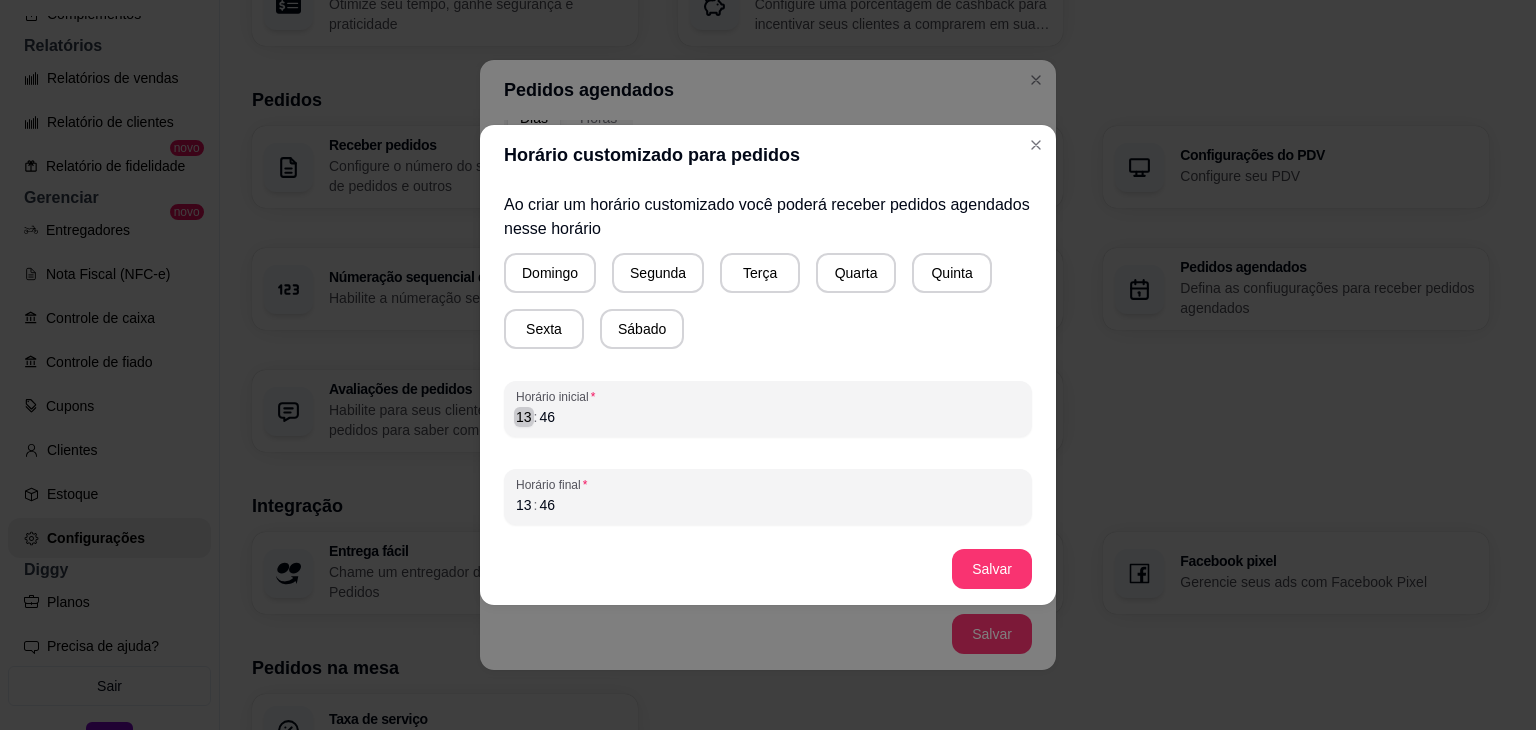 click on "13" at bounding box center (524, 417) 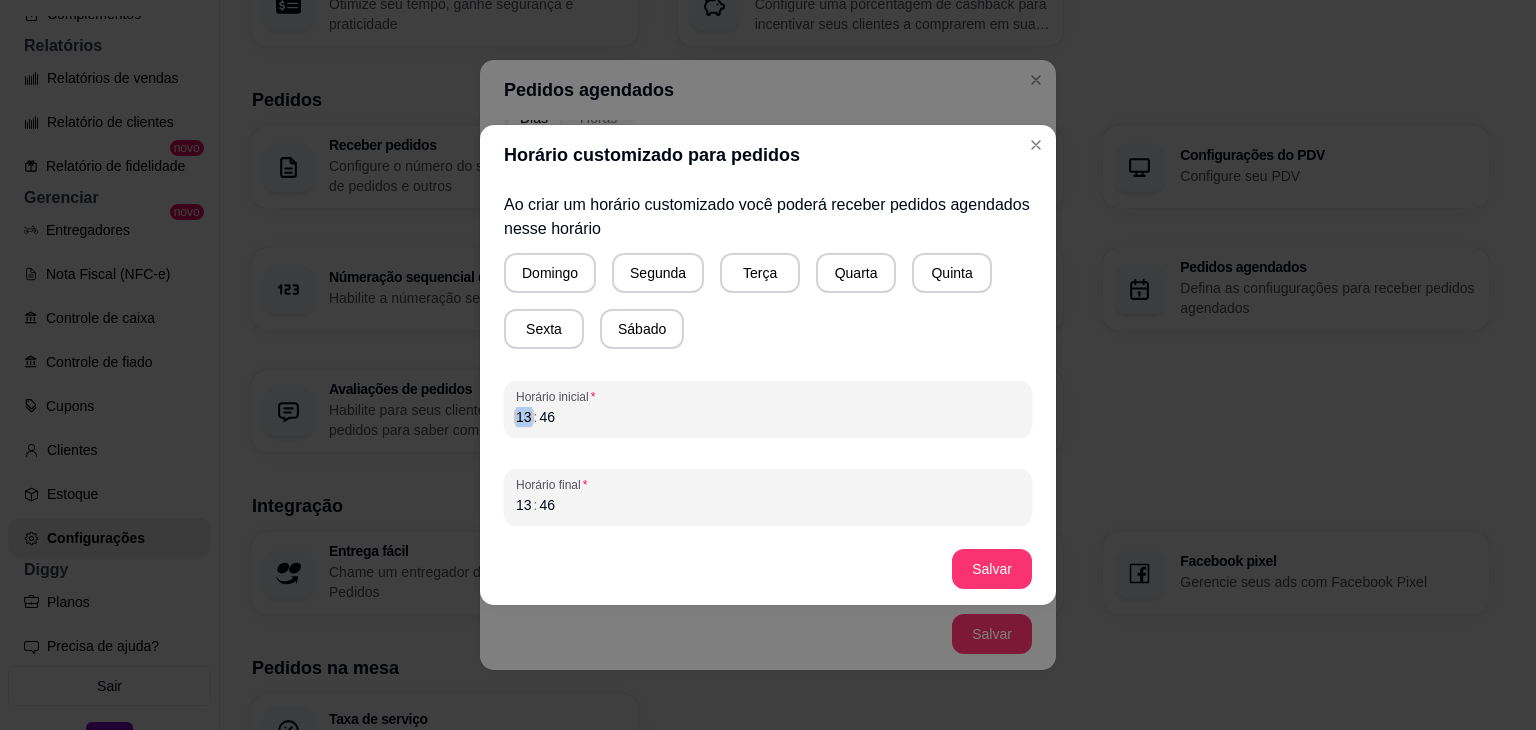 click on "13" at bounding box center (524, 417) 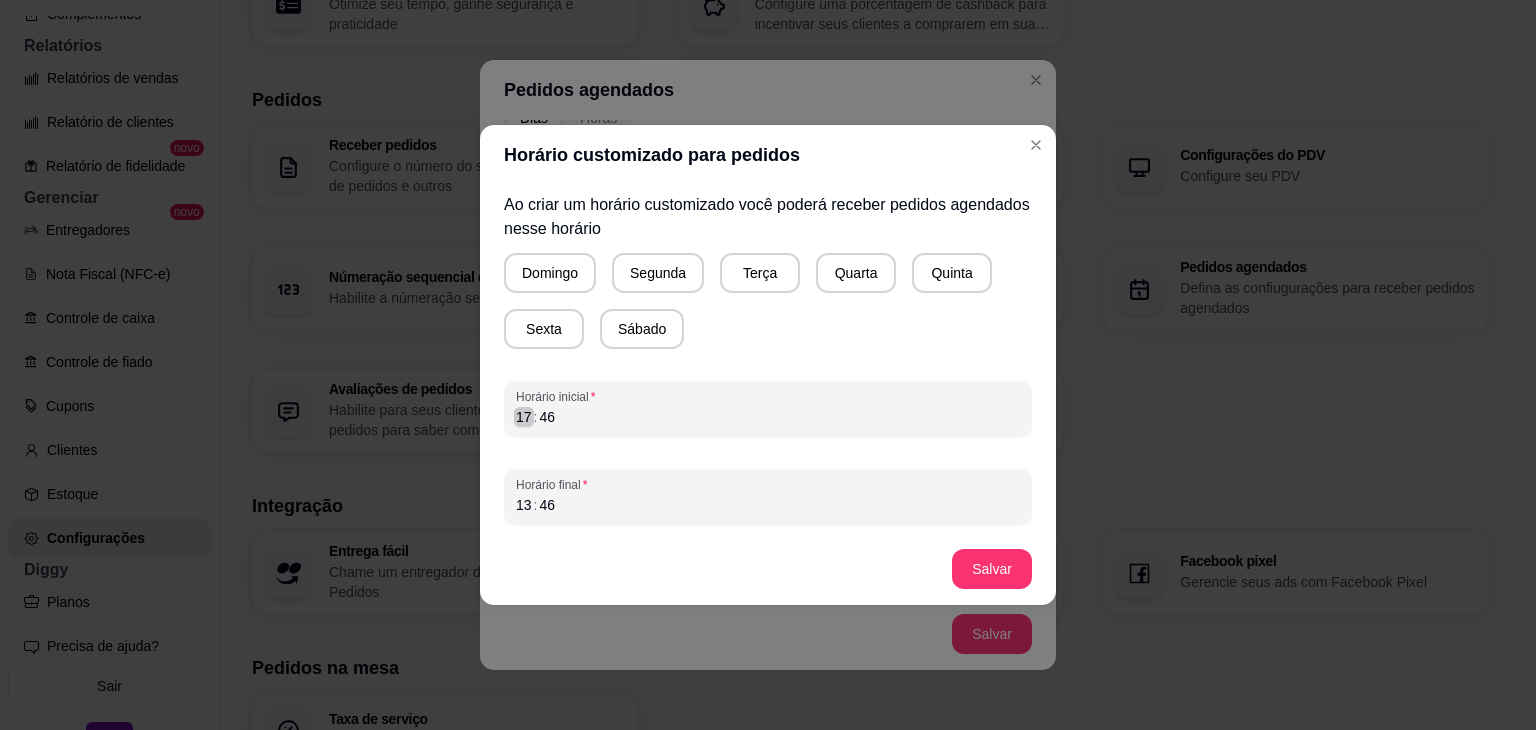 click on "17" at bounding box center (524, 417) 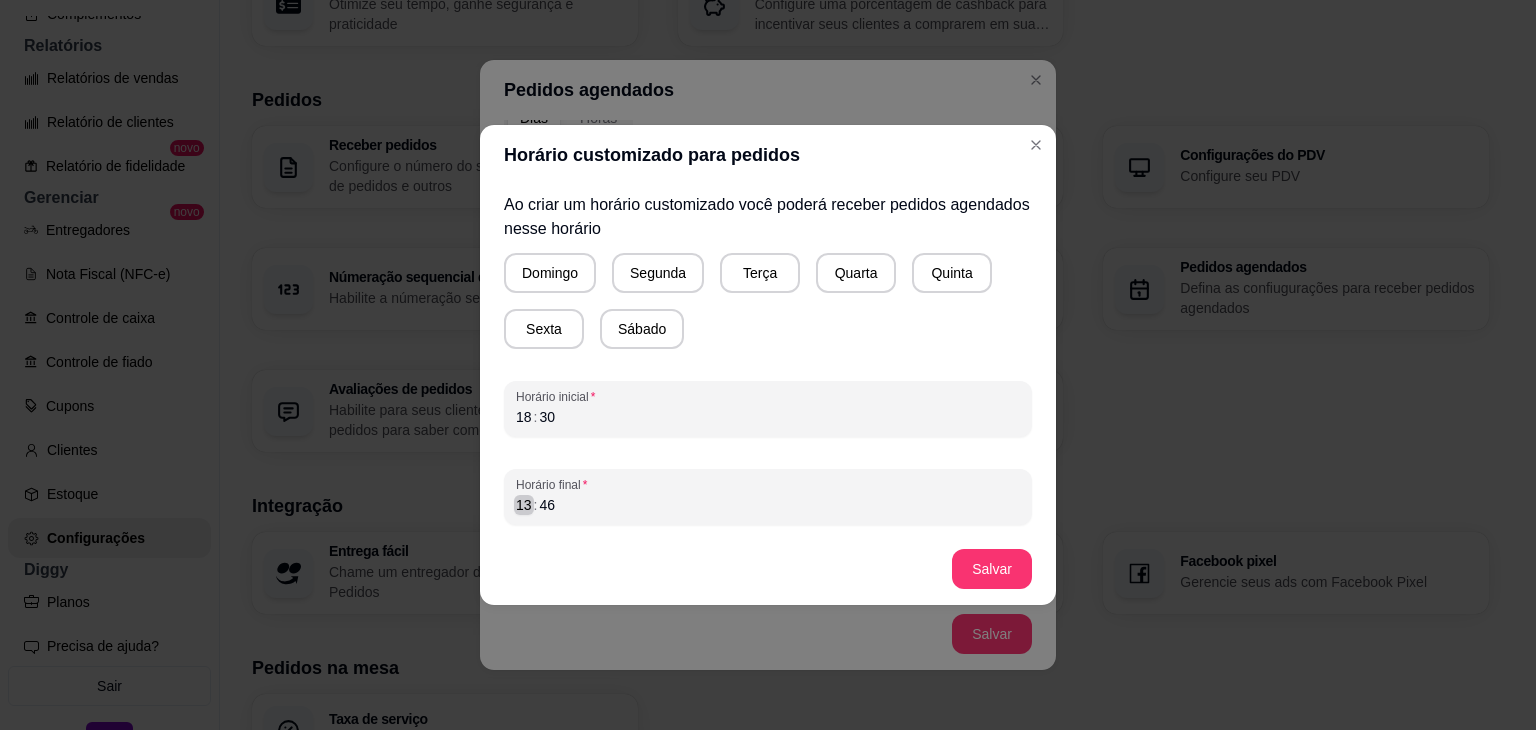 click on "13" at bounding box center [524, 505] 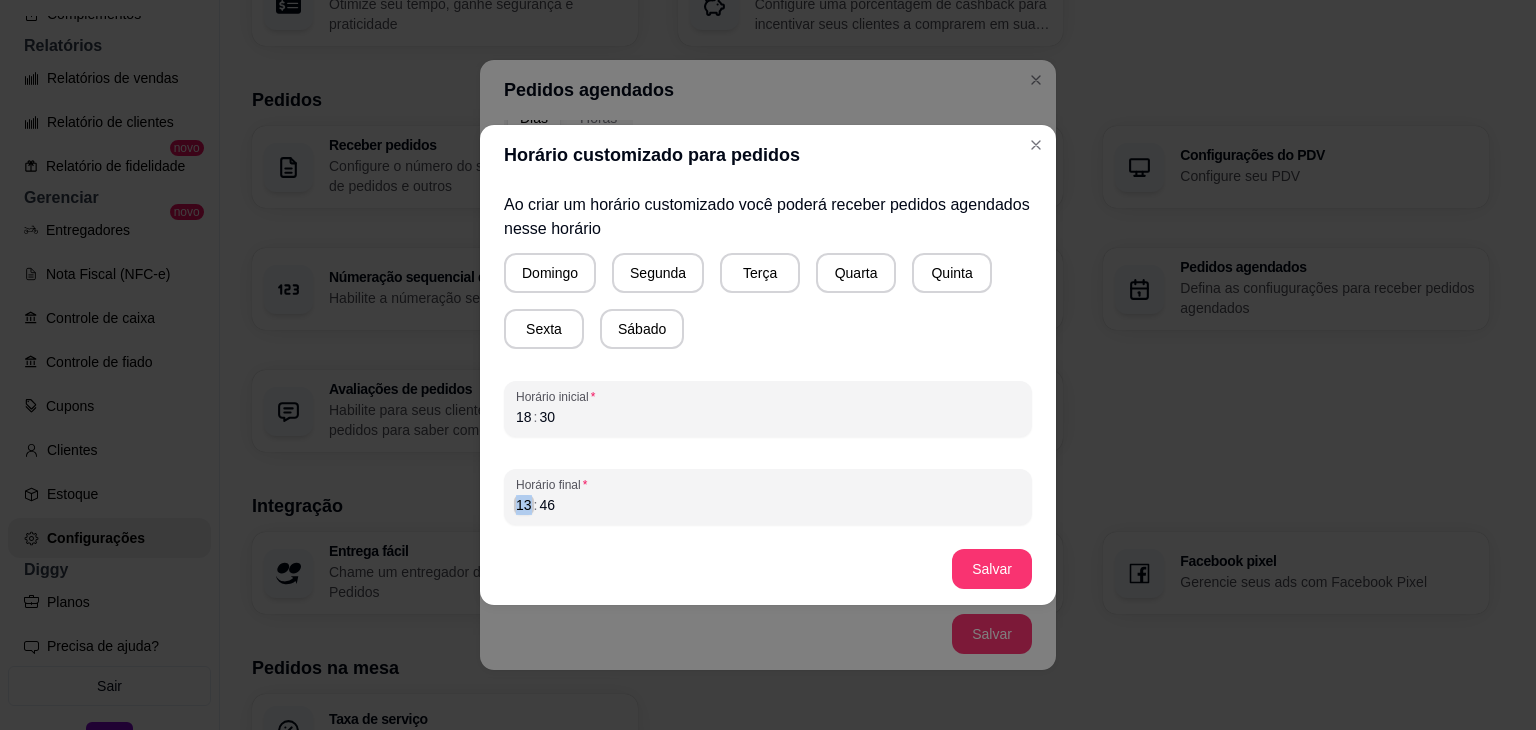click on "13" at bounding box center (524, 505) 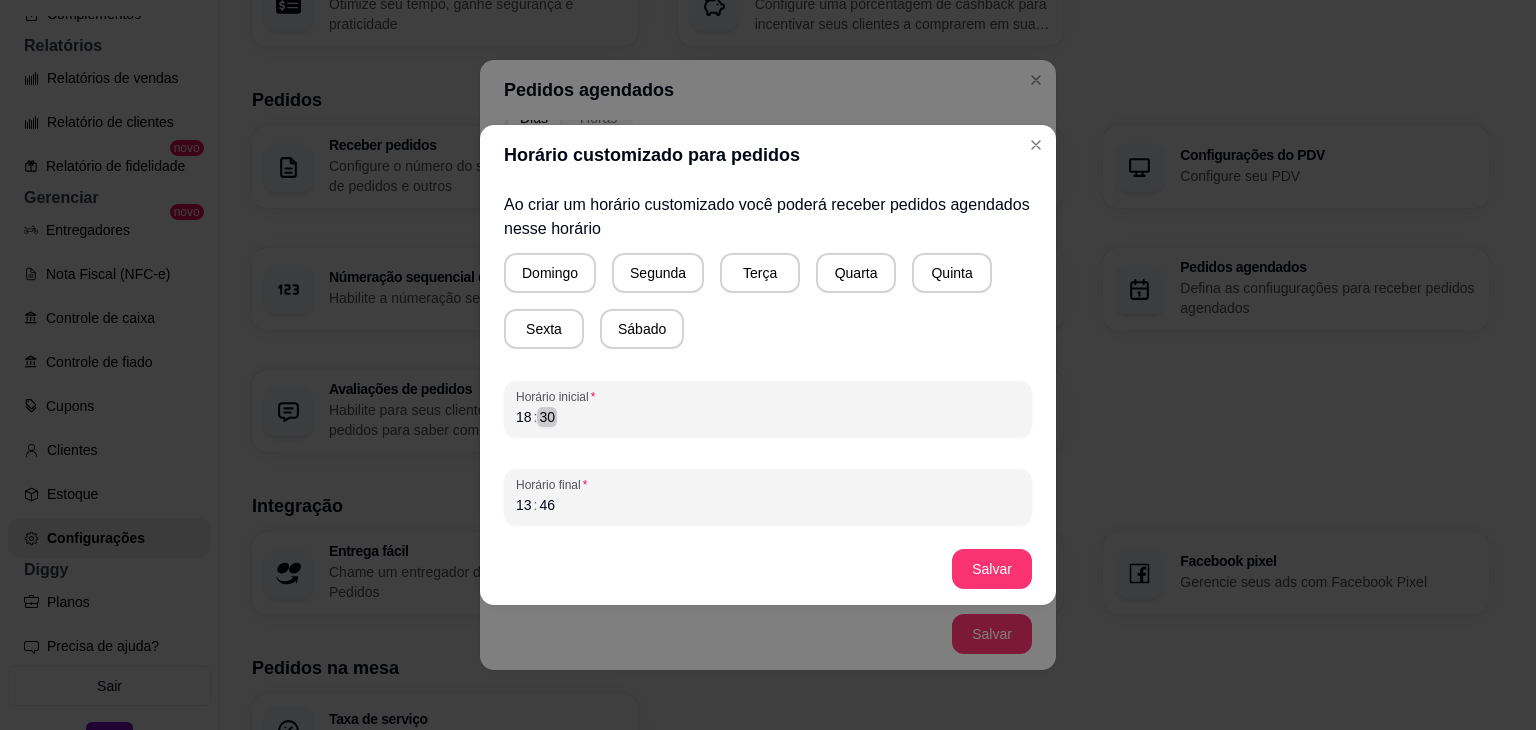 click on "30" at bounding box center [547, 417] 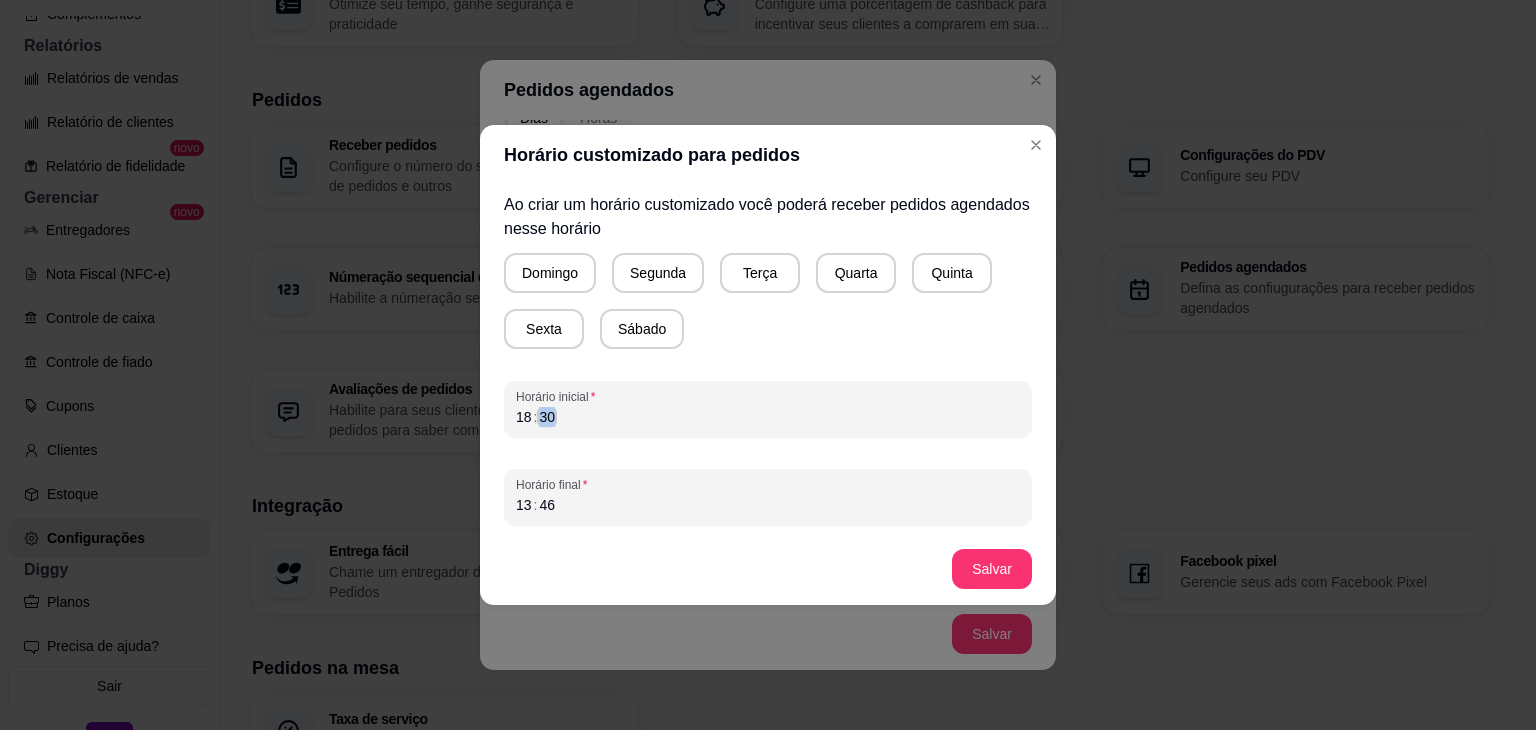 click on "30" at bounding box center (547, 417) 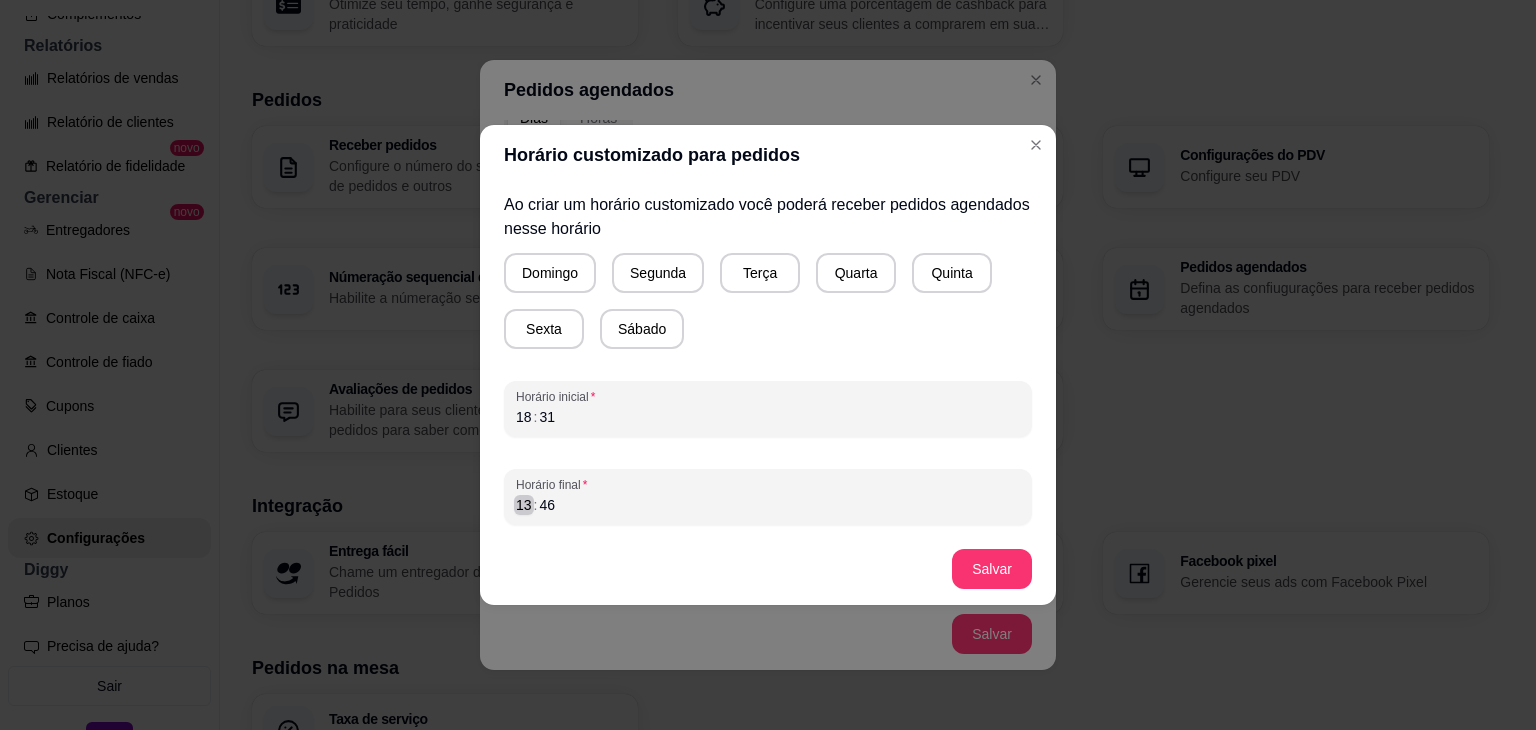 click on "13" at bounding box center [524, 505] 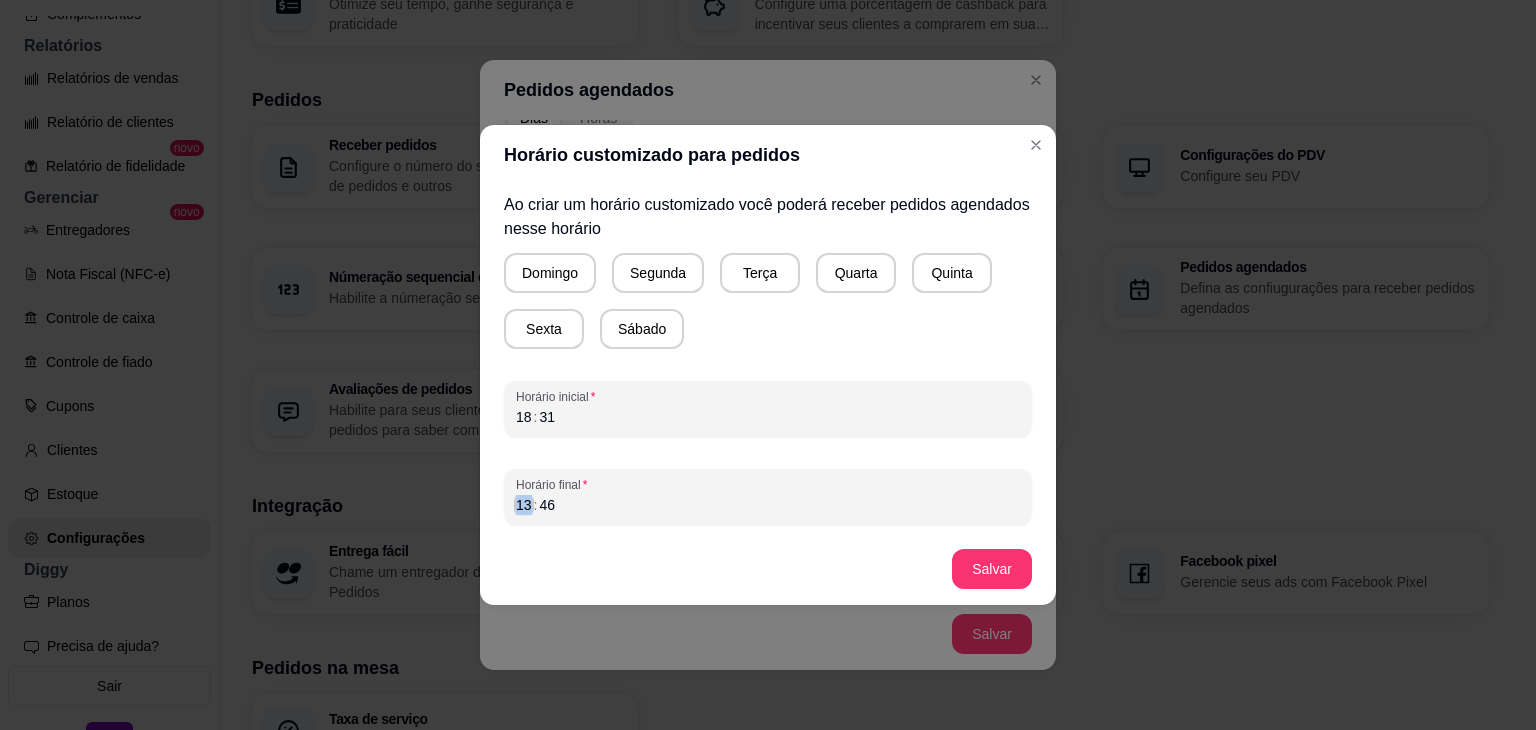 click on "13" at bounding box center (524, 505) 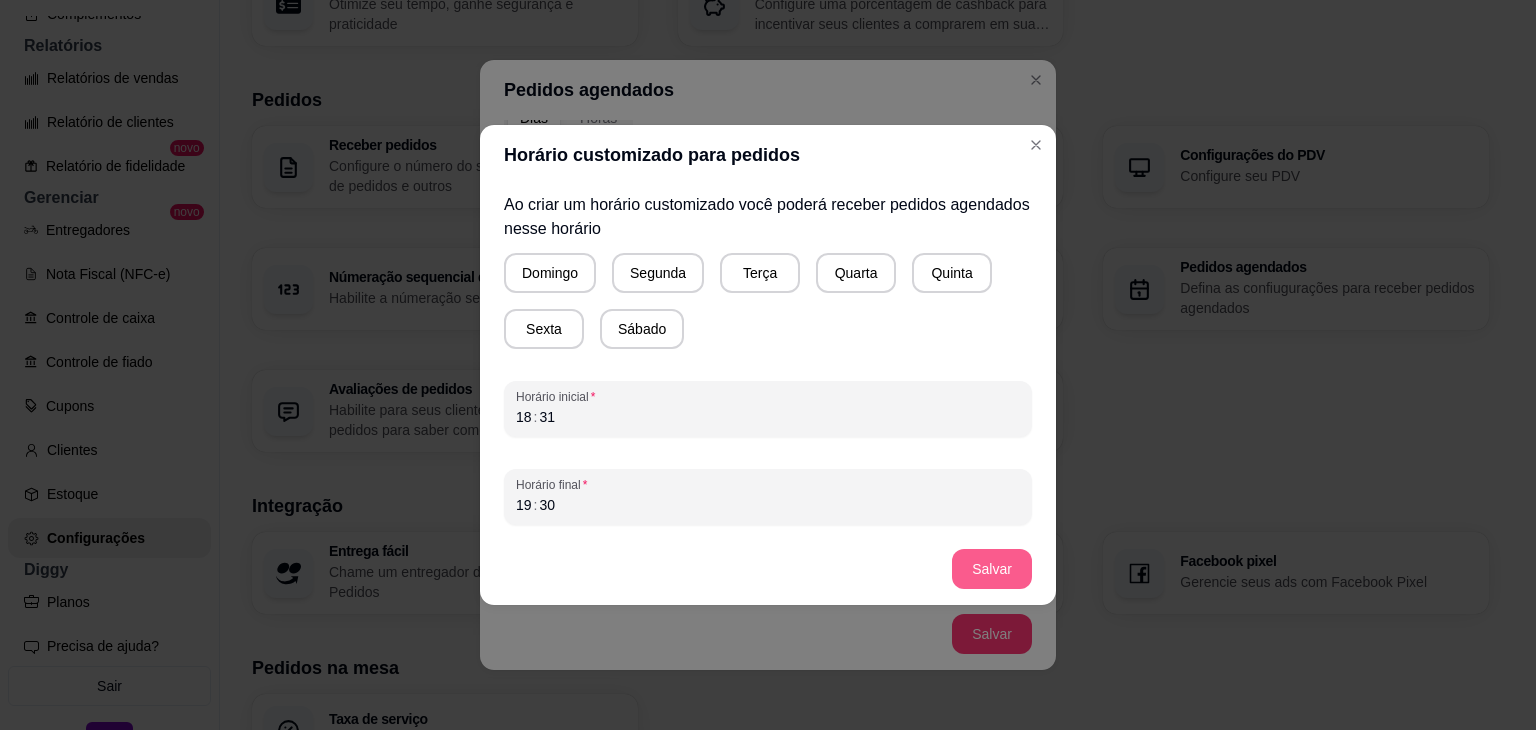 click on "Salvar" at bounding box center (992, 569) 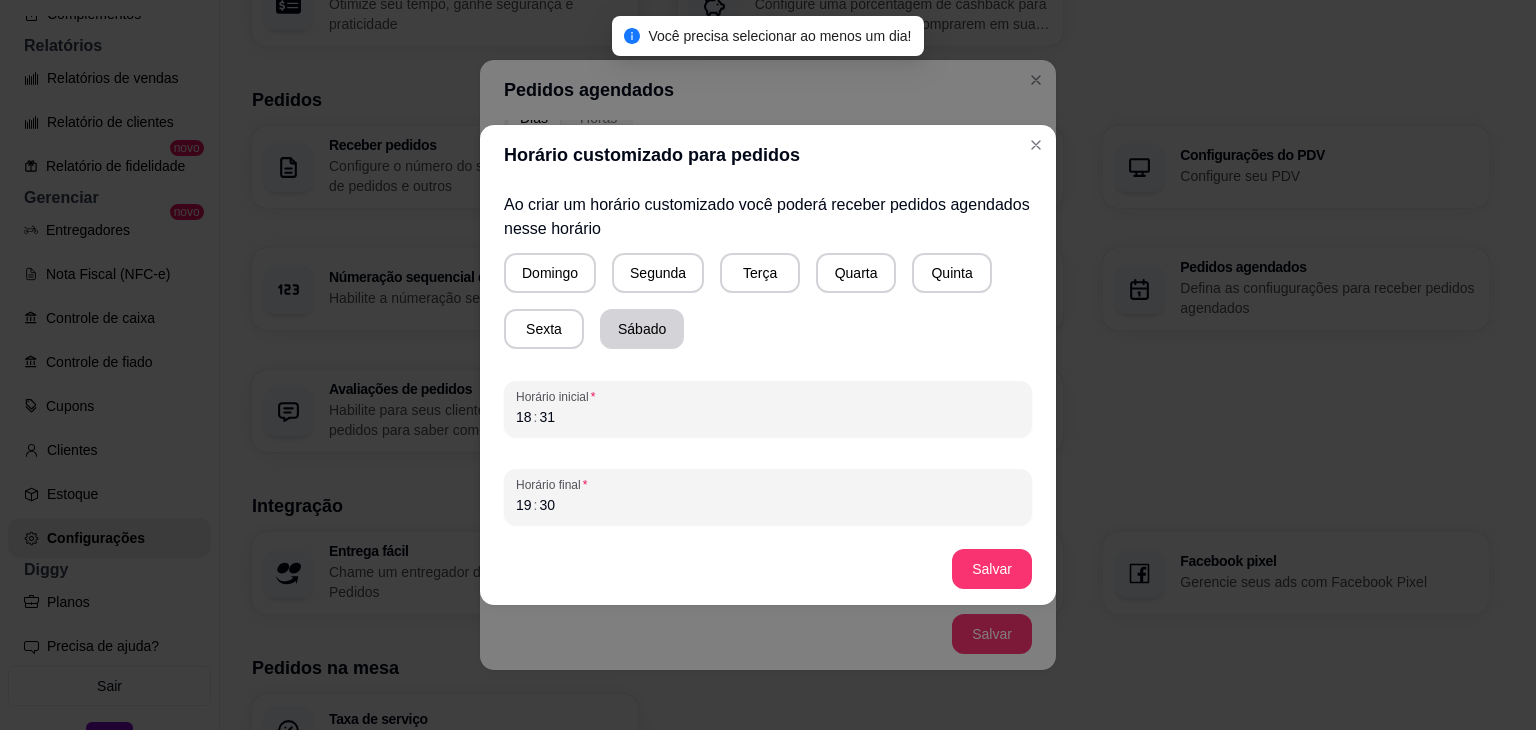 click on "Sábado" at bounding box center [642, 329] 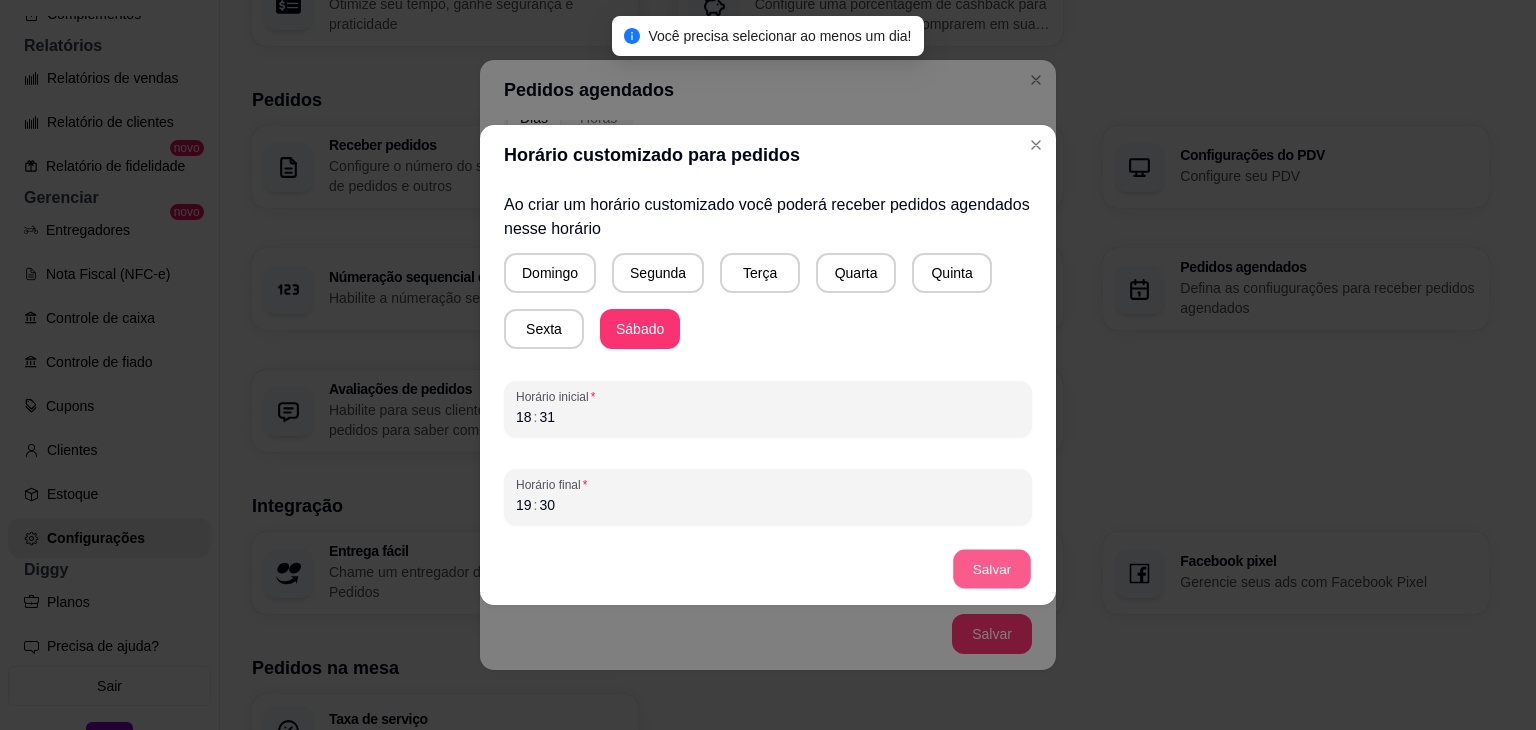 click on "Salvar" at bounding box center (992, 569) 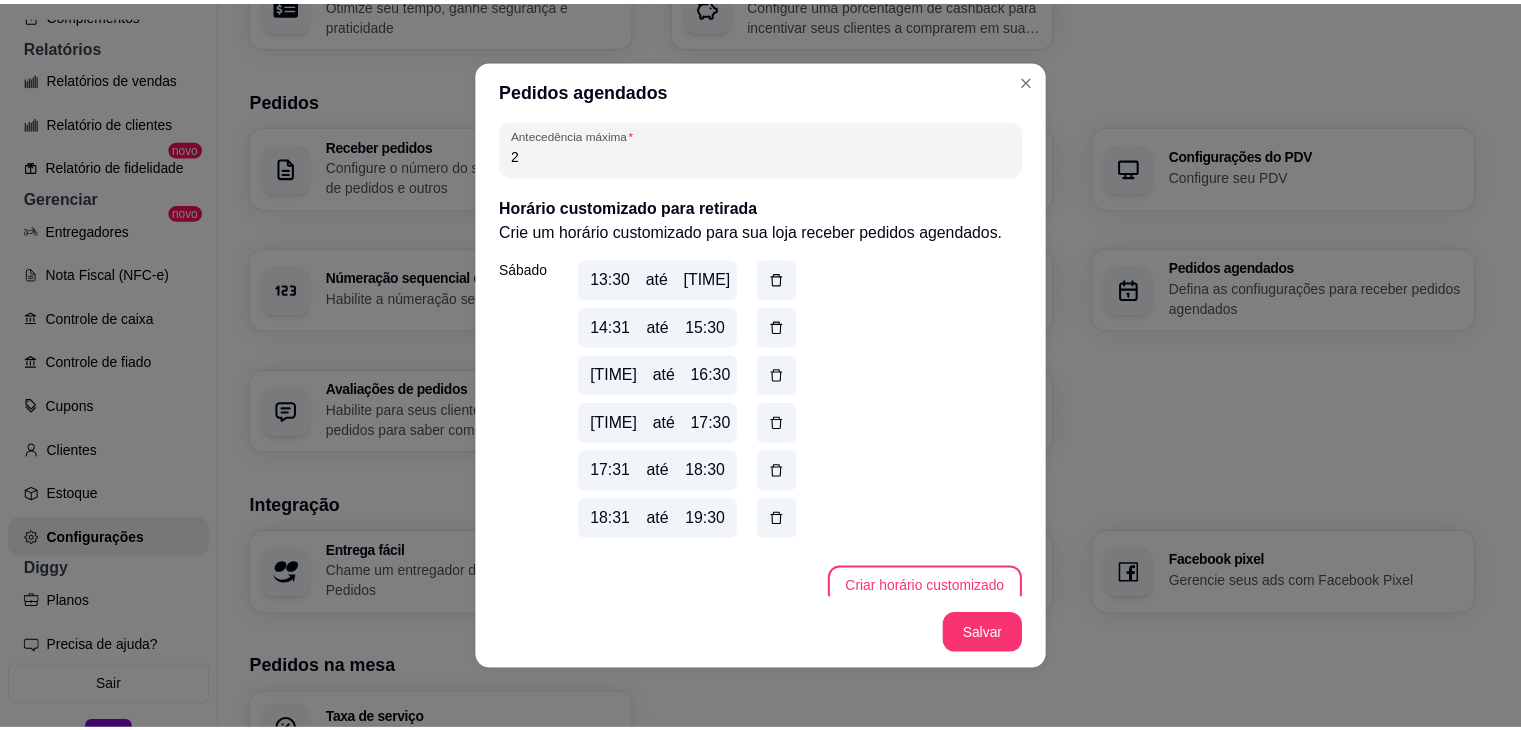 scroll, scrollTop: 835, scrollLeft: 0, axis: vertical 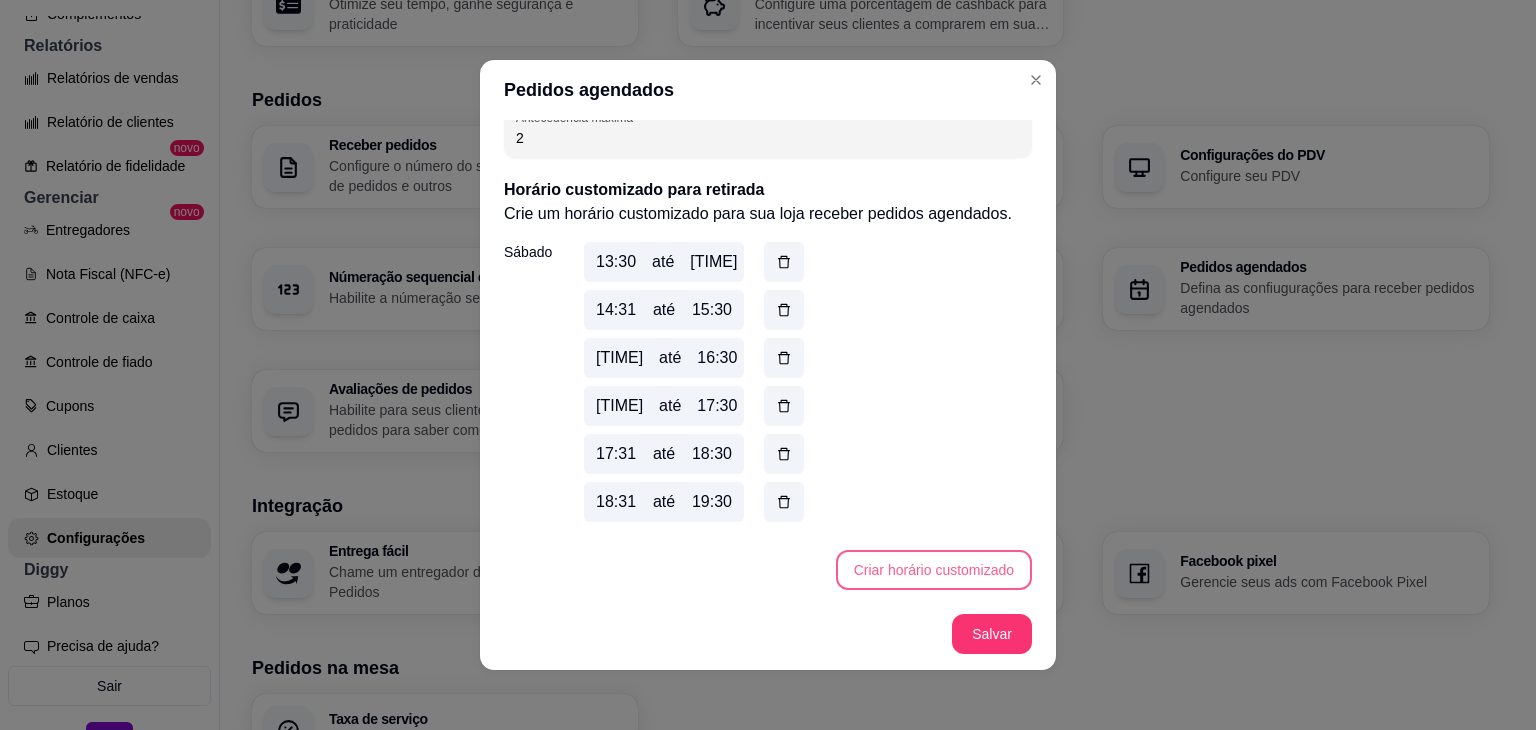 click on "Criar horário customizado" at bounding box center (934, 570) 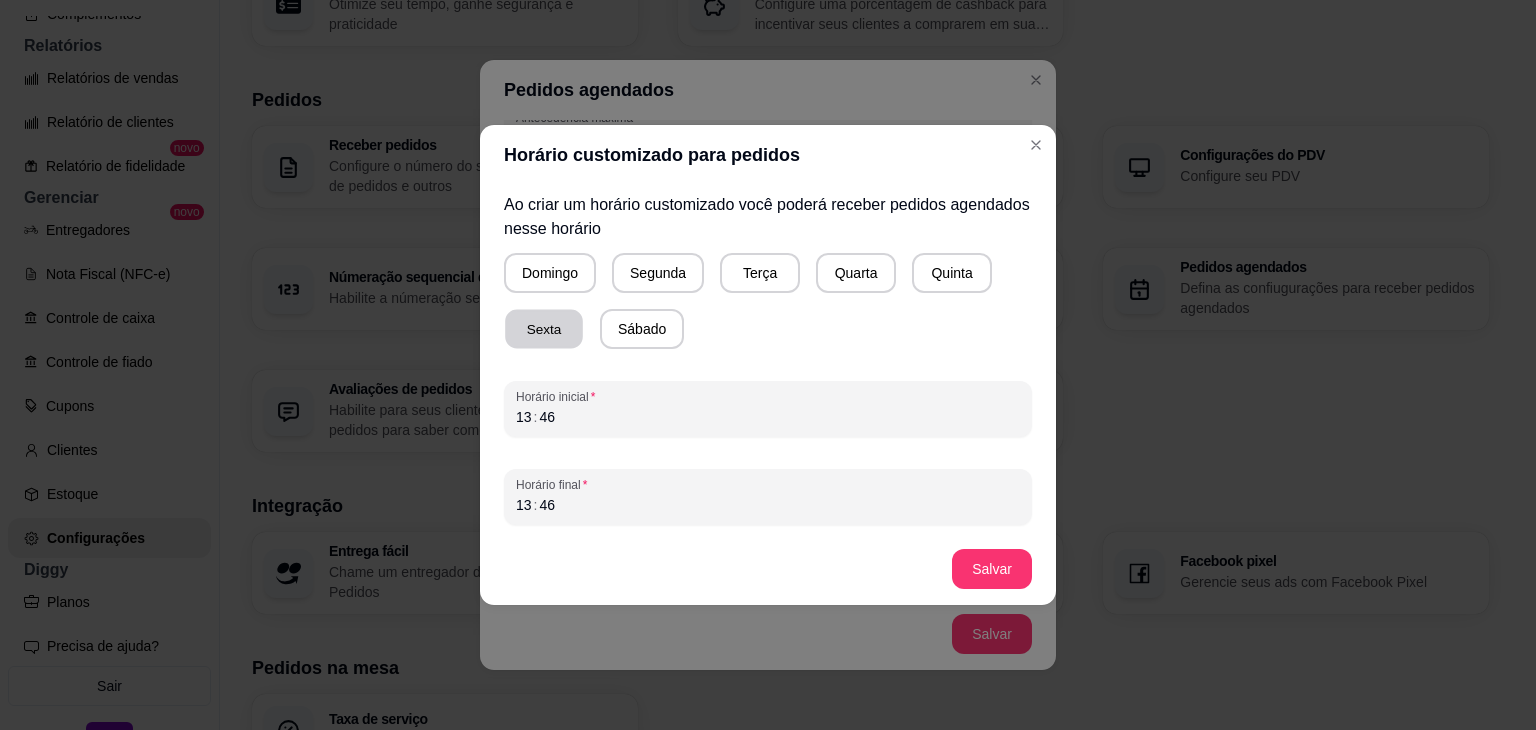 click on "Sexta" at bounding box center (544, 329) 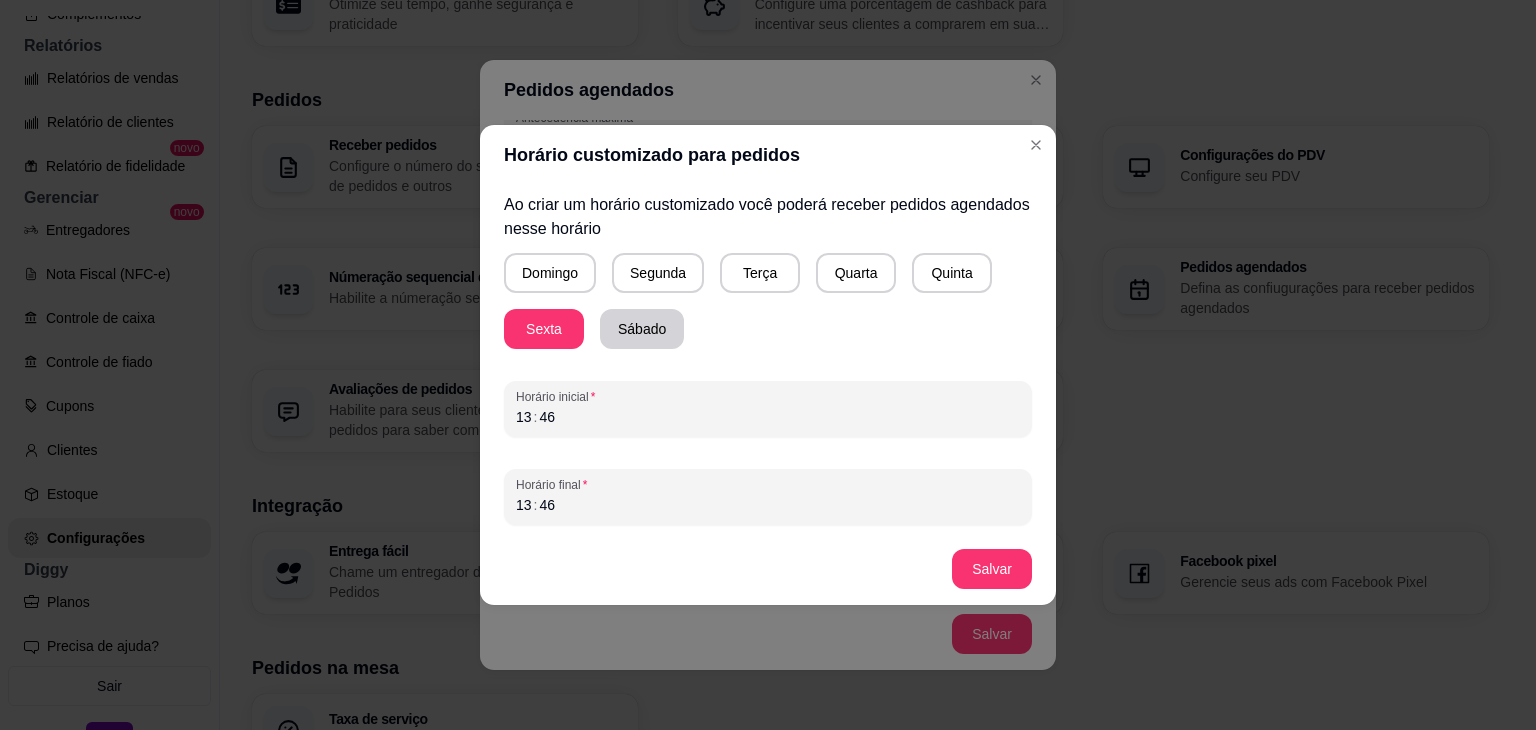 click on "Sábado" at bounding box center (642, 329) 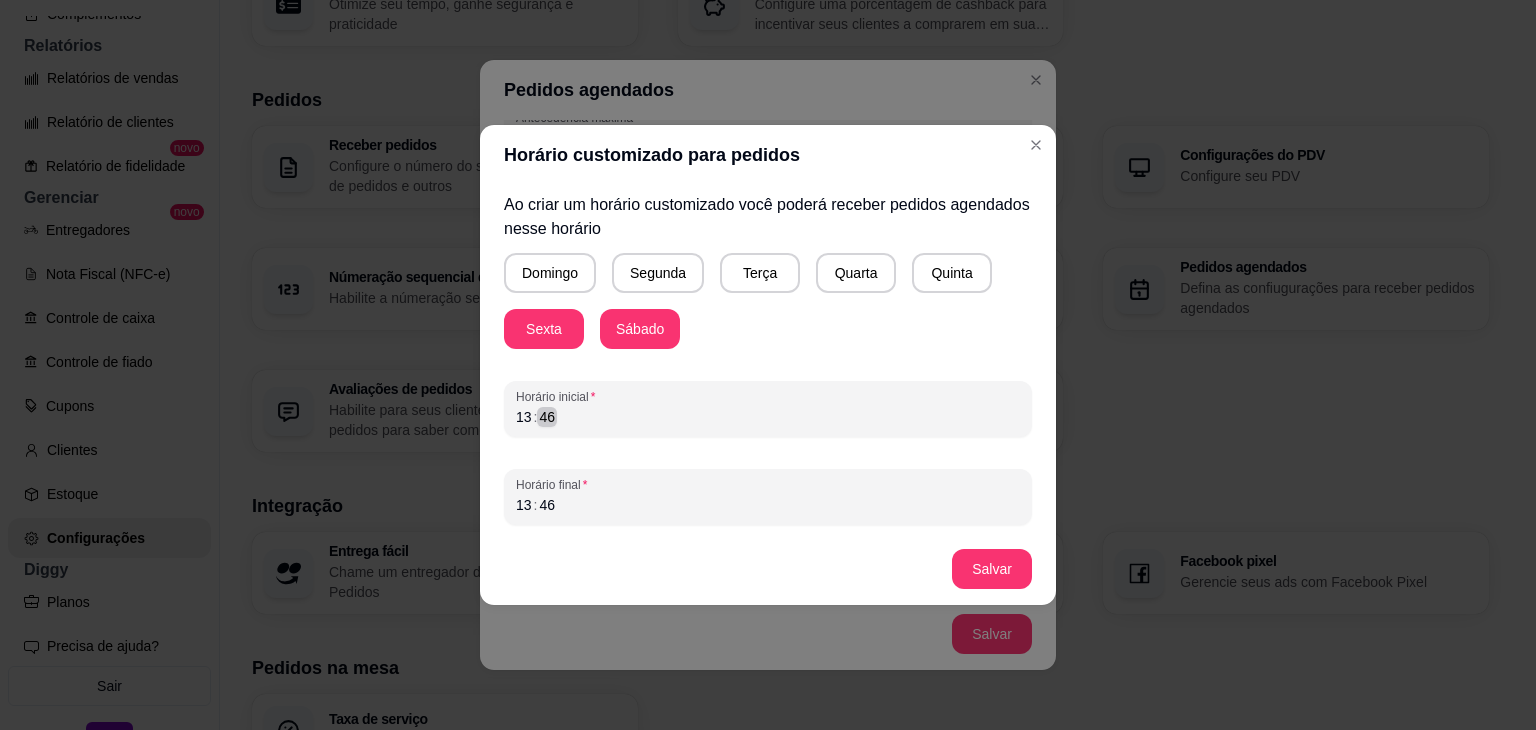 click on "[TIME]" at bounding box center [768, 417] 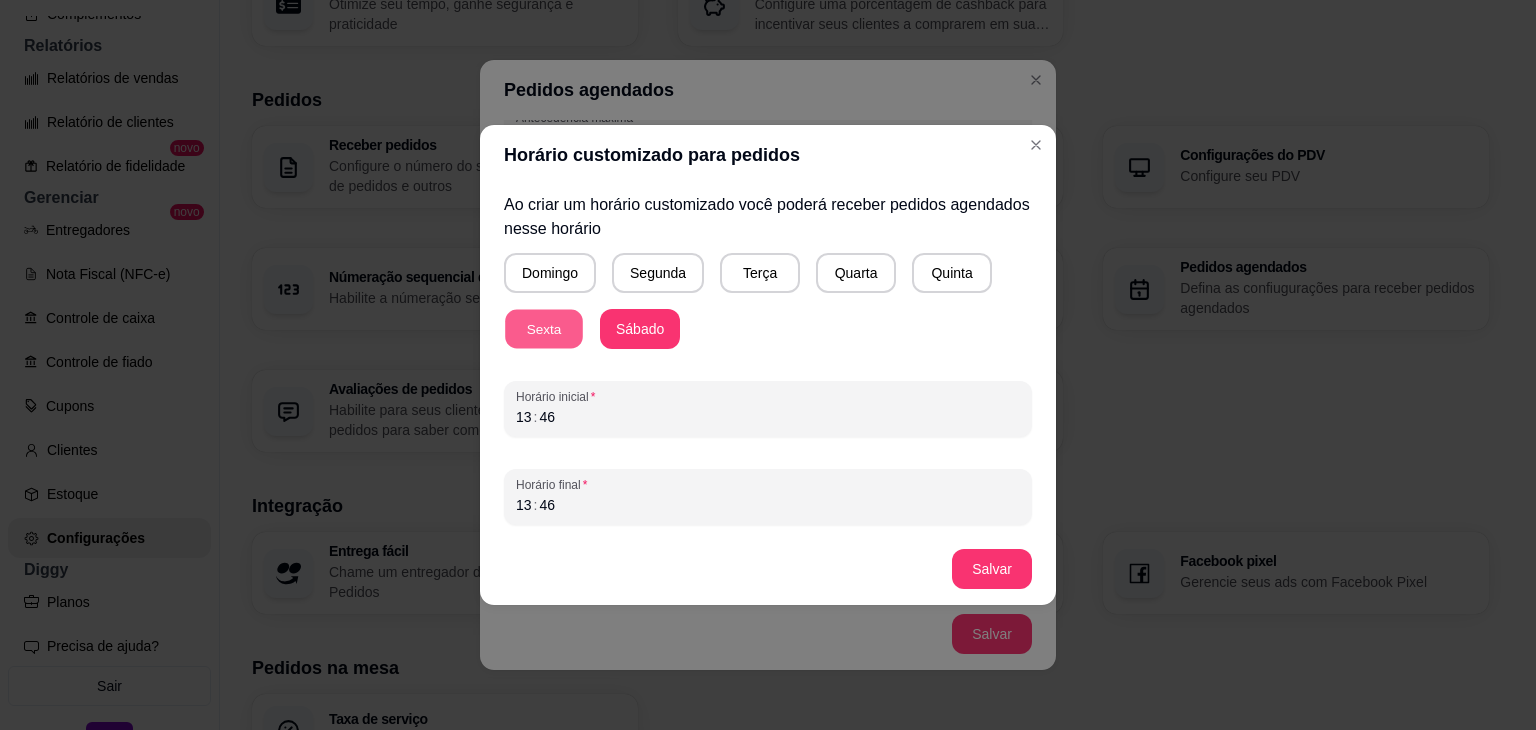 click on "Sexta" at bounding box center (544, 329) 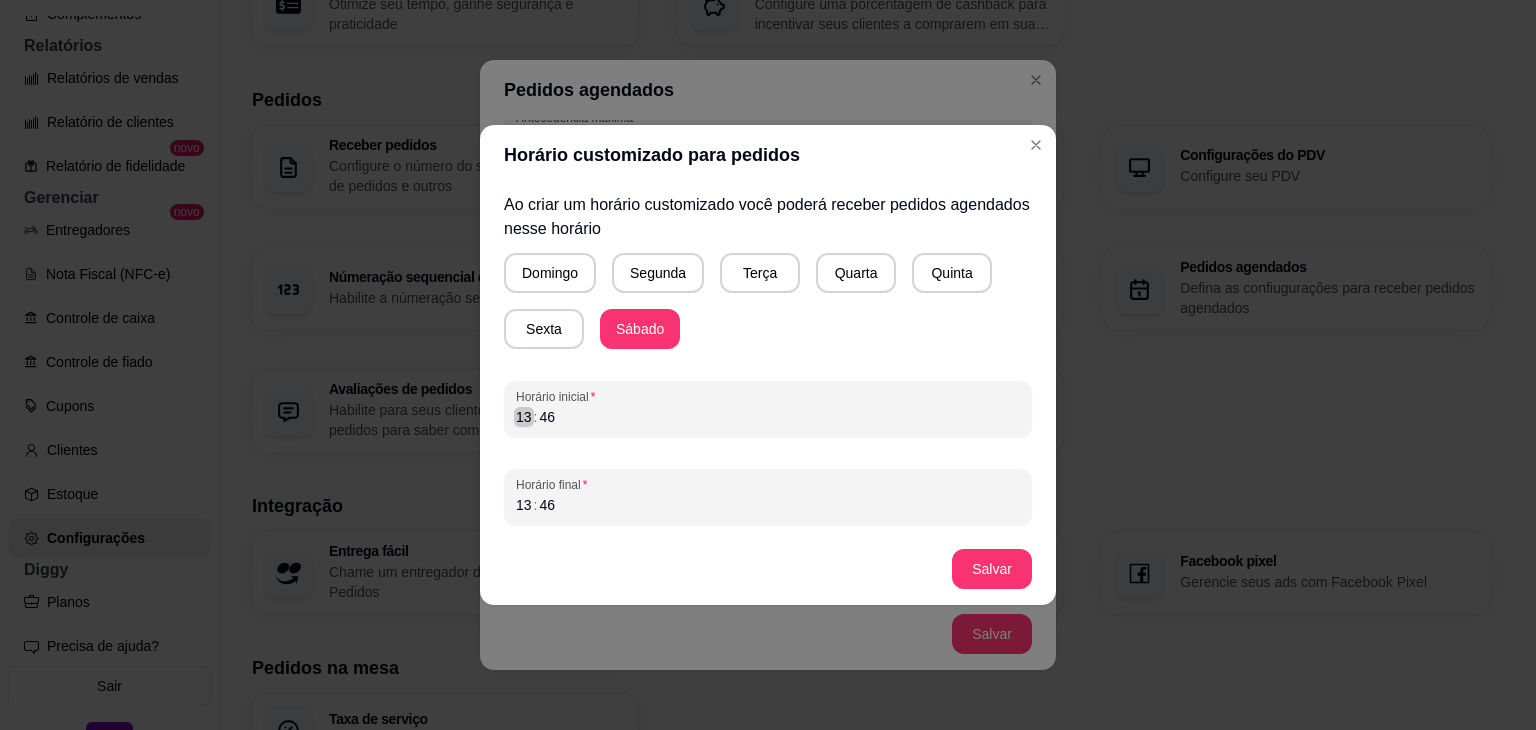 click on "13" at bounding box center [524, 417] 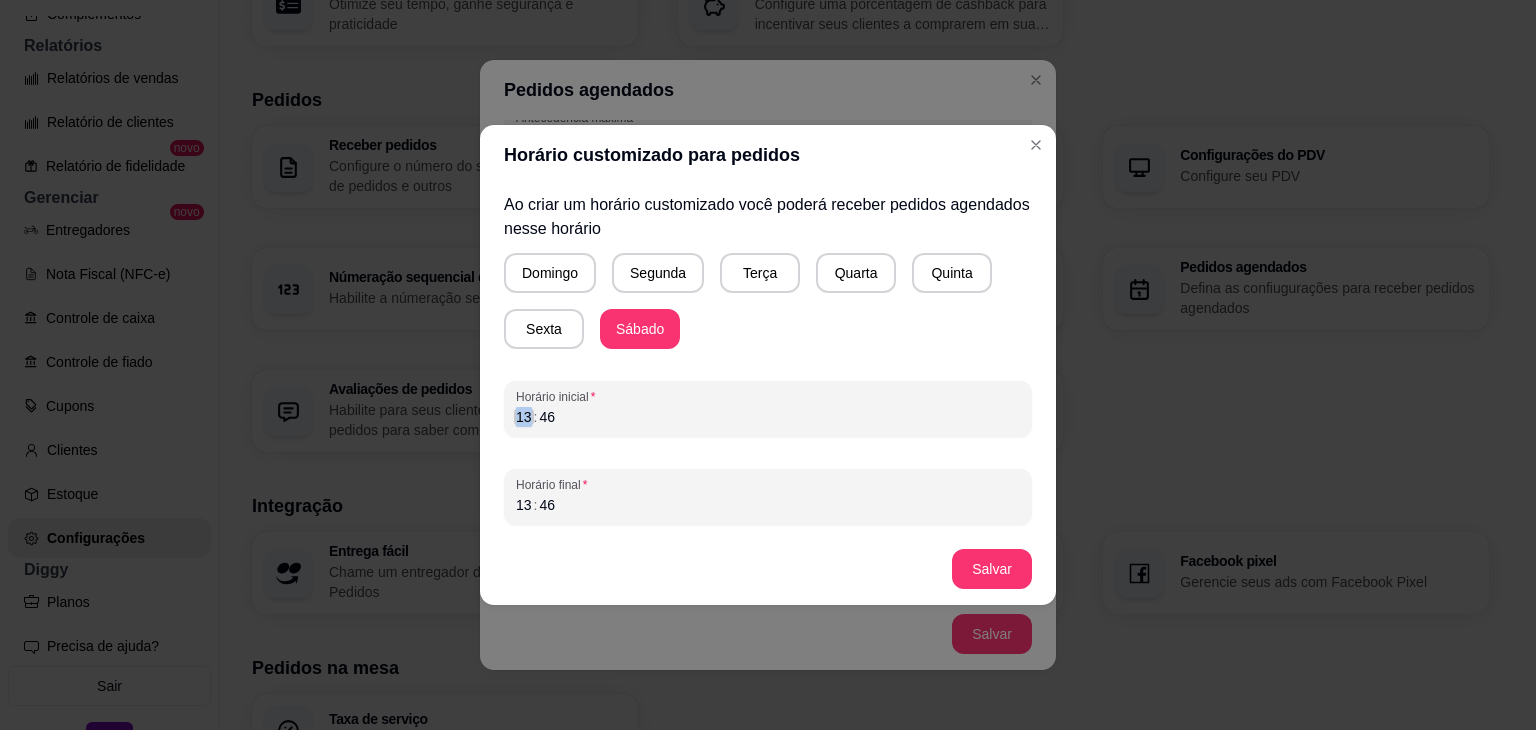 click on "13" at bounding box center [524, 417] 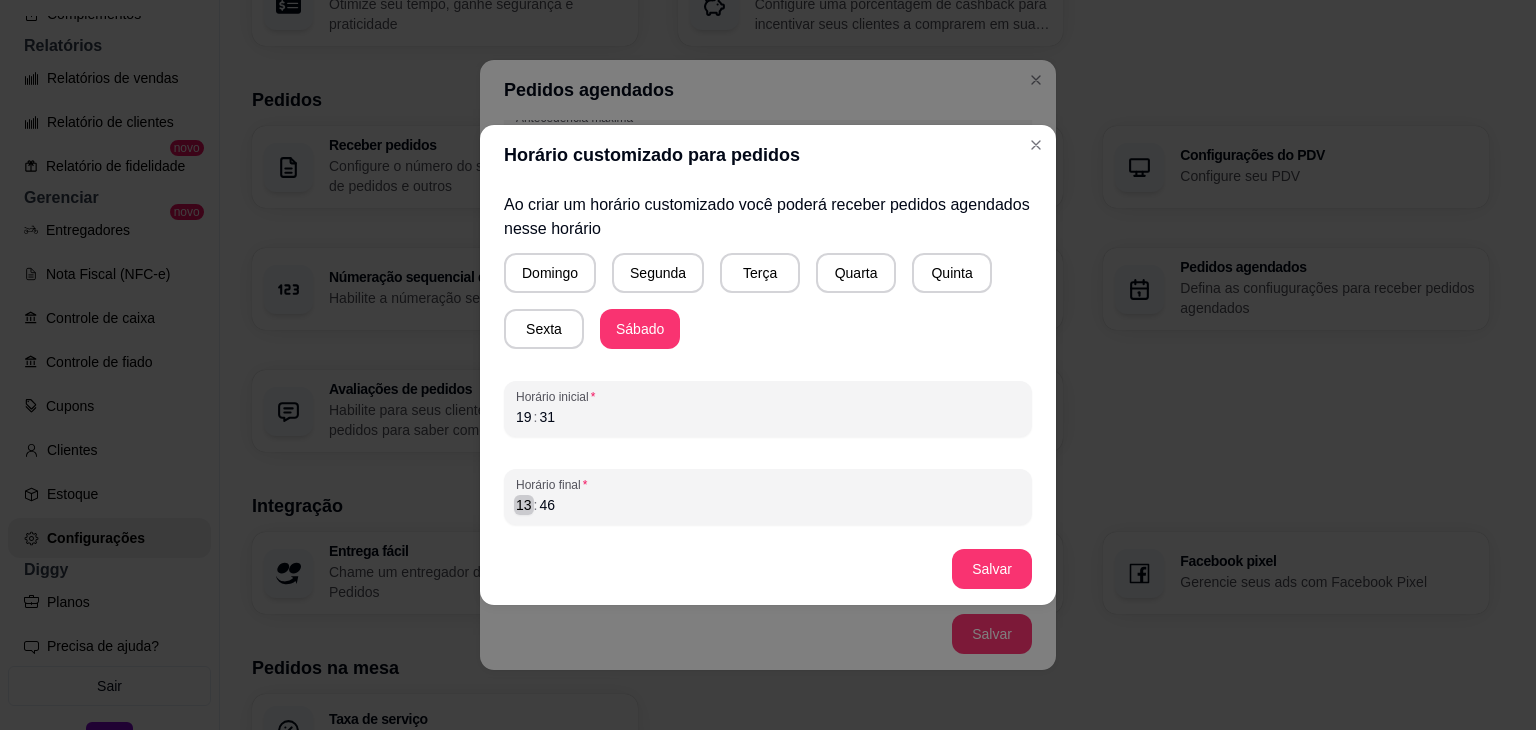 click on "13" at bounding box center (524, 505) 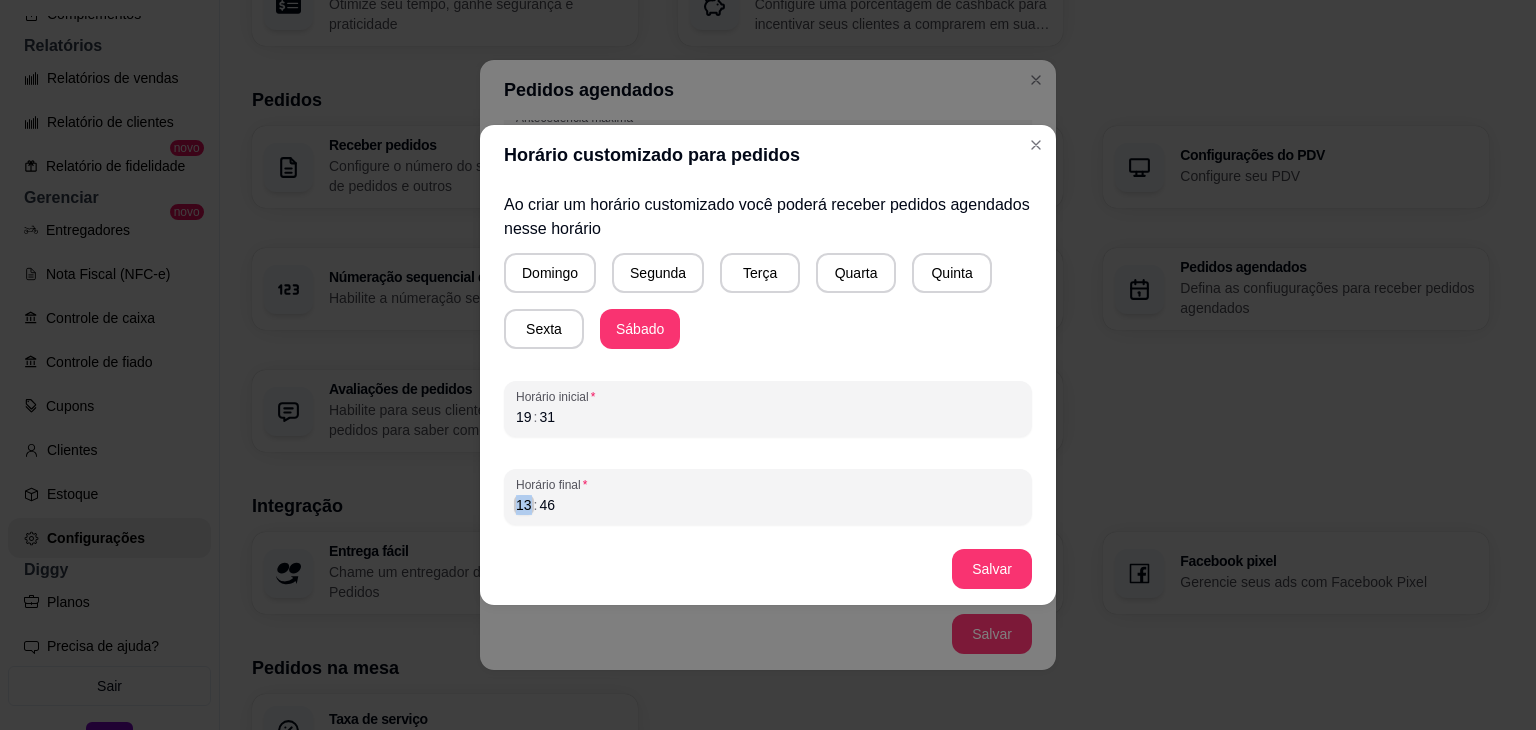 click on "13" at bounding box center (524, 505) 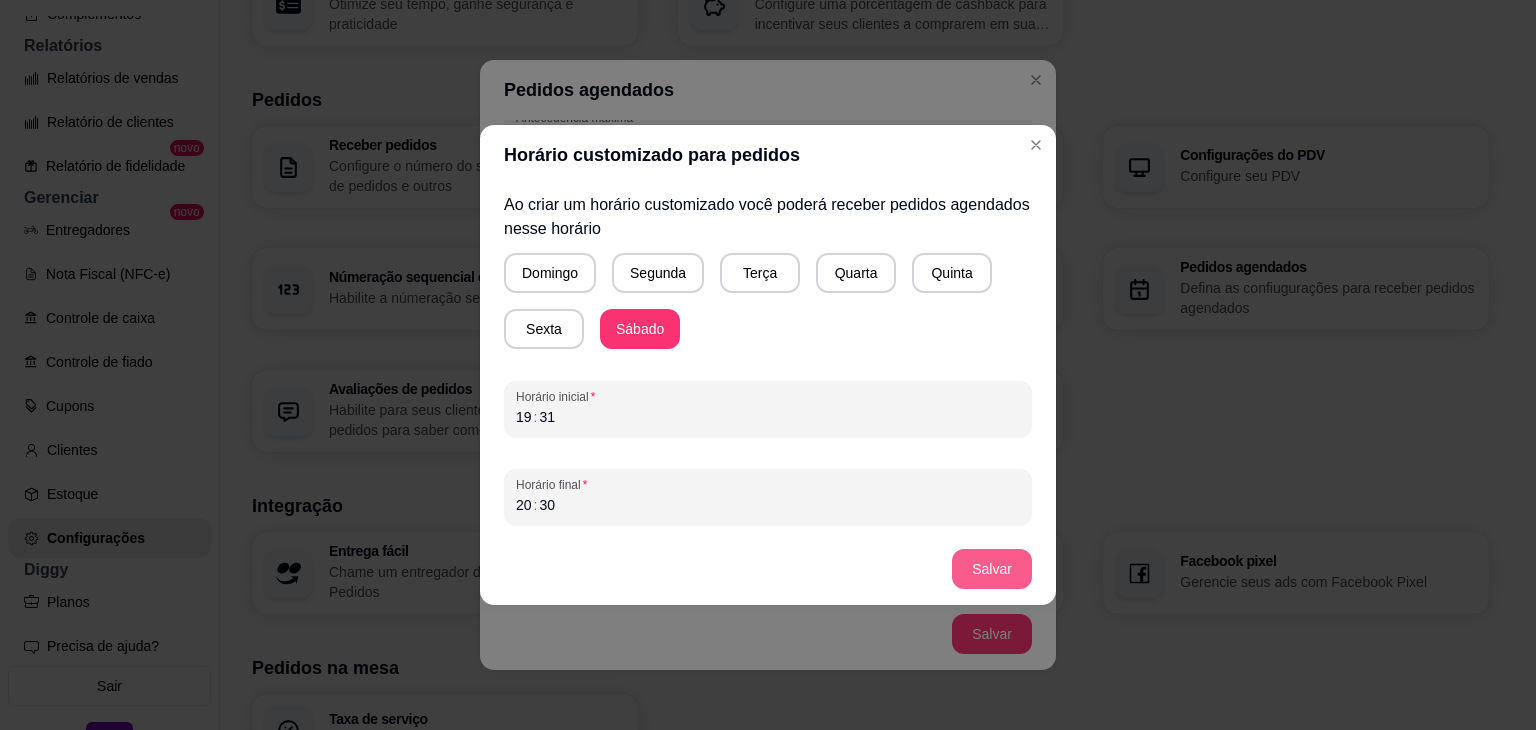 click on "Salvar" at bounding box center [992, 569] 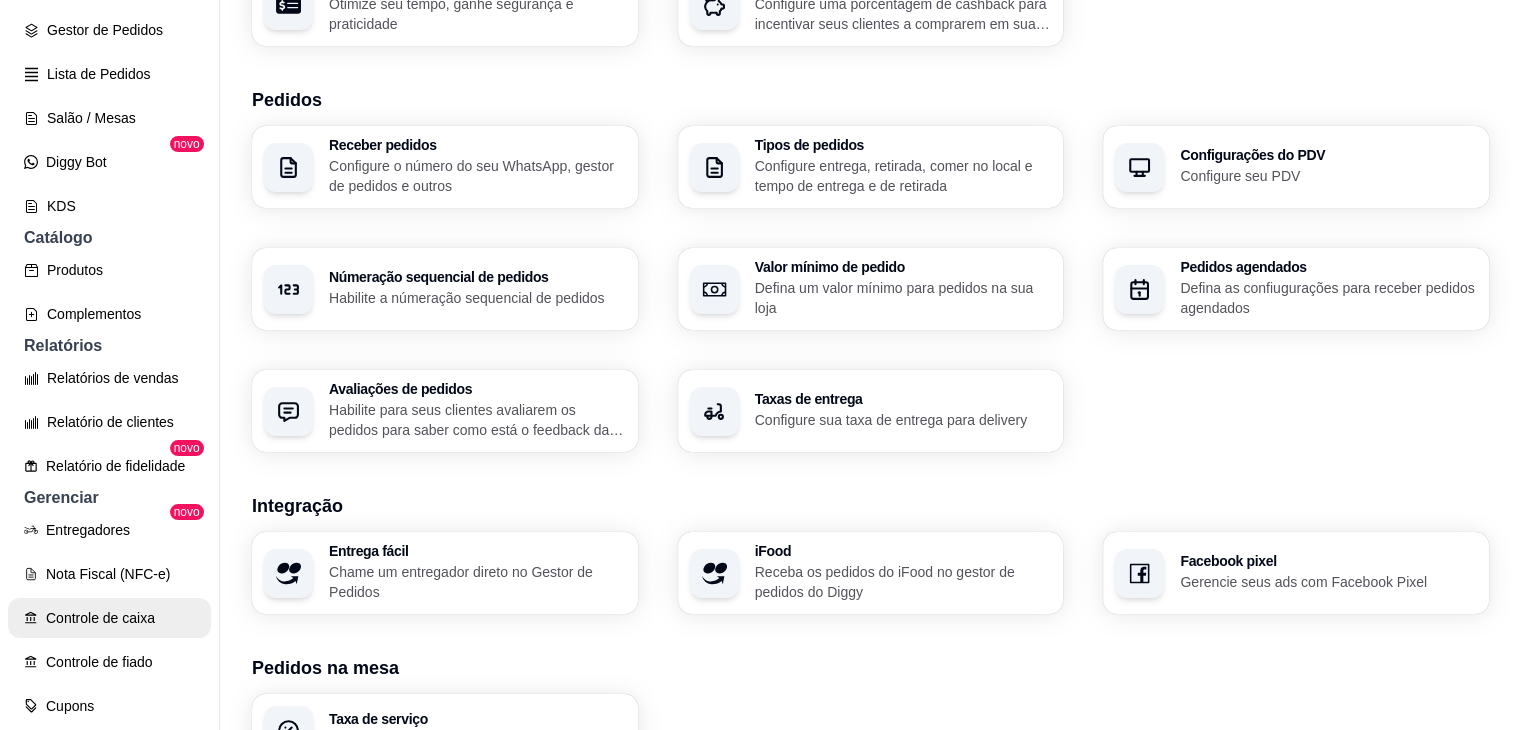 scroll, scrollTop: 0, scrollLeft: 0, axis: both 